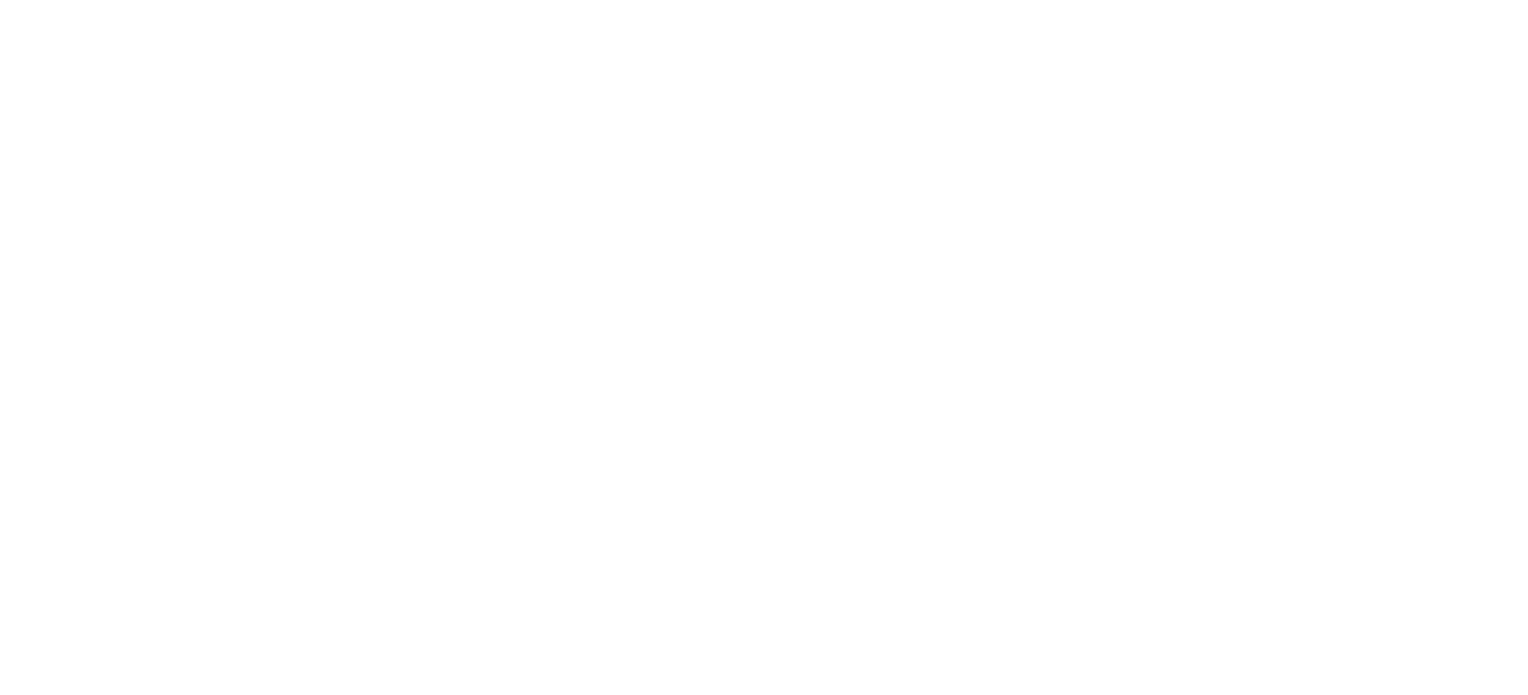 scroll, scrollTop: 0, scrollLeft: 0, axis: both 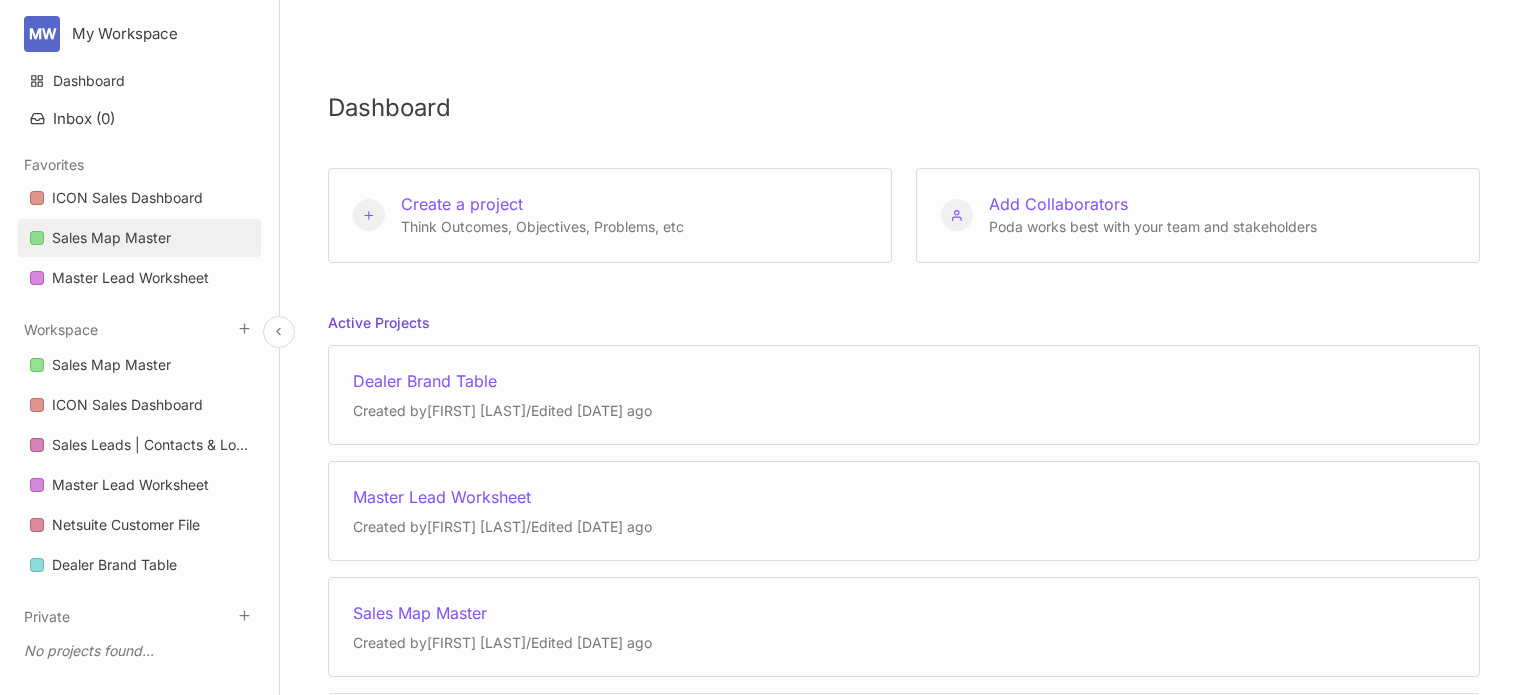 drag, startPoint x: 158, startPoint y: 235, endPoint x: 224, endPoint y: 235, distance: 66 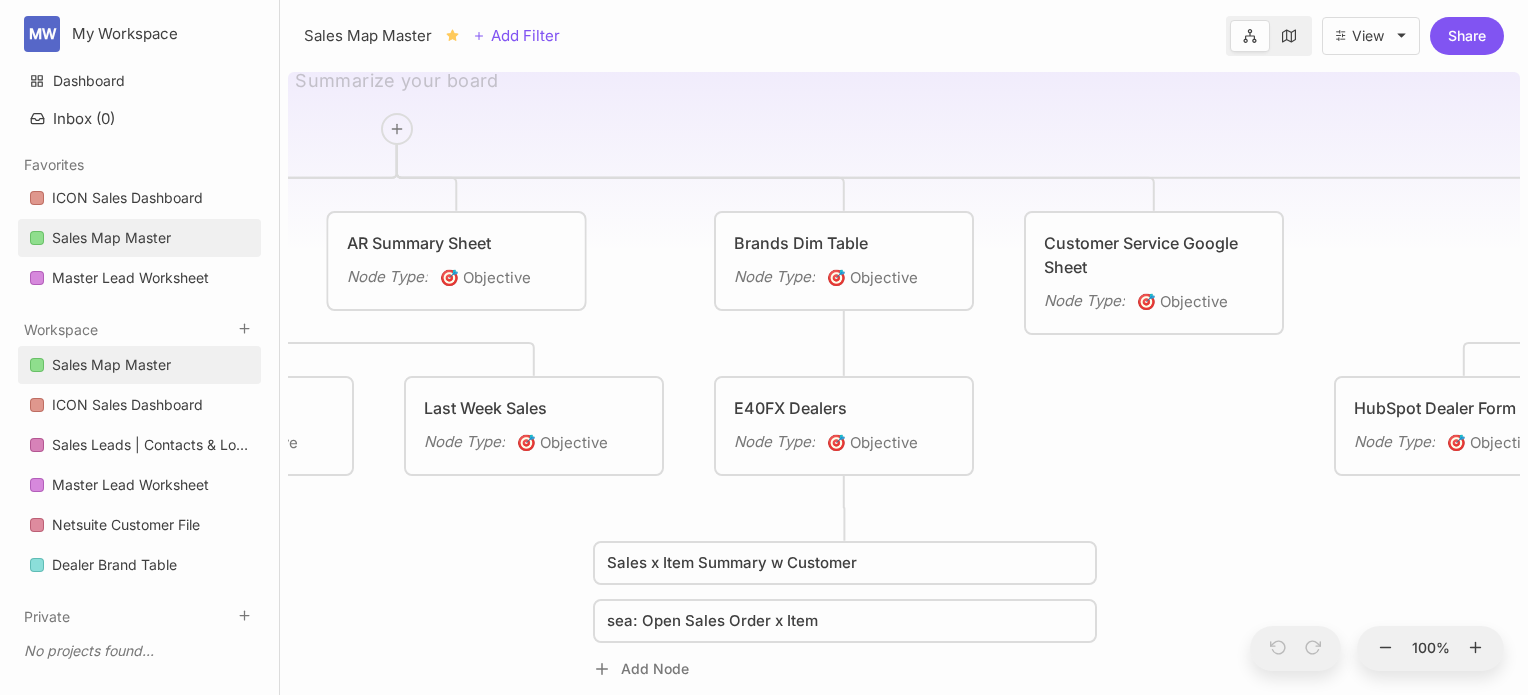drag, startPoint x: 1152, startPoint y: 323, endPoint x: 644, endPoint y: 119, distance: 547.43036 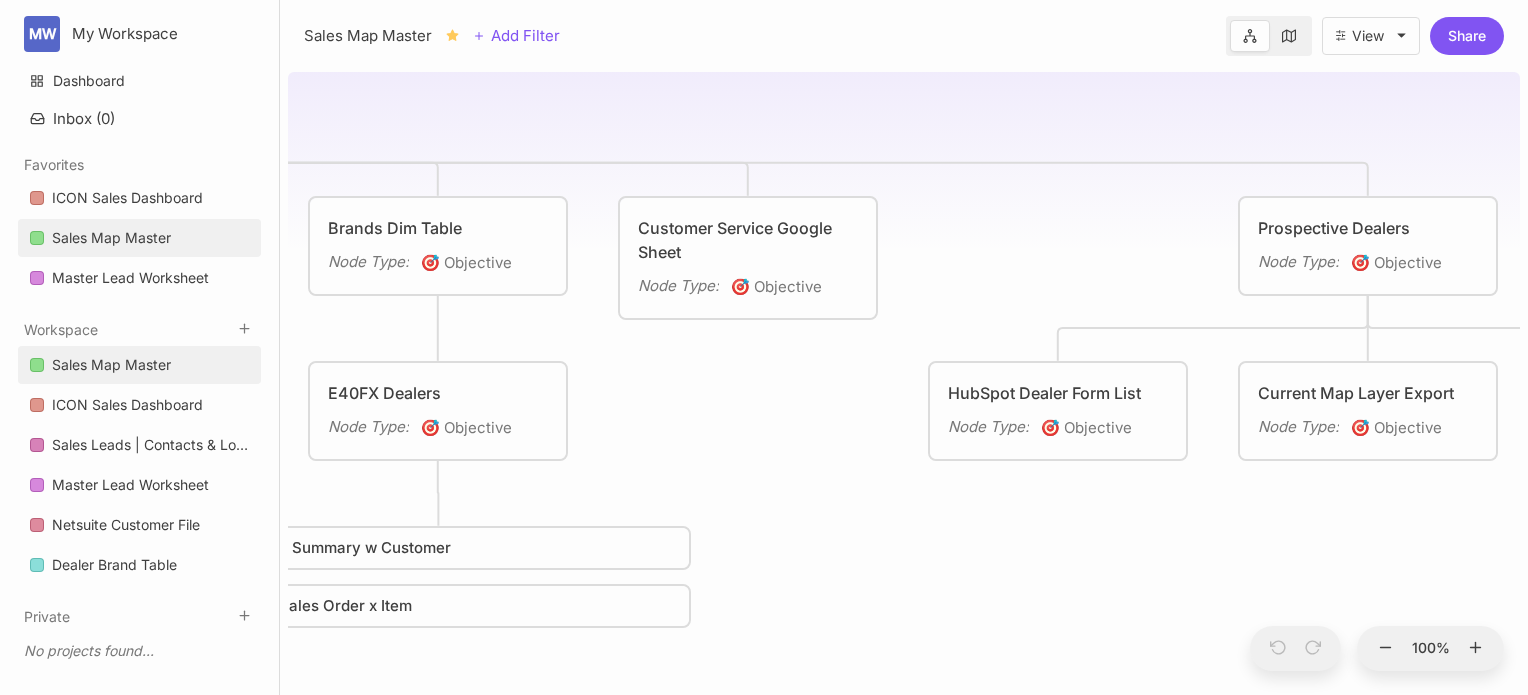 drag, startPoint x: 1248, startPoint y: 437, endPoint x: 842, endPoint y: 422, distance: 406.277 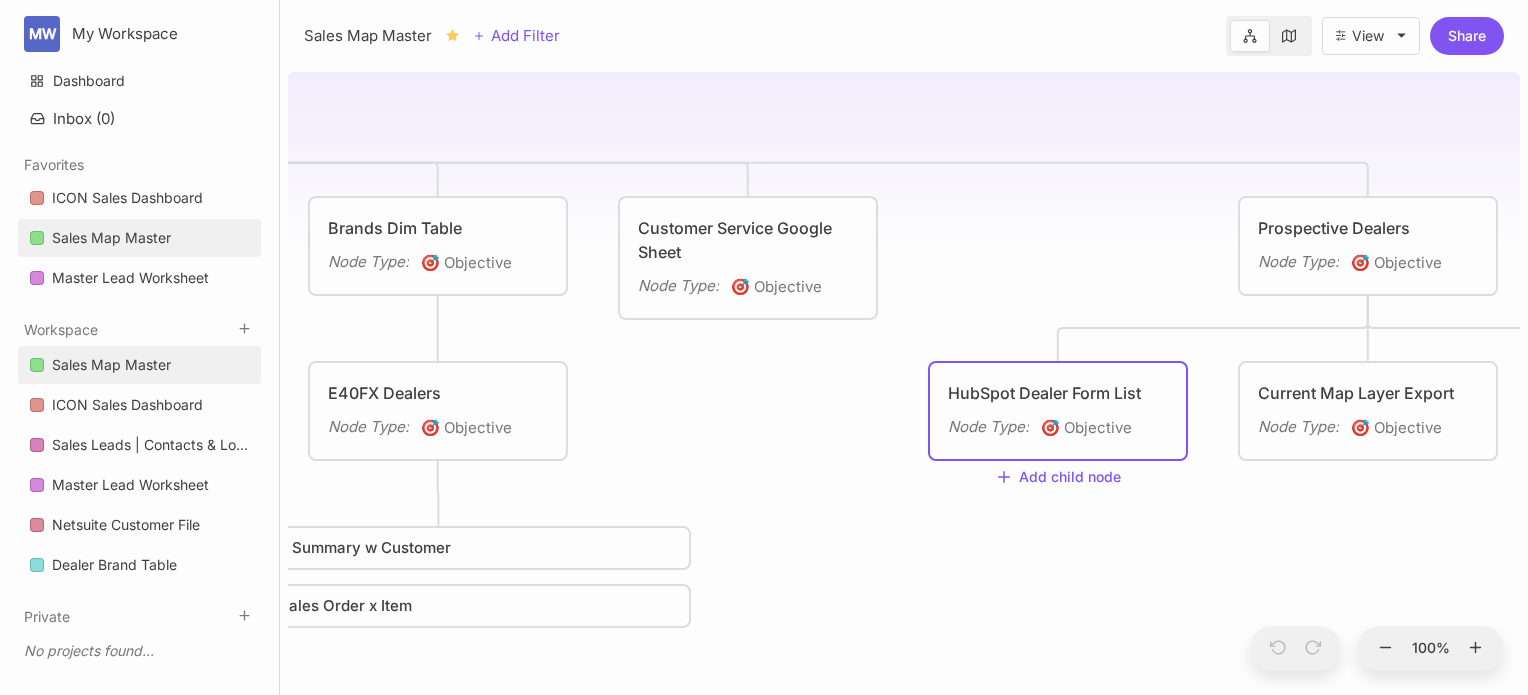 click on "HubSpot Dealer Form List" at bounding box center [1058, 393] 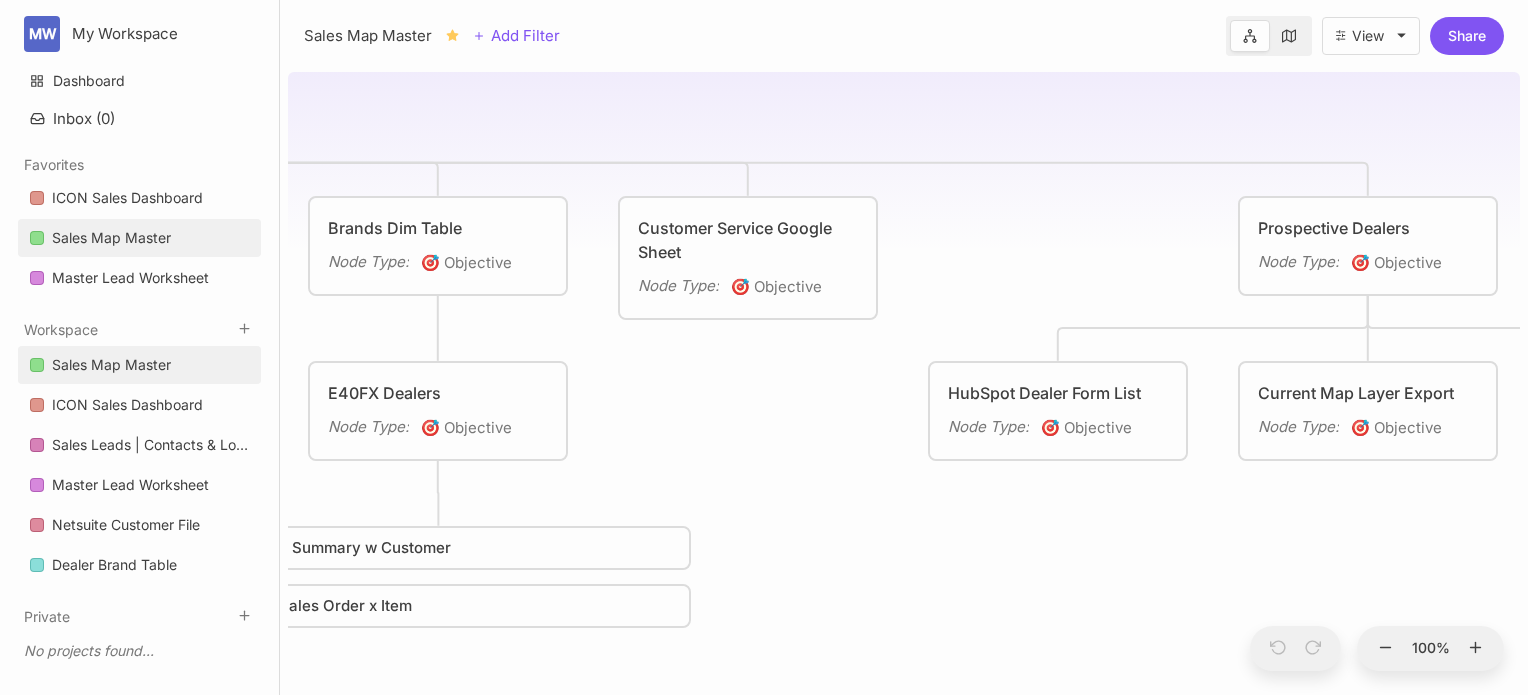 click on "HubSpot Dealer Form List Node Type : 🎯   Objective" at bounding box center [1058, 411] 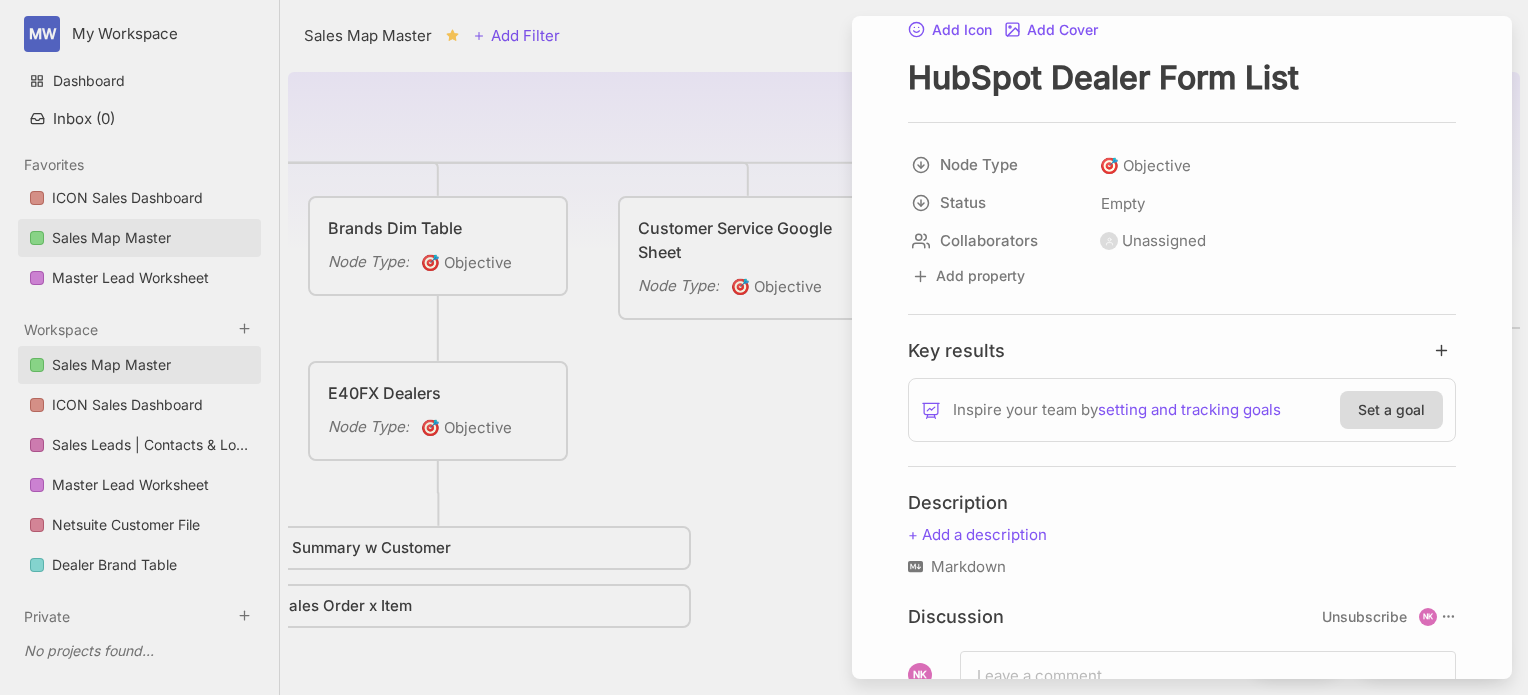 scroll, scrollTop: 0, scrollLeft: 0, axis: both 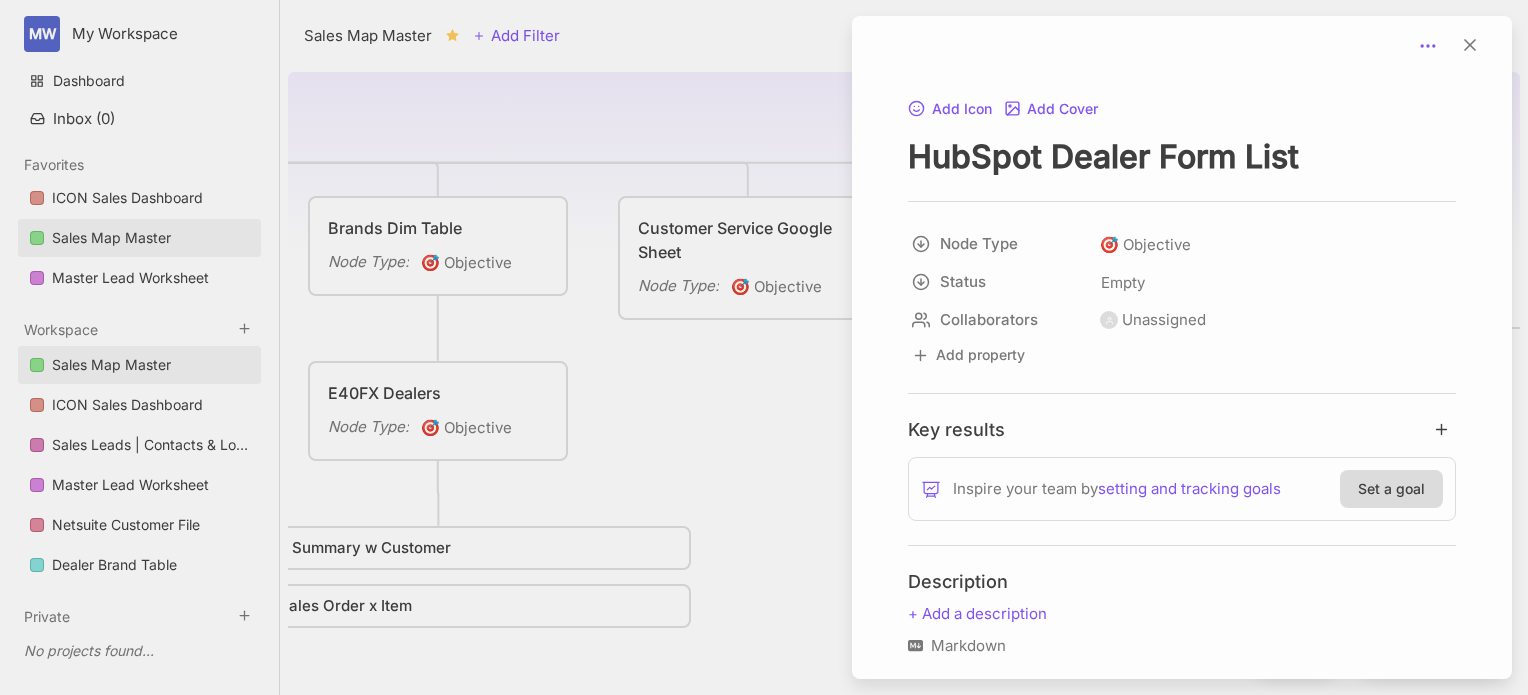 click 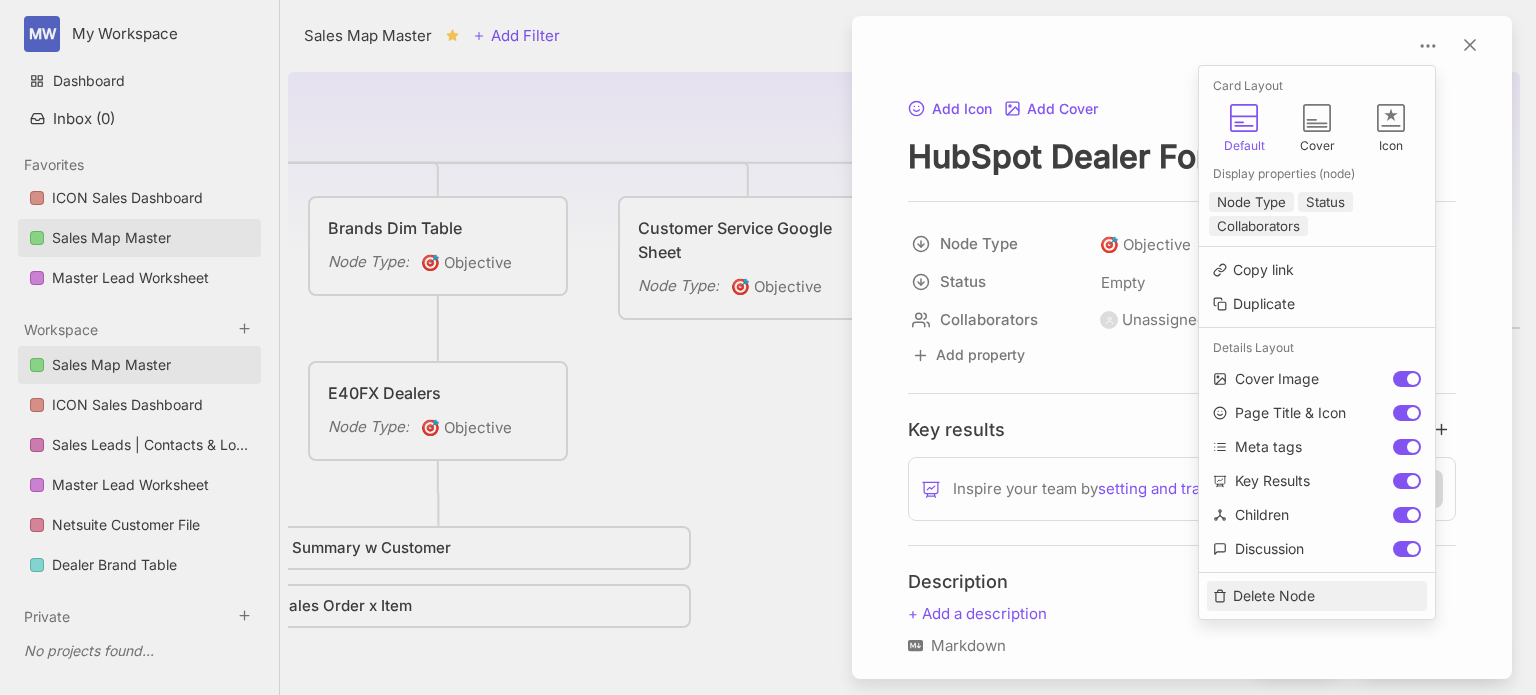 click on "Delete Node" at bounding box center [1317, 596] 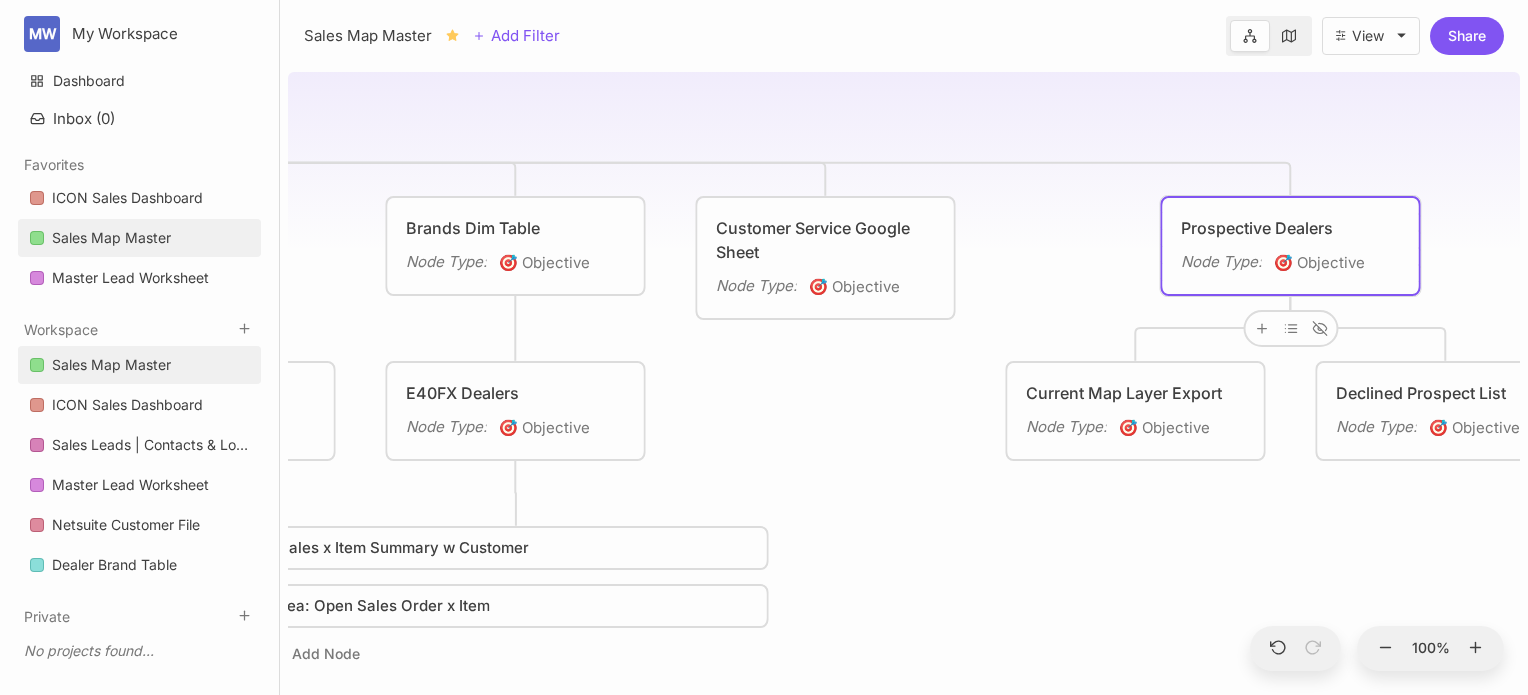 click on "Prospective Dealers Node Type : 🎯   Objective" at bounding box center (1291, 246) 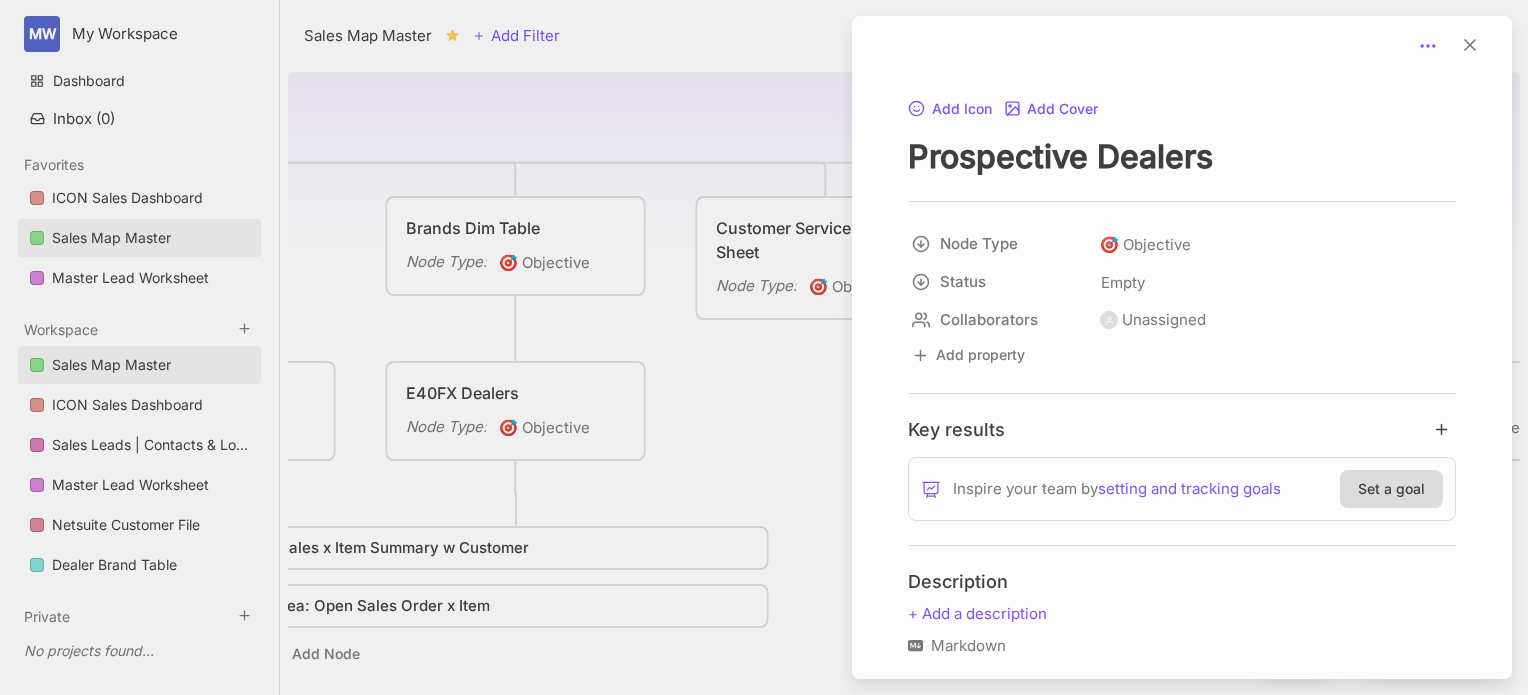 click 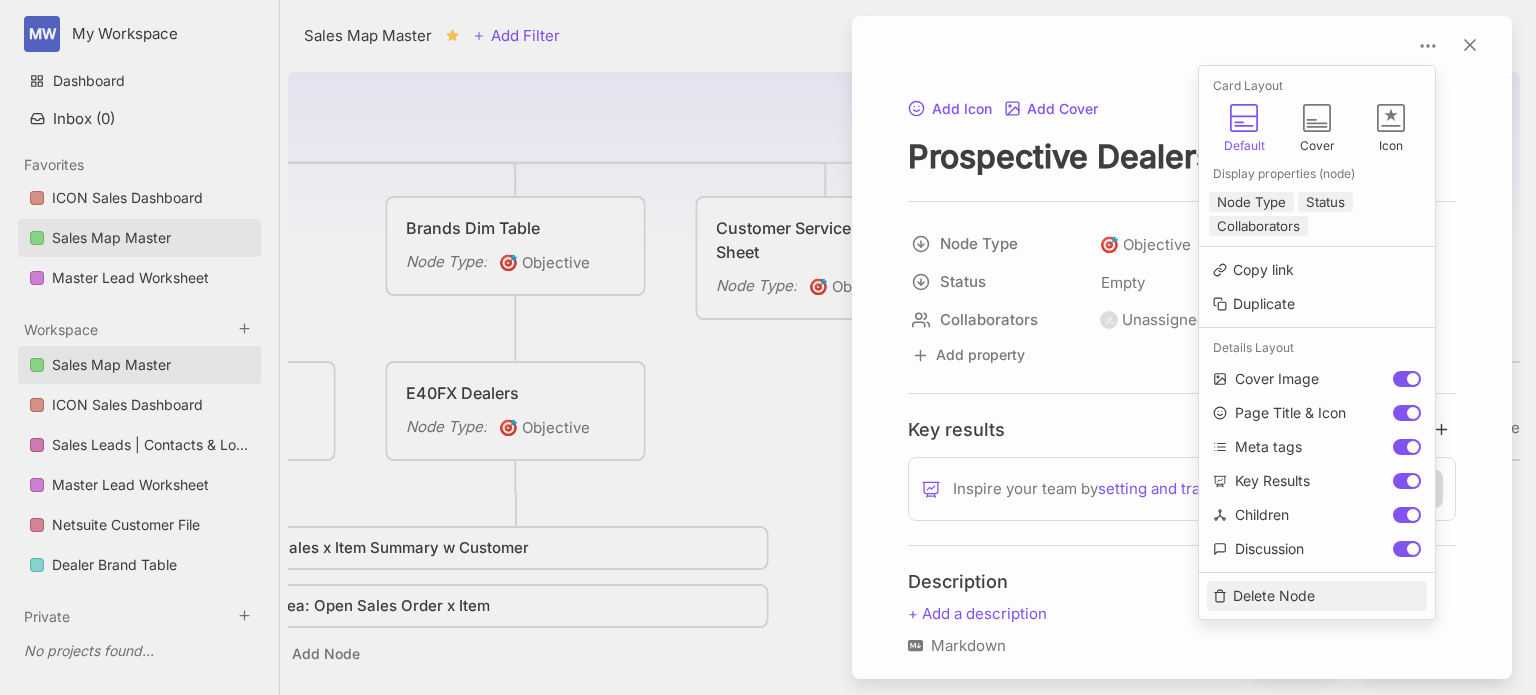 click on "Delete Node" at bounding box center [1317, 596] 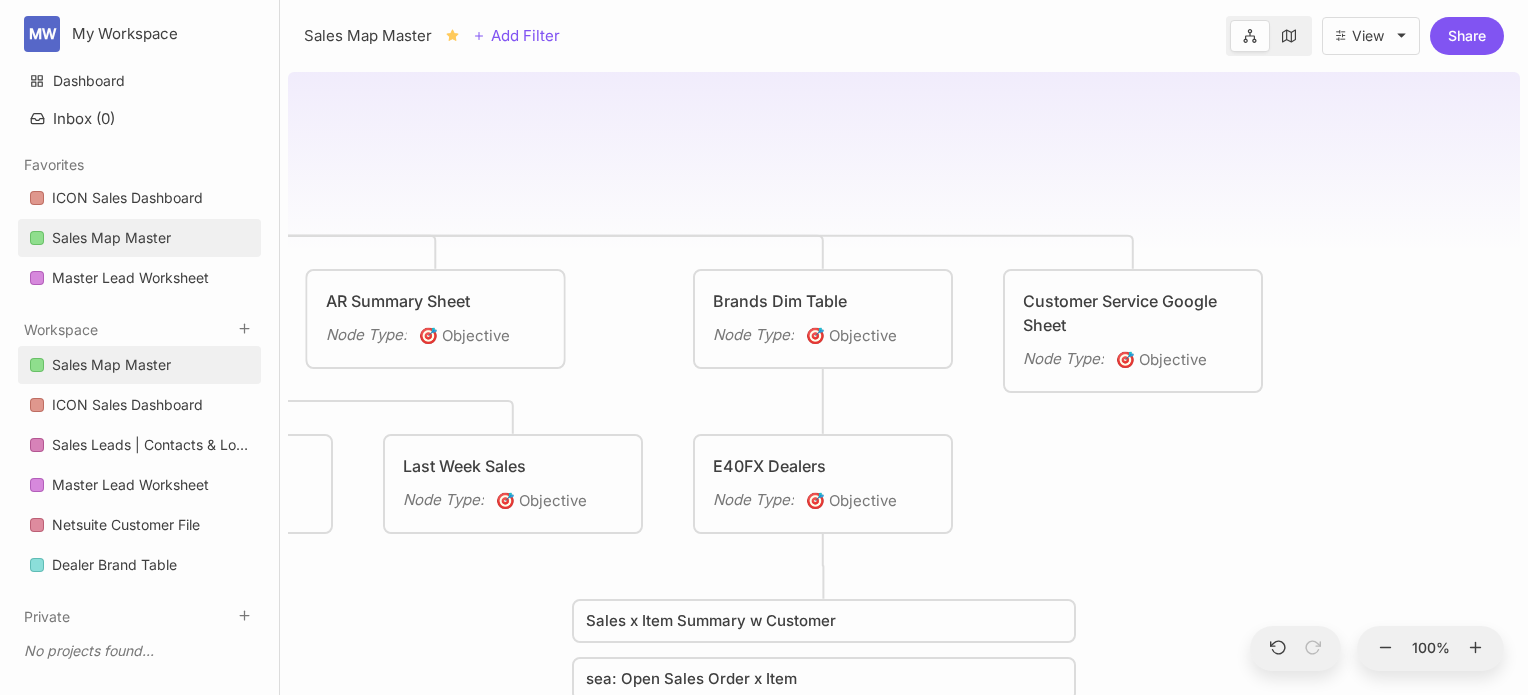 drag, startPoint x: 1282, startPoint y: 439, endPoint x: 1376, endPoint y: 522, distance: 125.39936 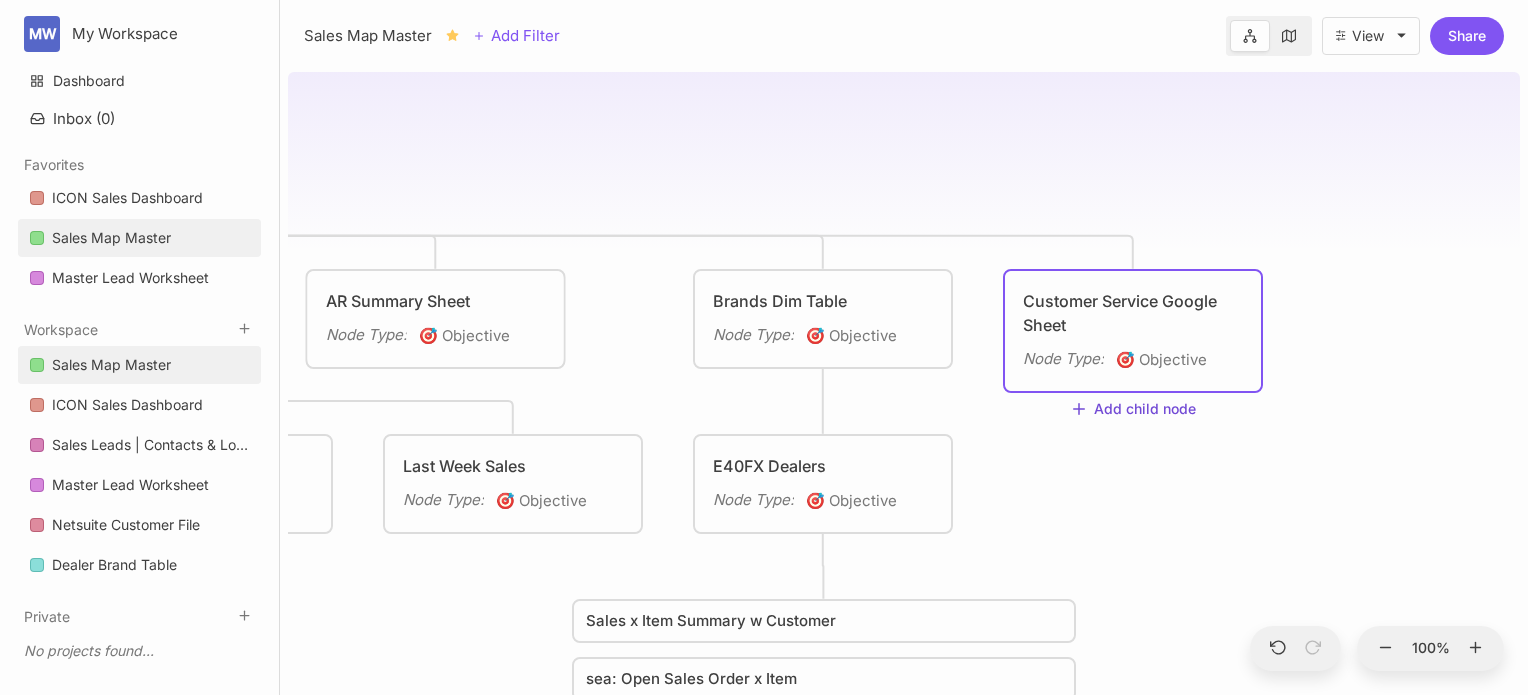 click 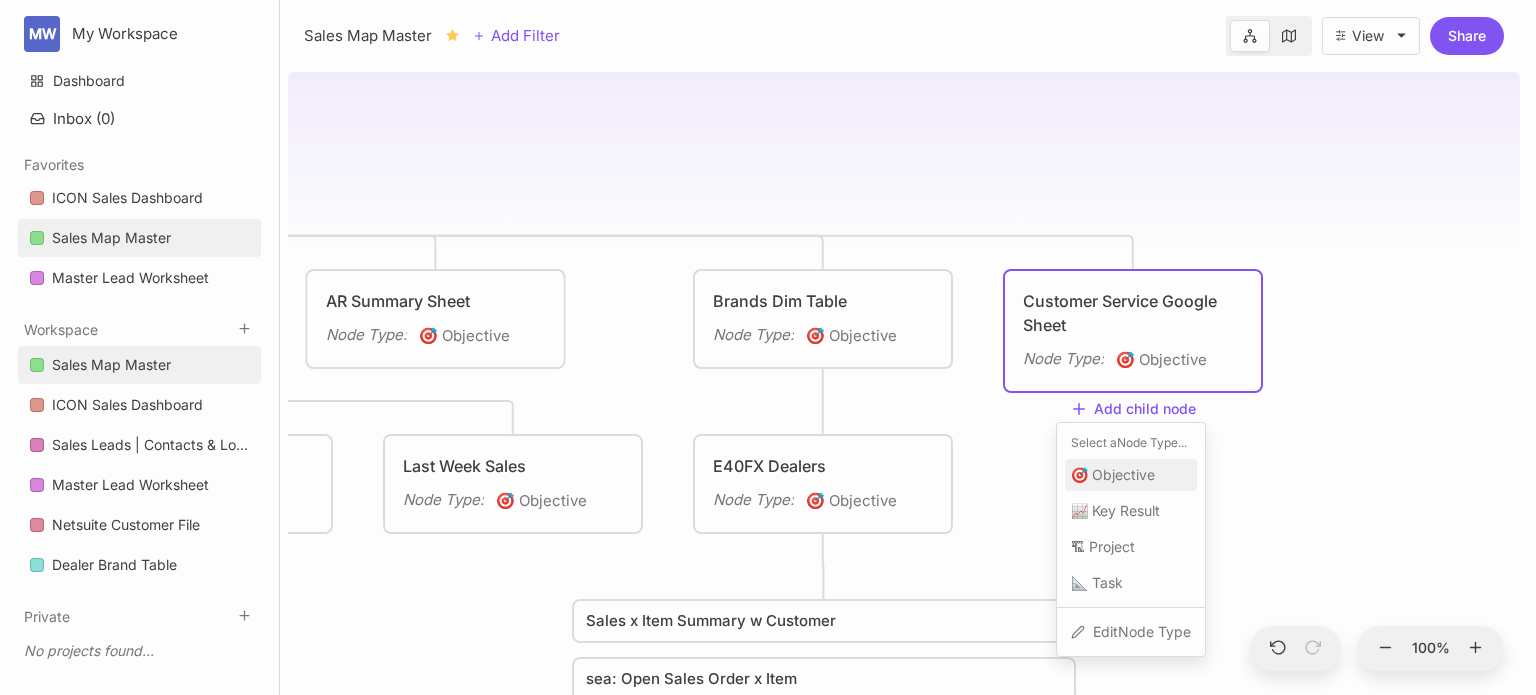 click on "🎯   Objective" at bounding box center (1113, 475) 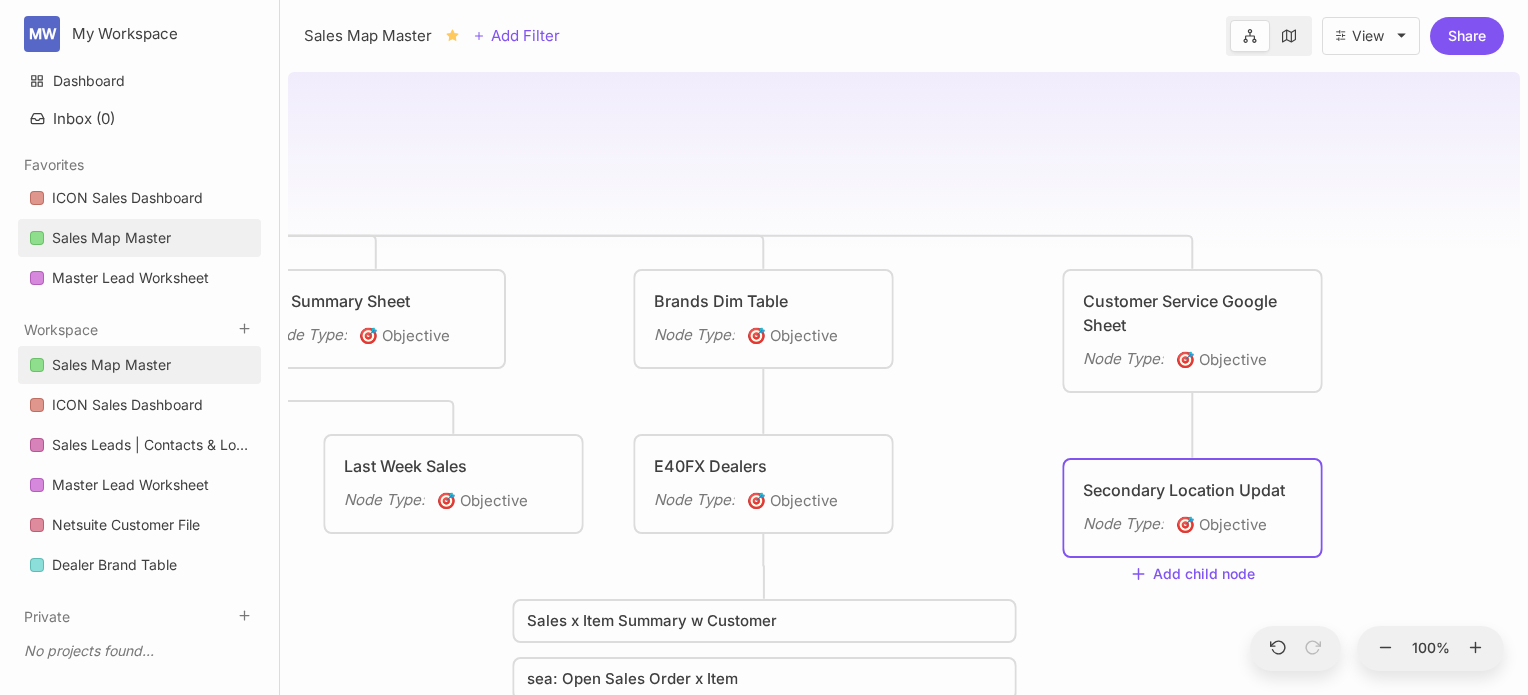 type on "Secondary Location Update" 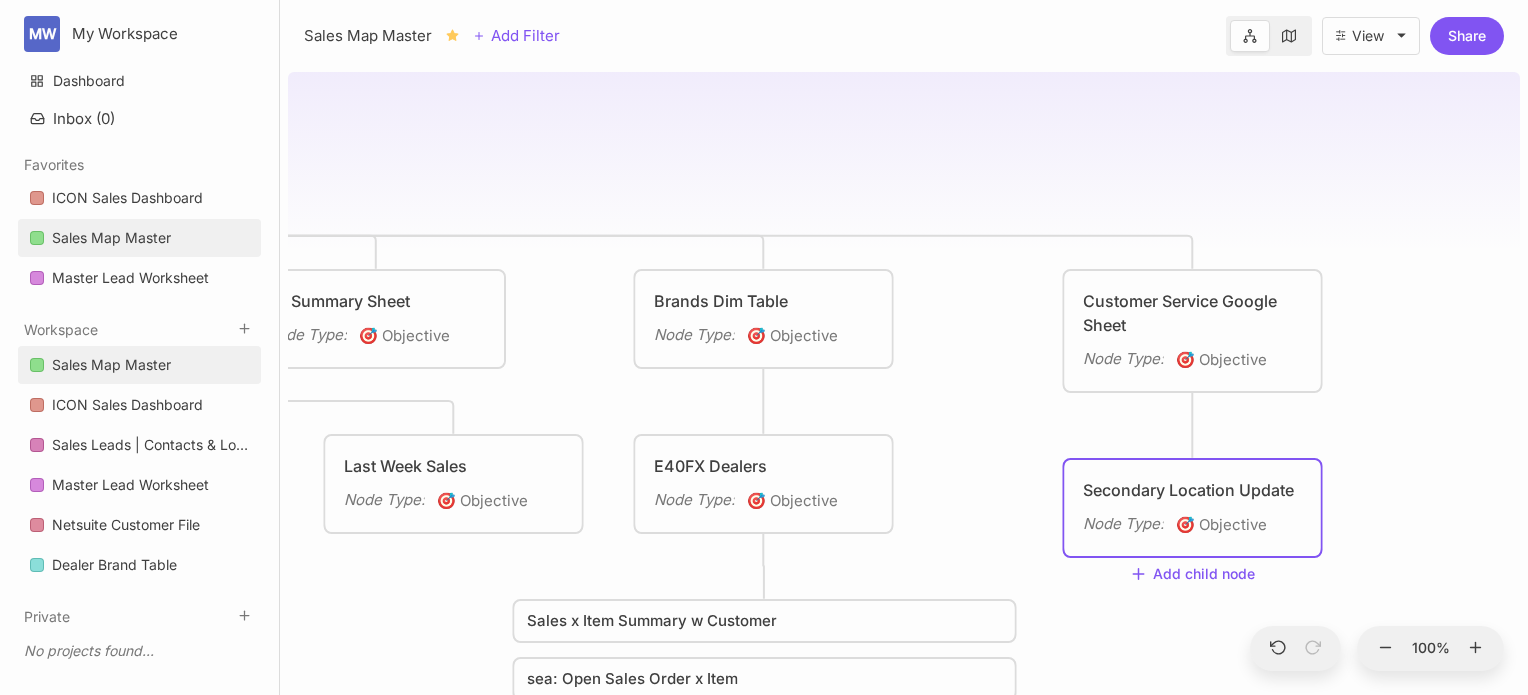 click on "Sales Map Master Customer Files Node Type : 🎯   Objective Sales Files Node Type : 🎯   Objective AR Summary Sheet Node Type : 🎯   Objective Brands Dim Table Node Type : 🎯   Objective Customer Service Google Sheet Node Type : 🎯   Objective Customer List for Map Node Type : 🎯   Objective Customer Master Dim Table Node Type : 🎯   Objective PY Comps Node Type : 🎯   Objective Quarterly Reports Node Type : 🎯   Objective YTD Reports Node Type : 🎯   Objective Last Week Sales Node Type : 🎯   Objective E40FX Dealers
Node Type : 🎯   Objective Secondary Location Update Node Type : 🎯   Objective Add child node ICON   1 Customer x [STATE] CC Sales x Item Summary w Customer Cruise Car
Customer x [STATE] NetSuite sea: Open Sales Order x Item NetSuite Customer x [STATE] - ICON   Add Node   Add Node   Add Node" at bounding box center [904, 379] 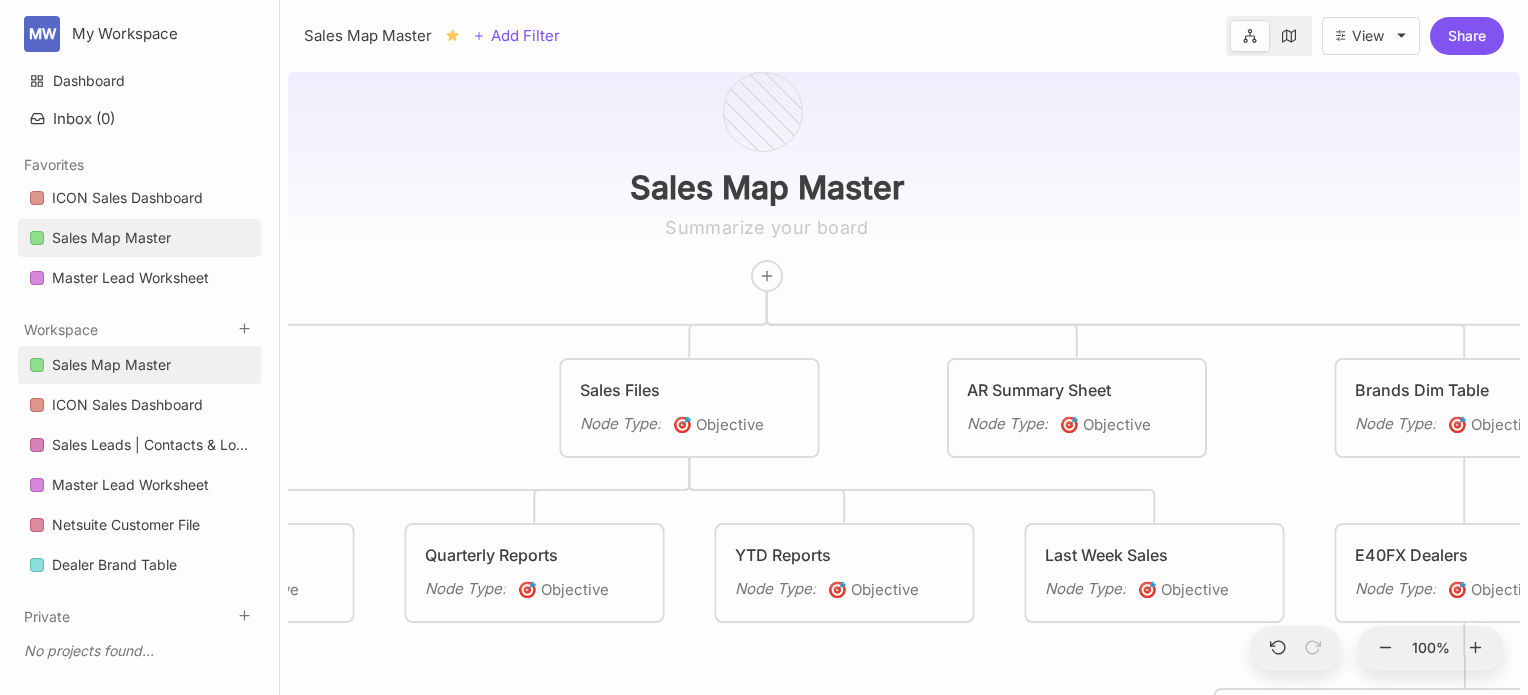 drag, startPoint x: 804, startPoint y: 195, endPoint x: 1440, endPoint y: 265, distance: 639.8406 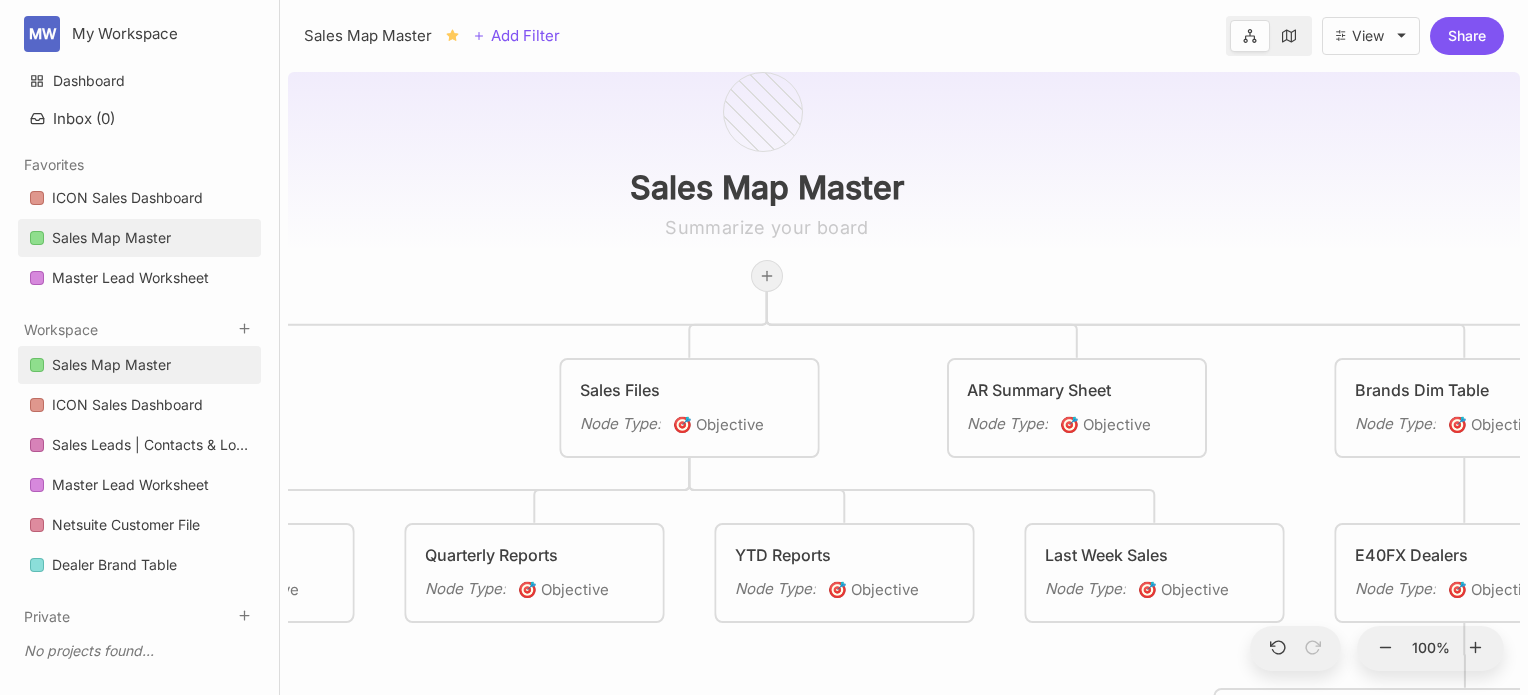 click 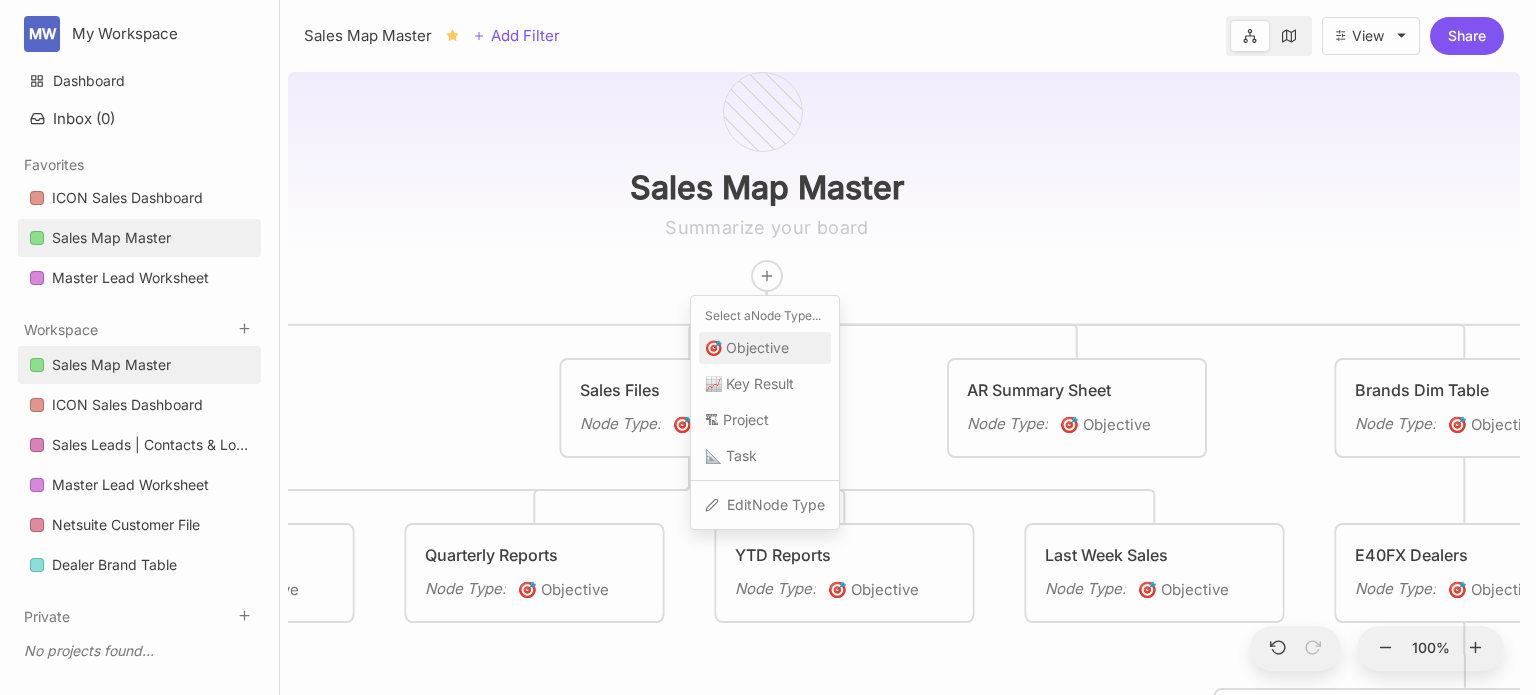 click on "🎯   Objective" at bounding box center [747, 348] 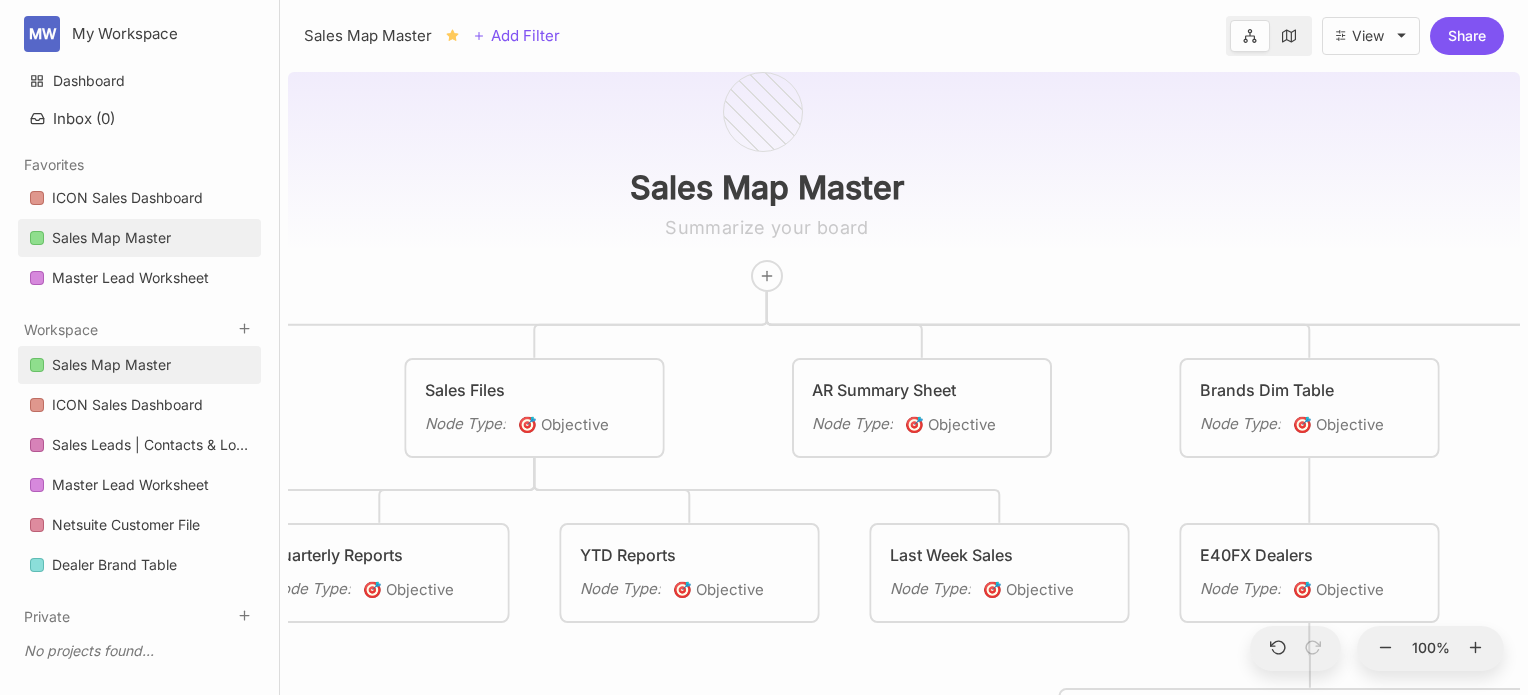 drag, startPoint x: 1421, startPoint y: 481, endPoint x: 989, endPoint y: 438, distance: 434.13477 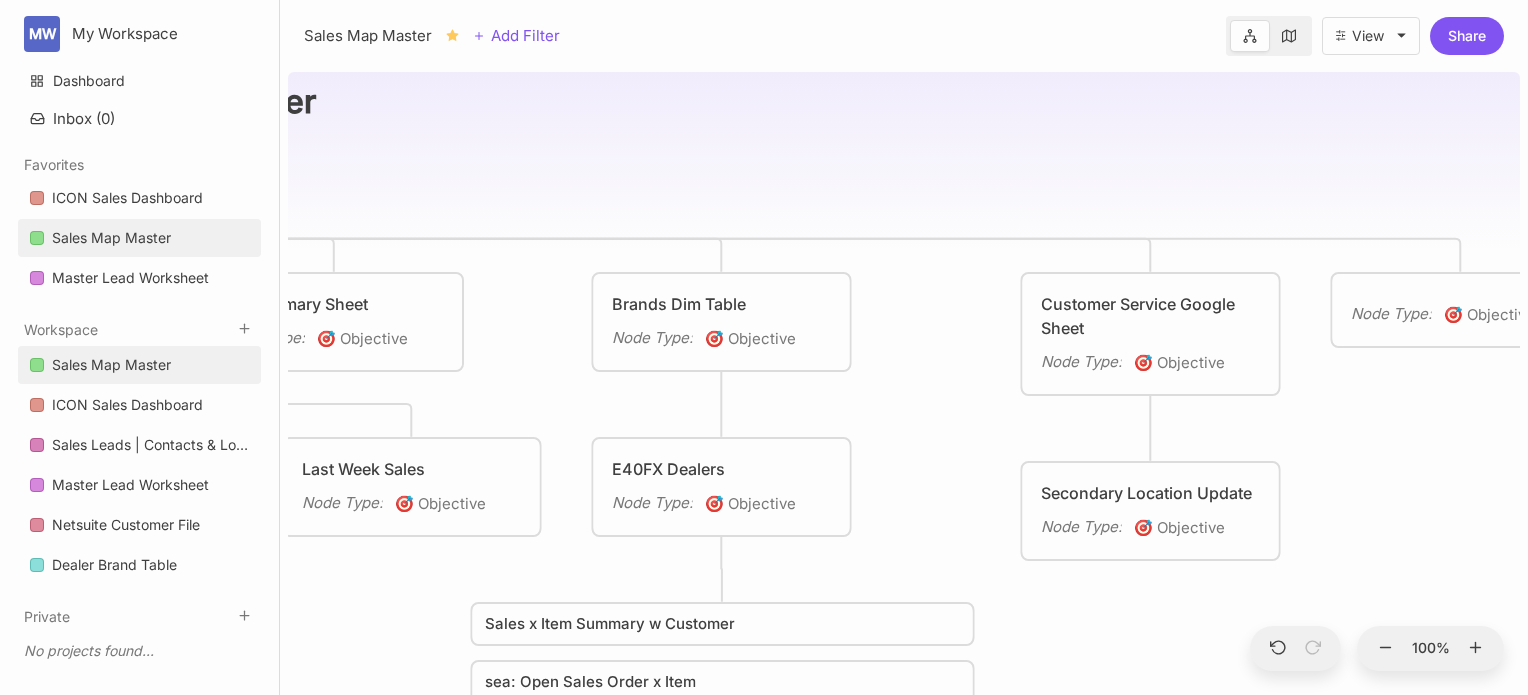 drag, startPoint x: 1105, startPoint y: 453, endPoint x: 517, endPoint y: 367, distance: 594.25586 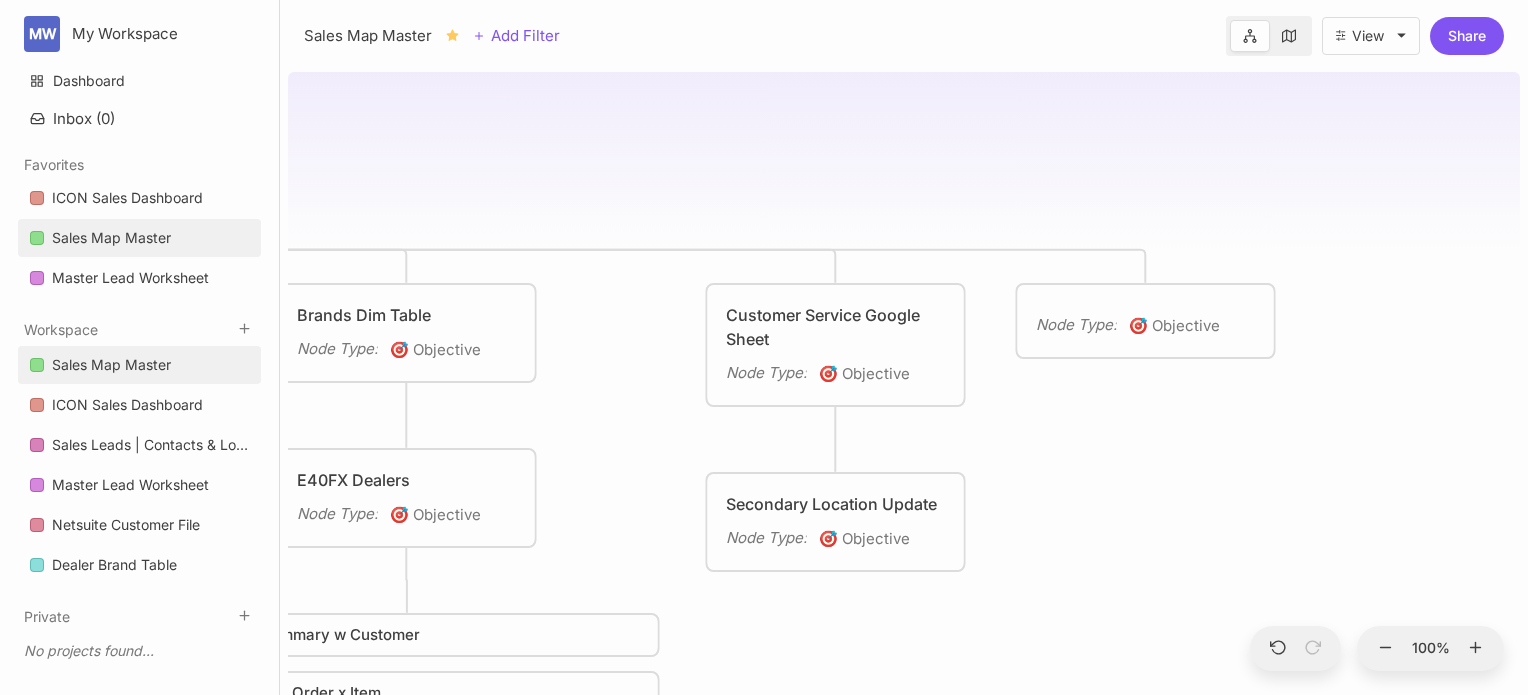 drag, startPoint x: 1427, startPoint y: 412, endPoint x: 975, endPoint y: 425, distance: 452.18692 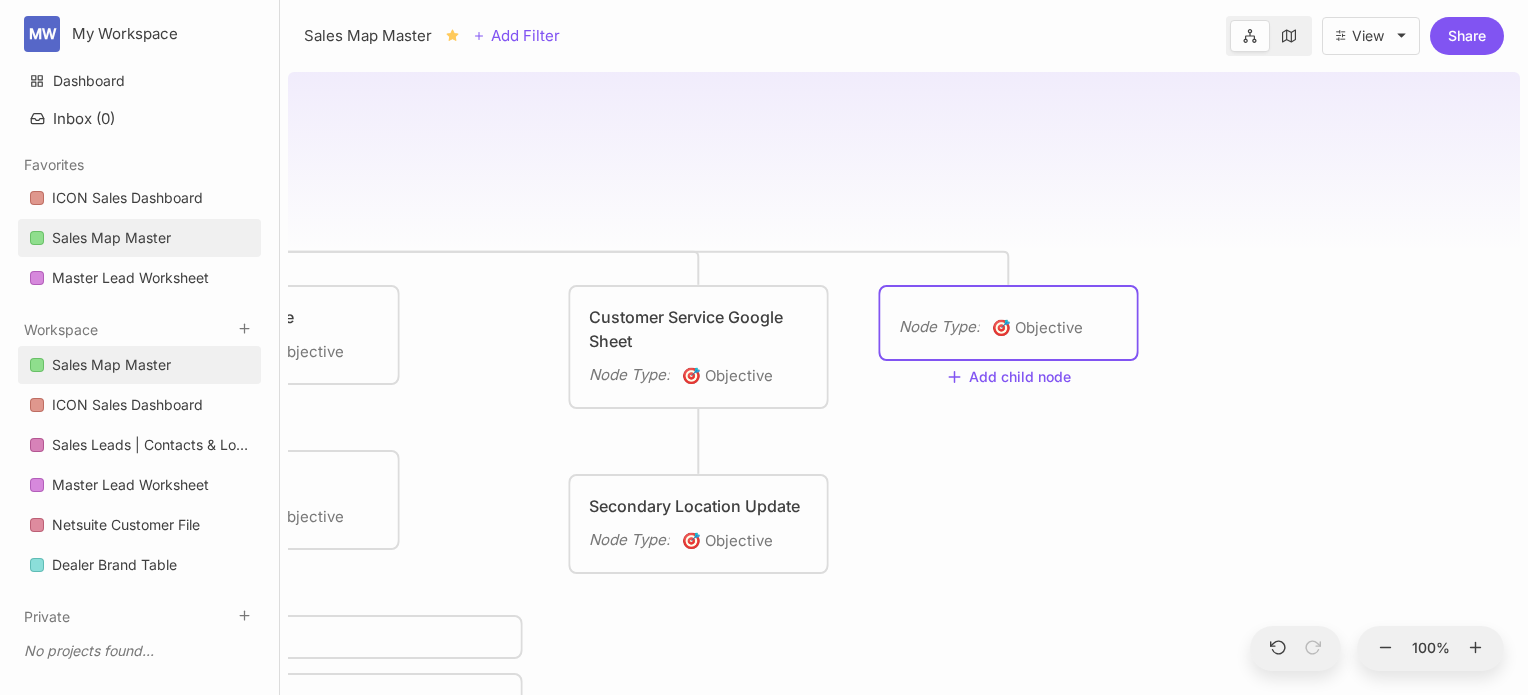 click on "Node Type : 🎯   Objective" at bounding box center (1009, 323) 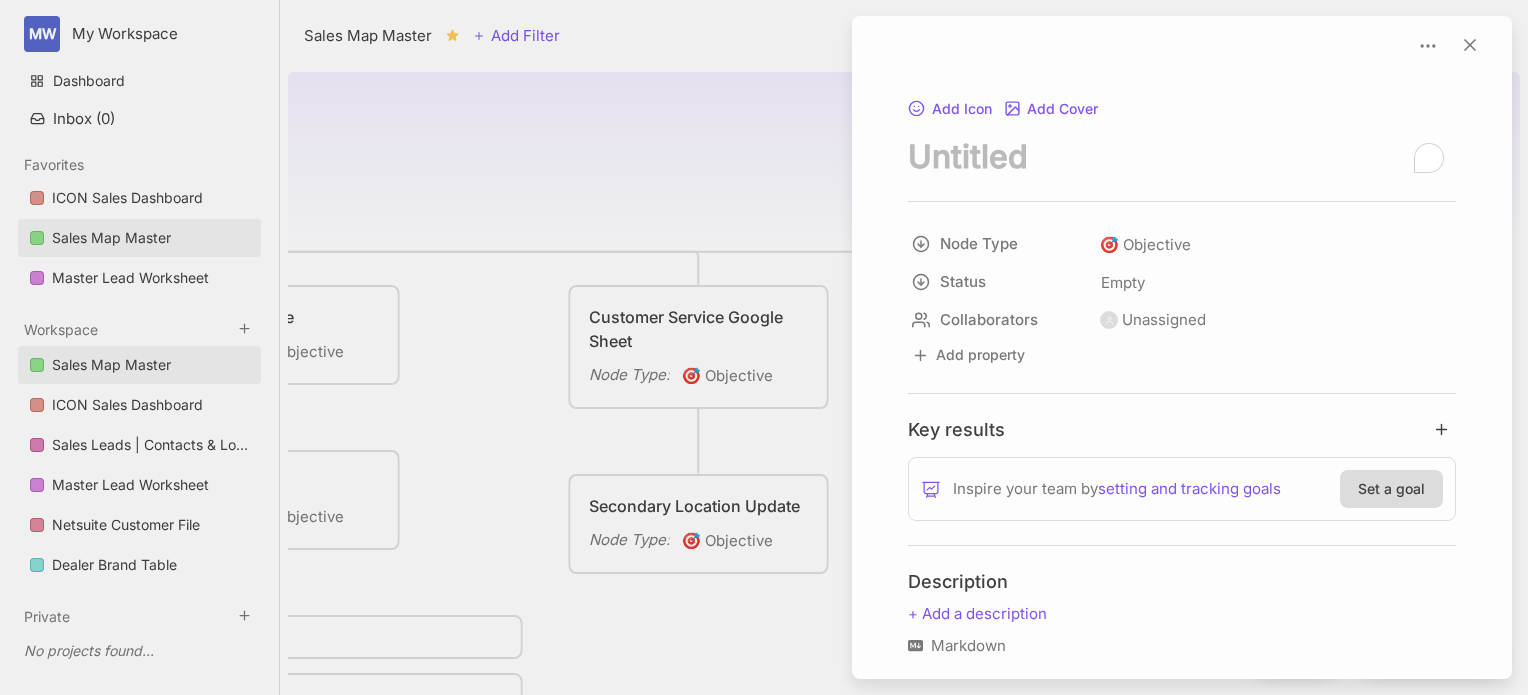 scroll, scrollTop: 0, scrollLeft: 0, axis: both 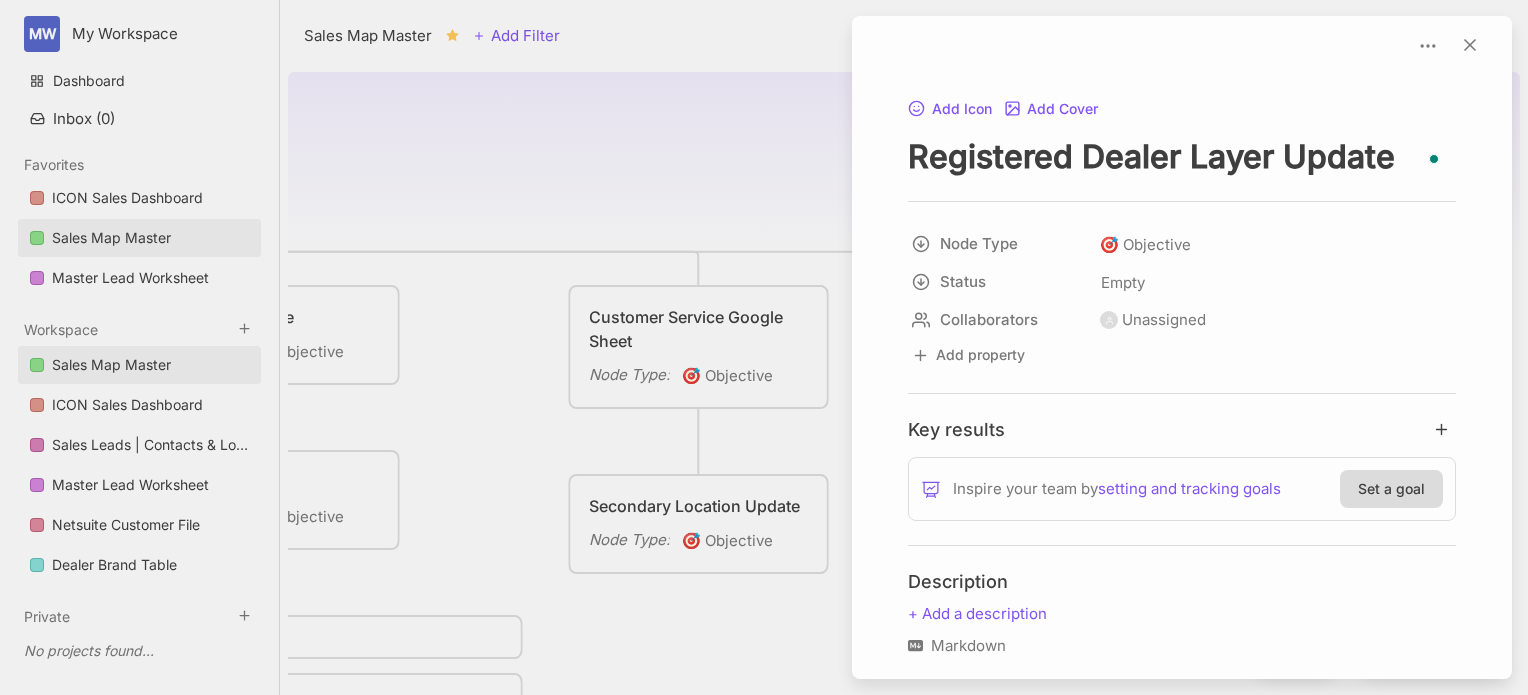 type on "Registered Dealer Layer Update" 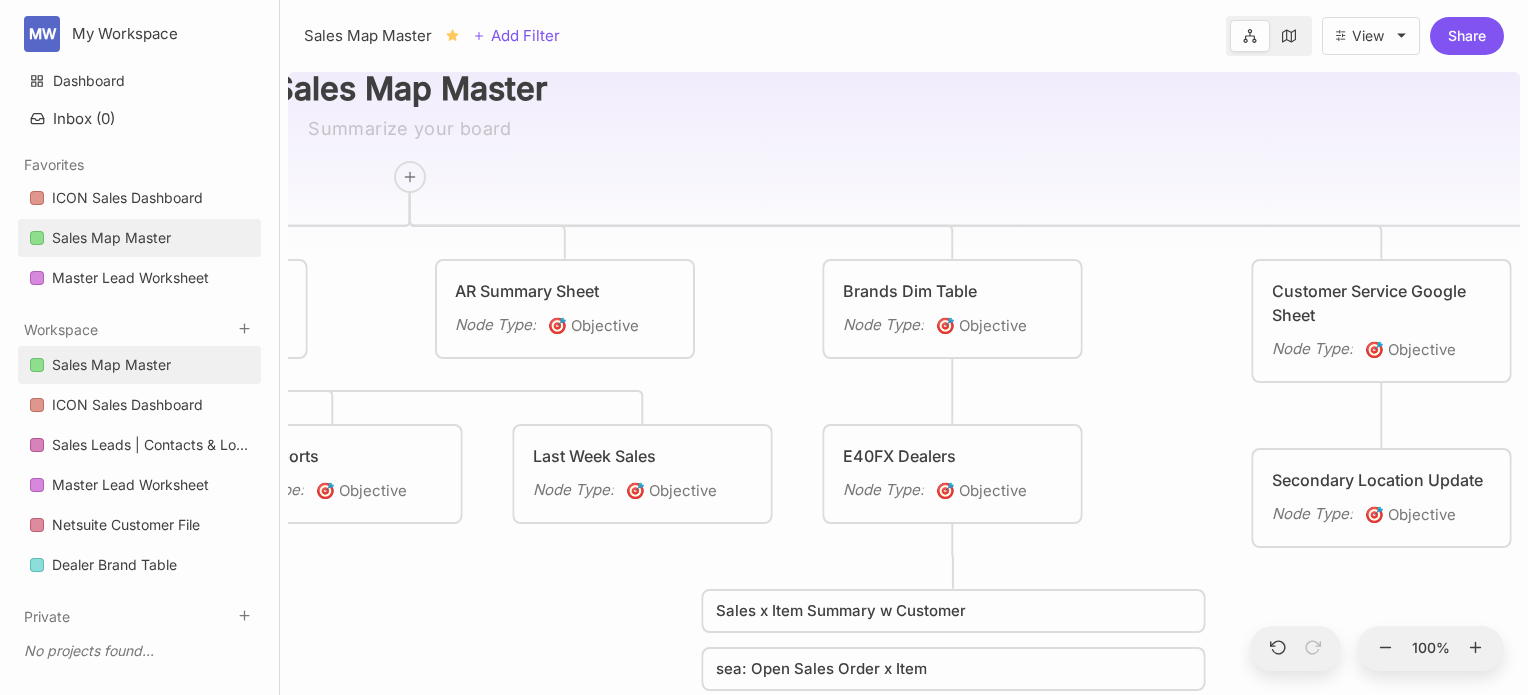 drag, startPoint x: 961, startPoint y: 522, endPoint x: 1644, endPoint y: 497, distance: 683.4574 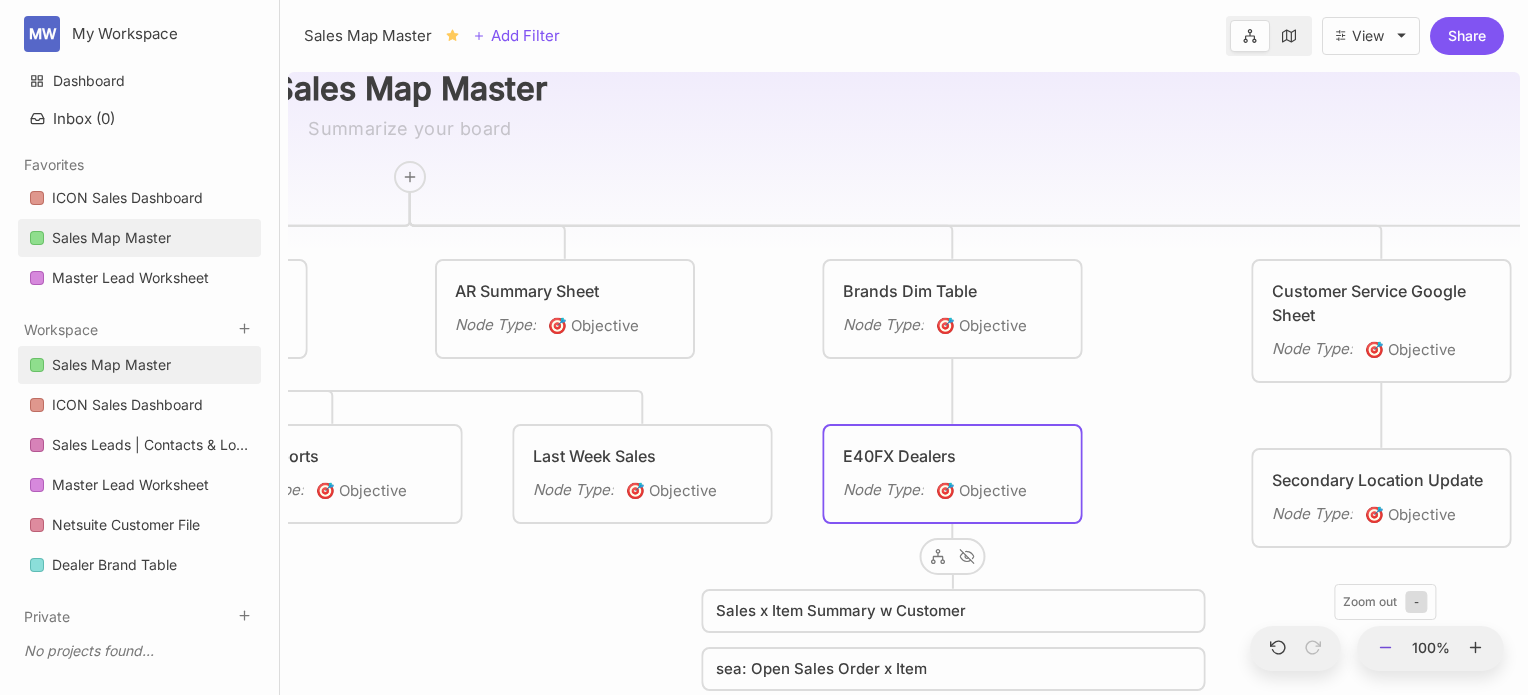 click at bounding box center [1386, 649] 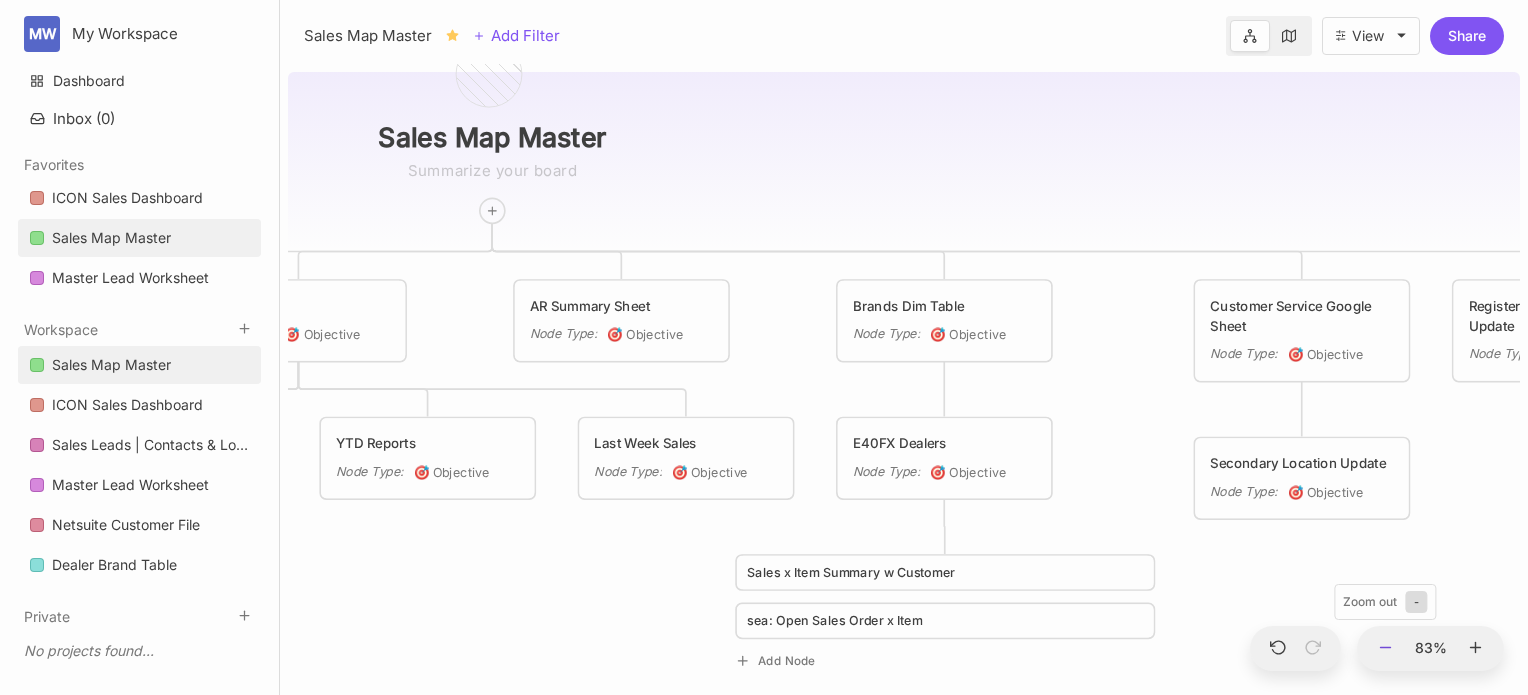 click at bounding box center [1386, 649] 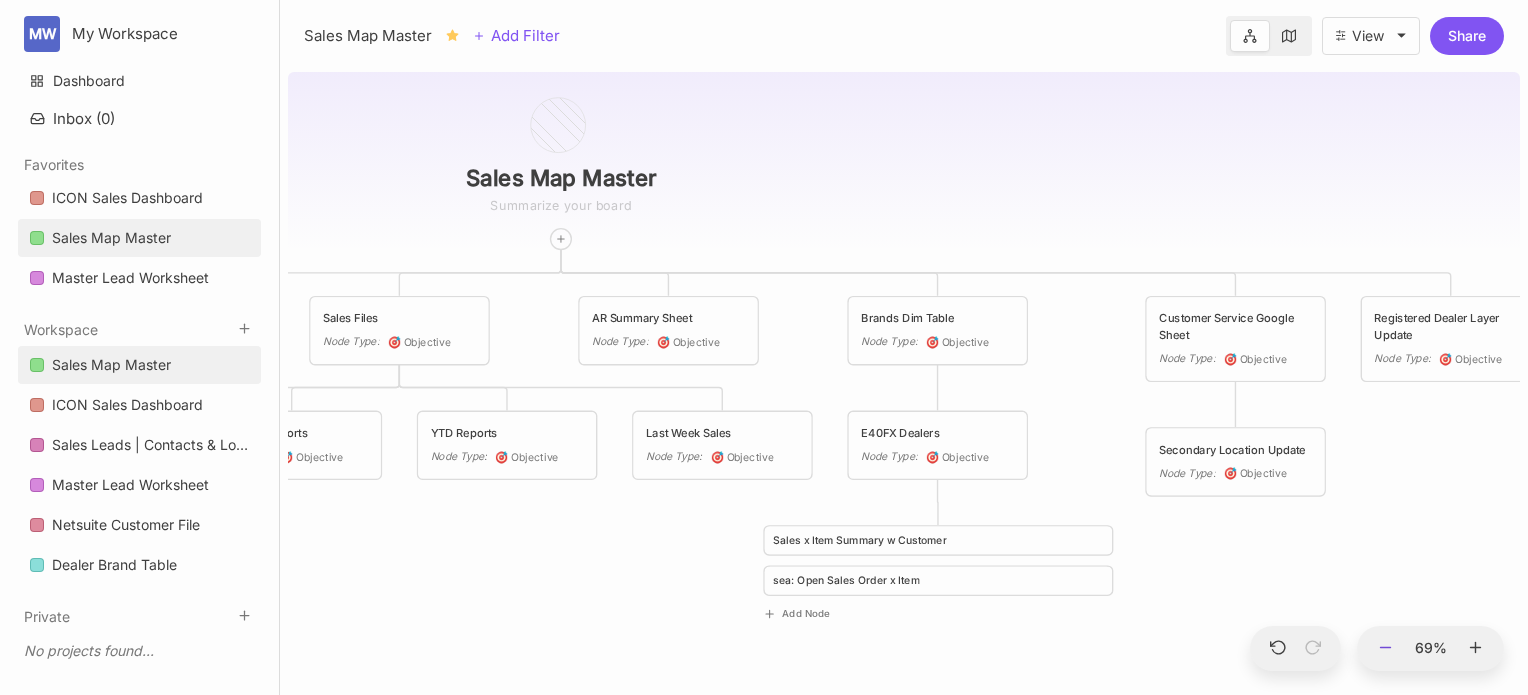 click at bounding box center [1386, 649] 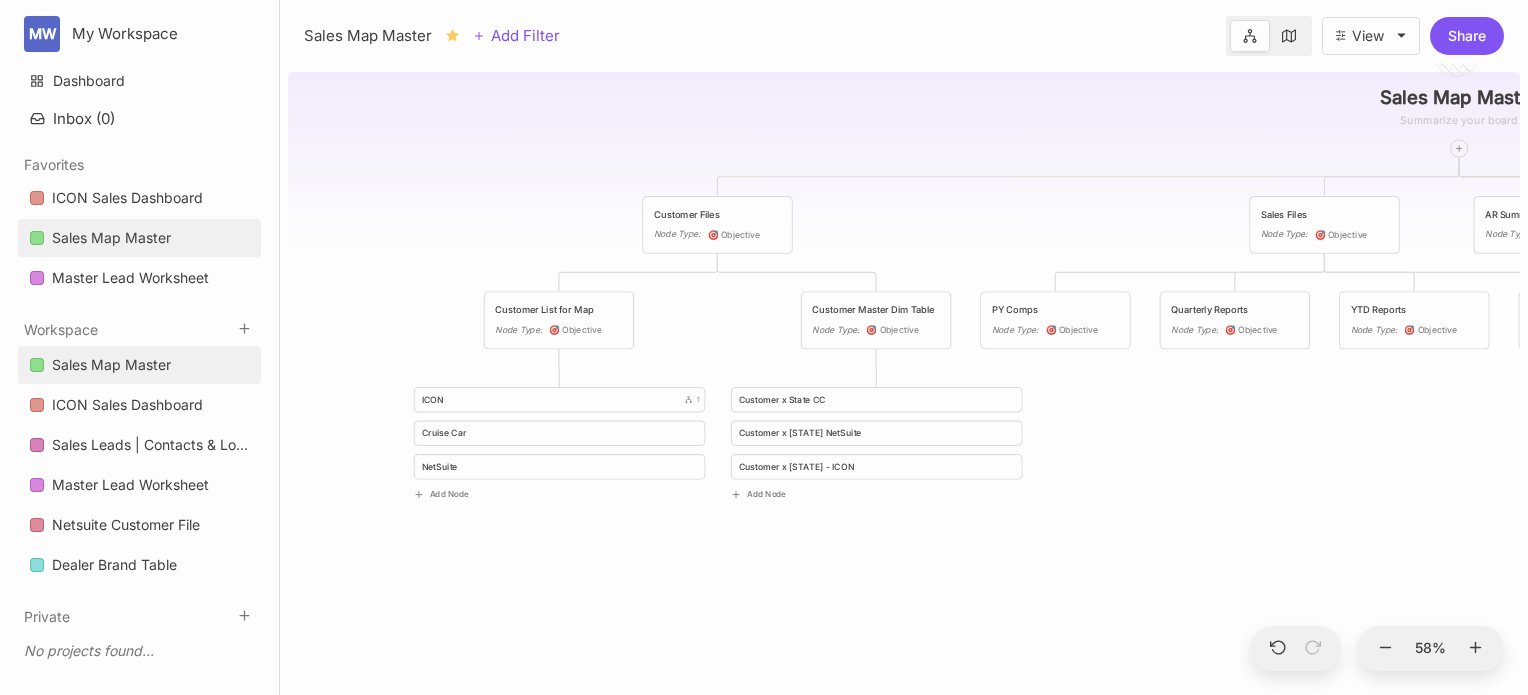 drag, startPoint x: 584, startPoint y: 531, endPoint x: 1425, endPoint y: 417, distance: 848.69135 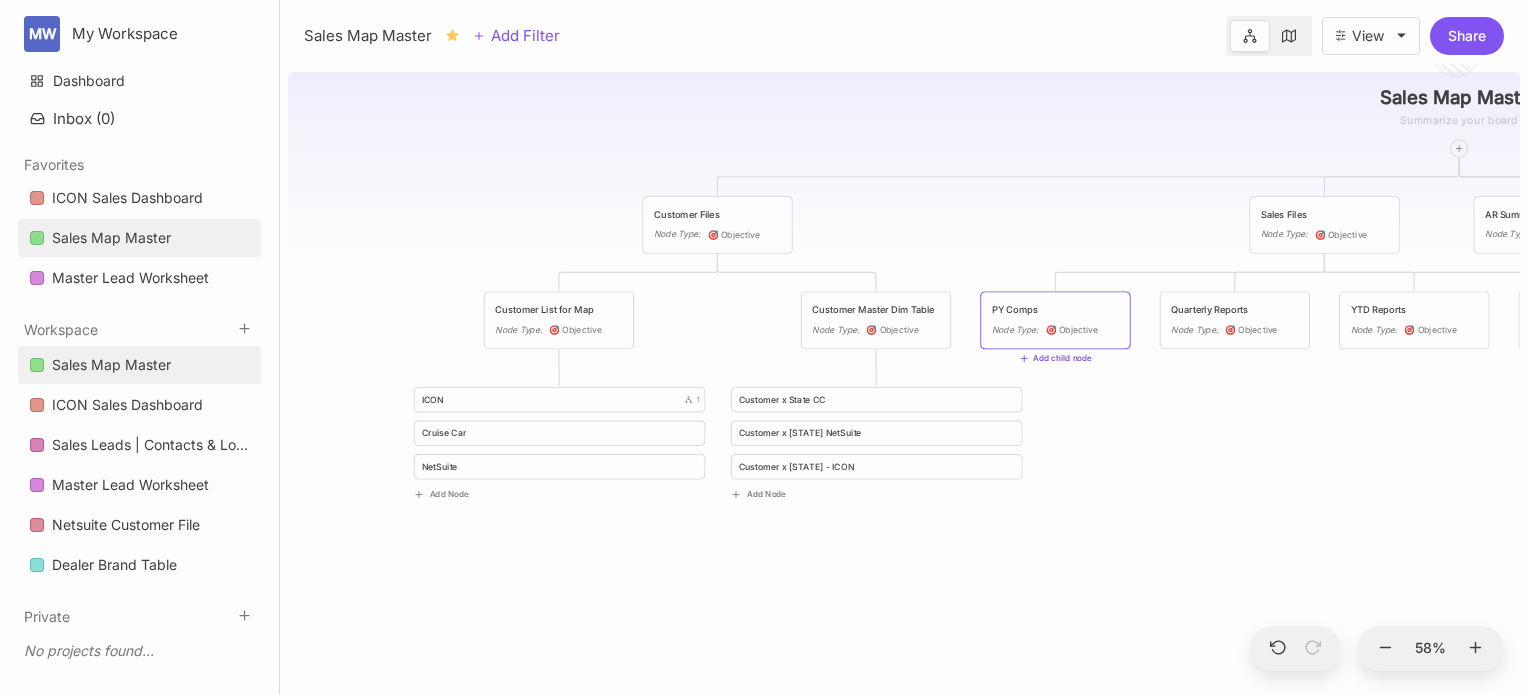 click 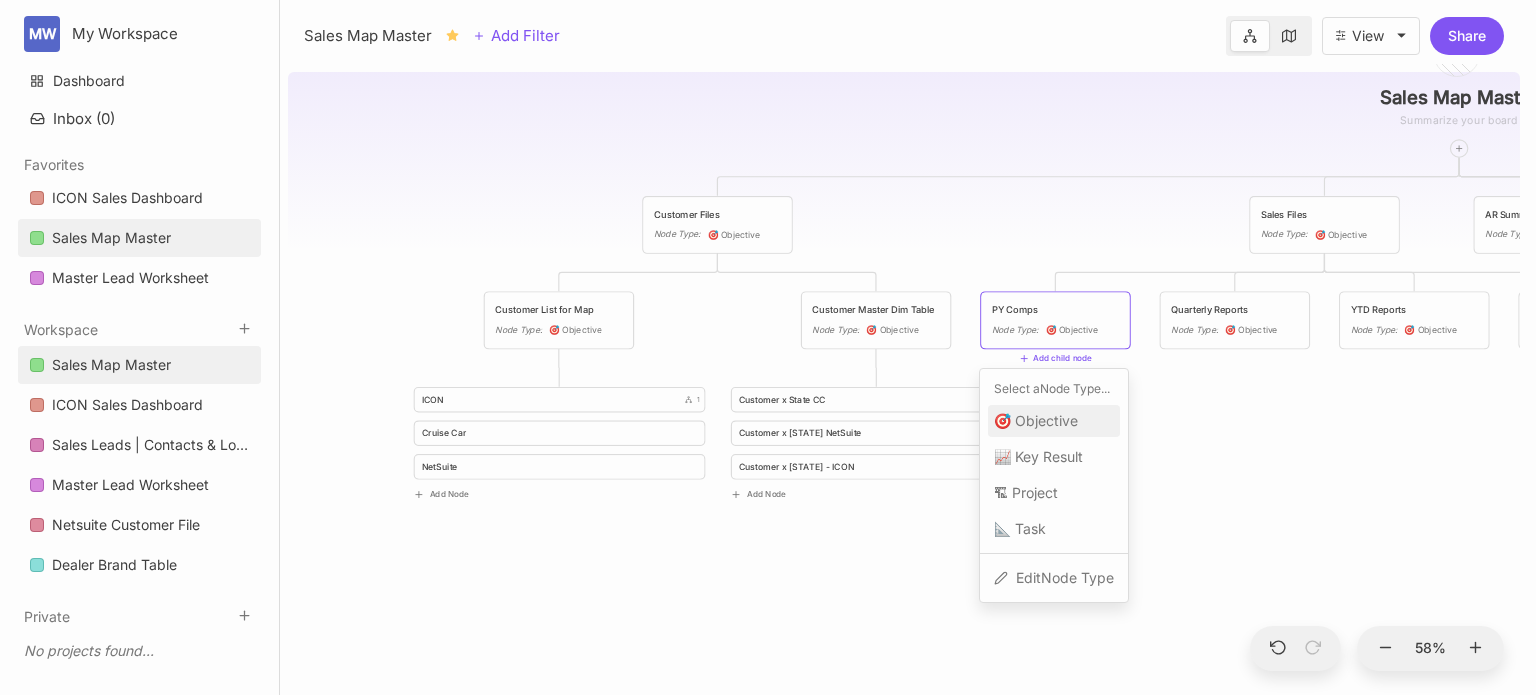 click on "🎯   Objective" at bounding box center [1036, 421] 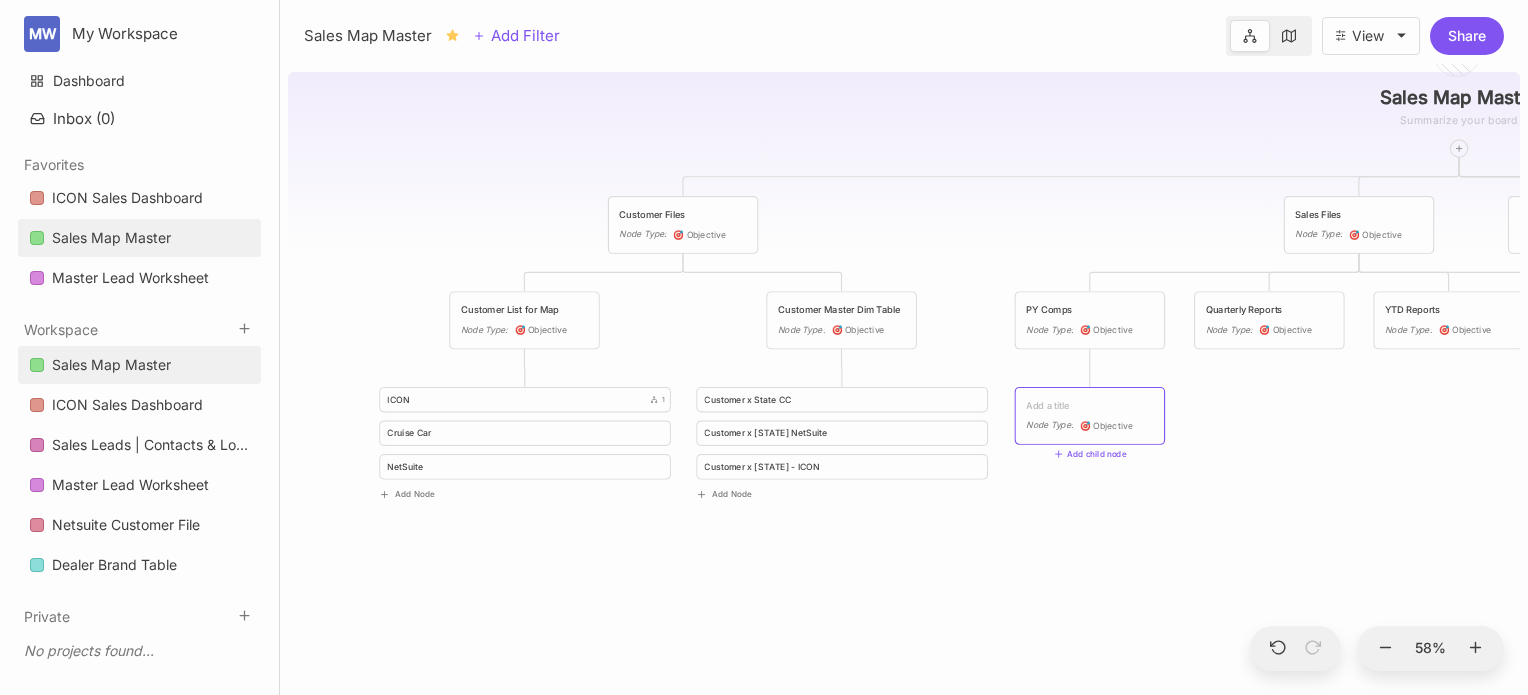 click at bounding box center (1089, 406) 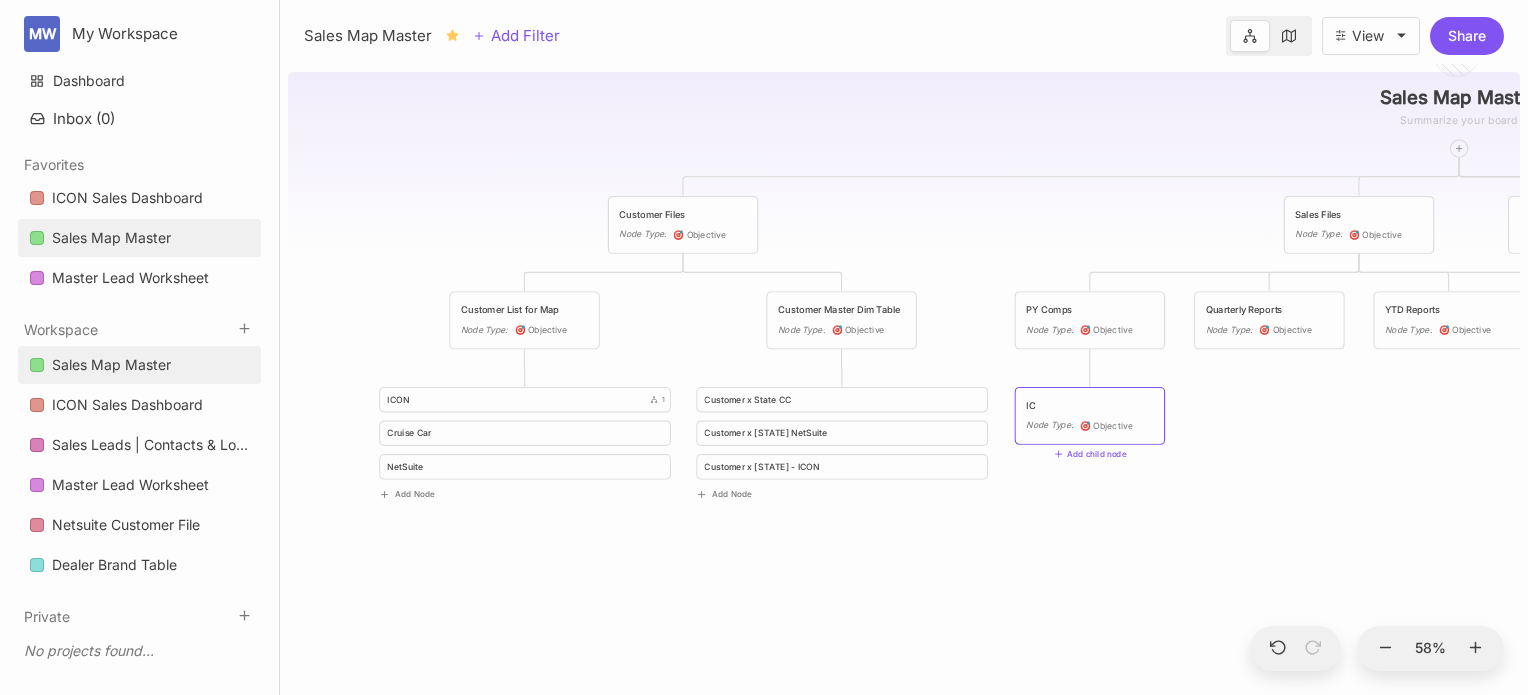type on "I" 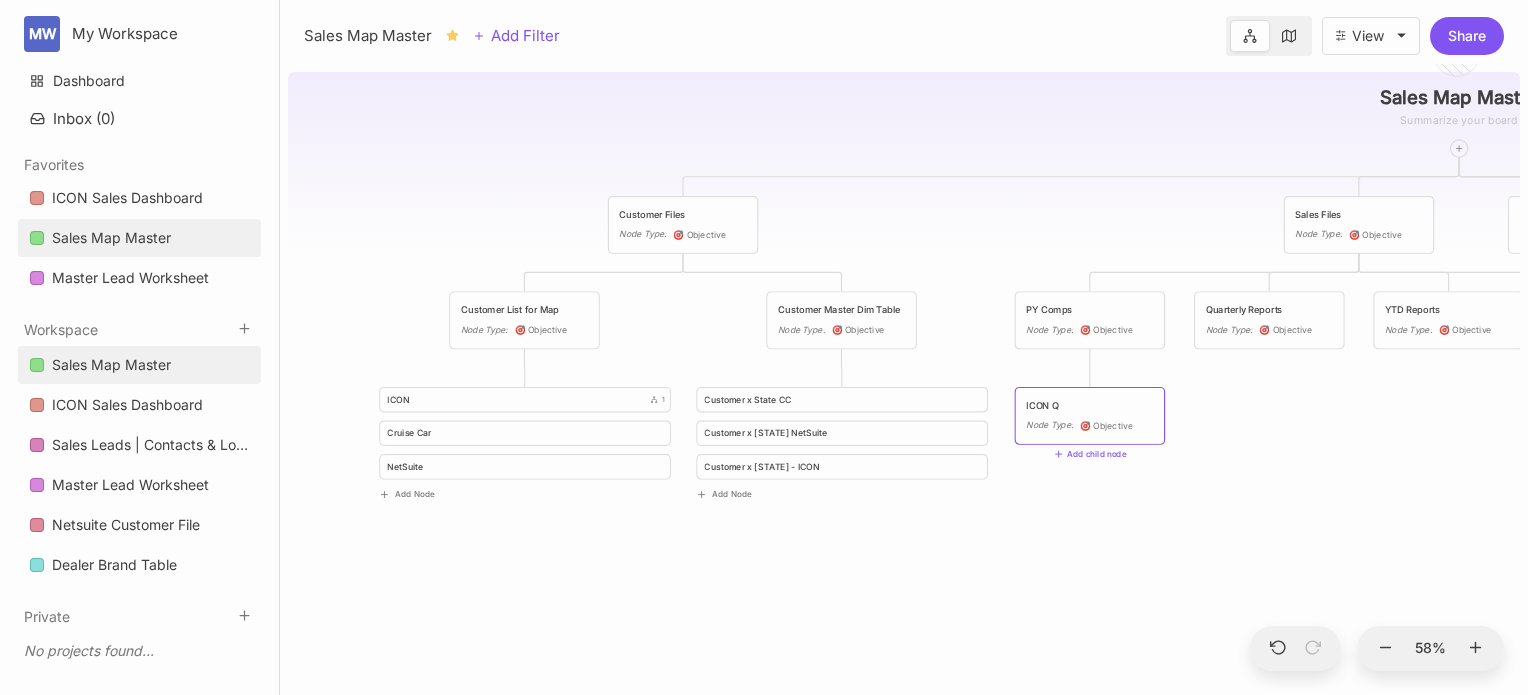 type on "ICON QB" 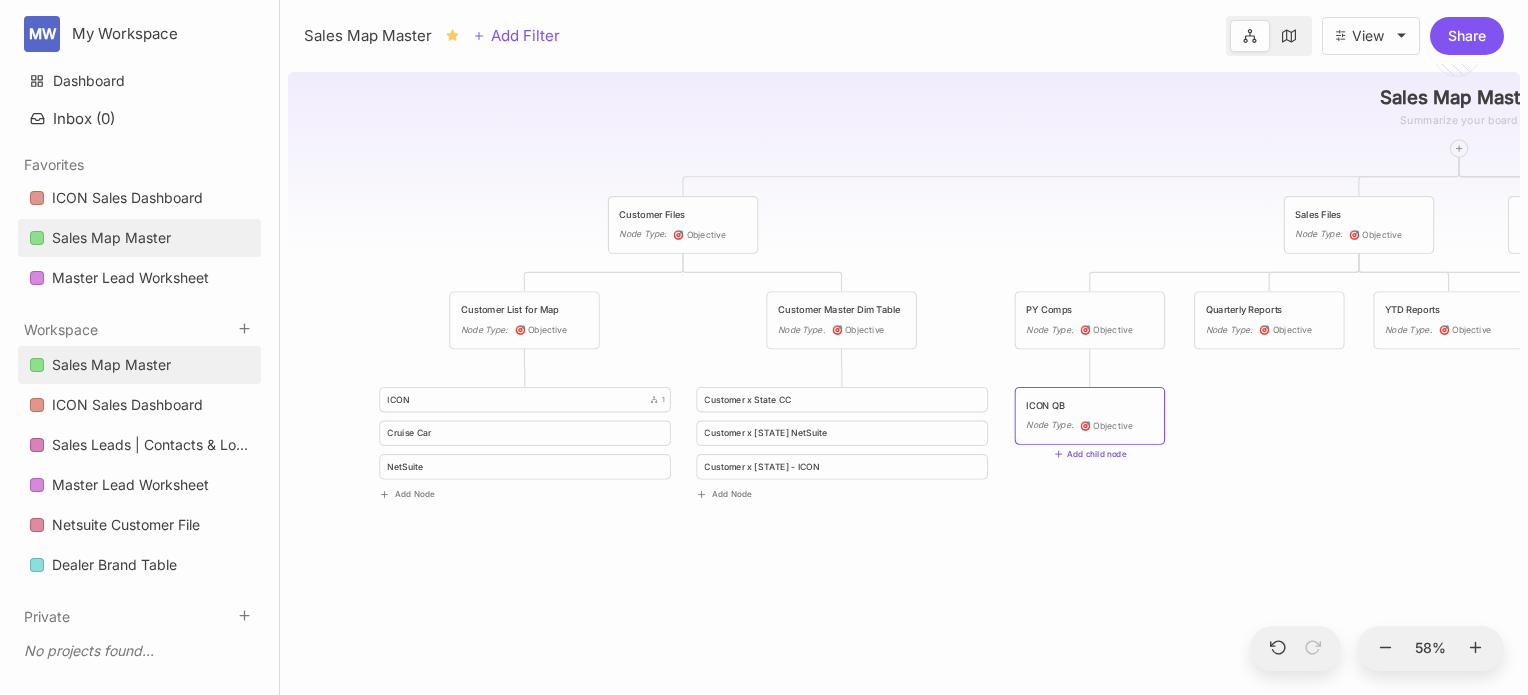 click 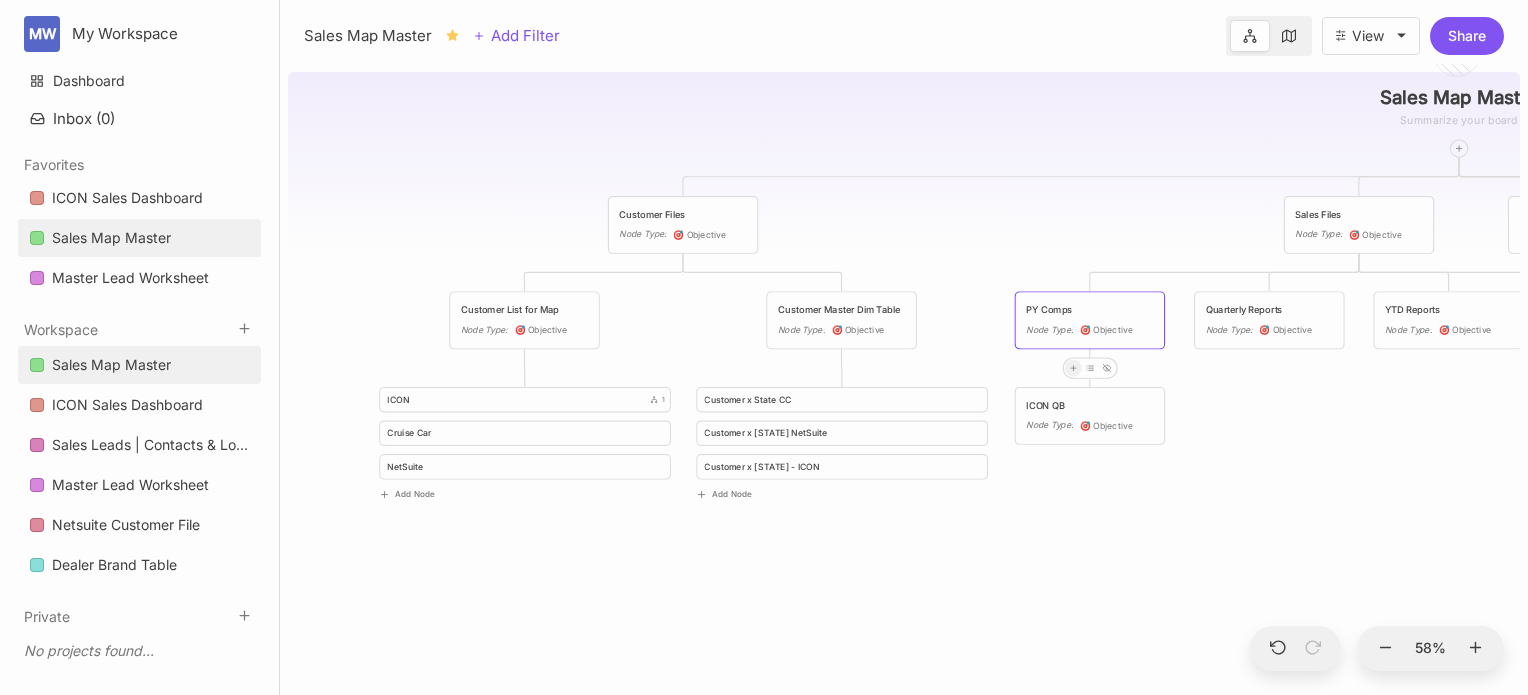 click at bounding box center [1073, 368] 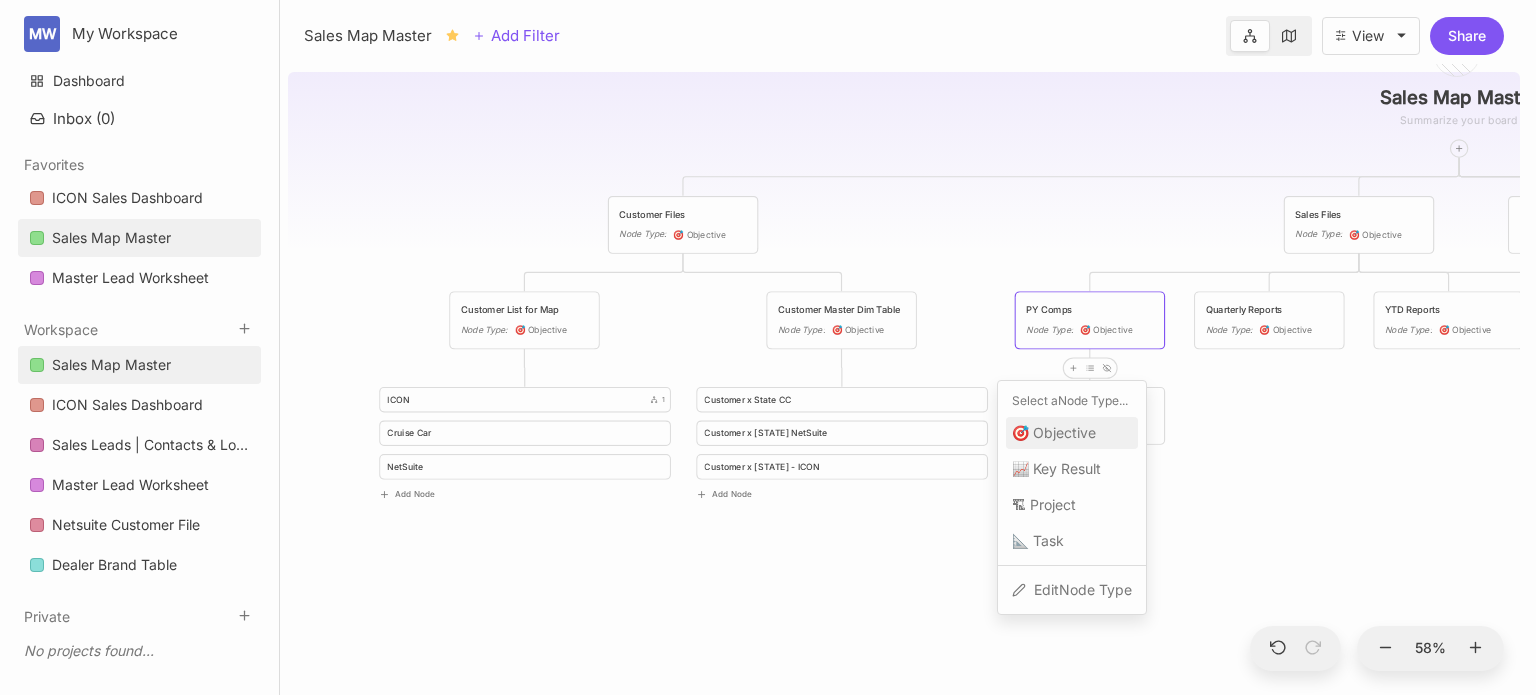 click on "🎯   Objective" at bounding box center (1072, 433) 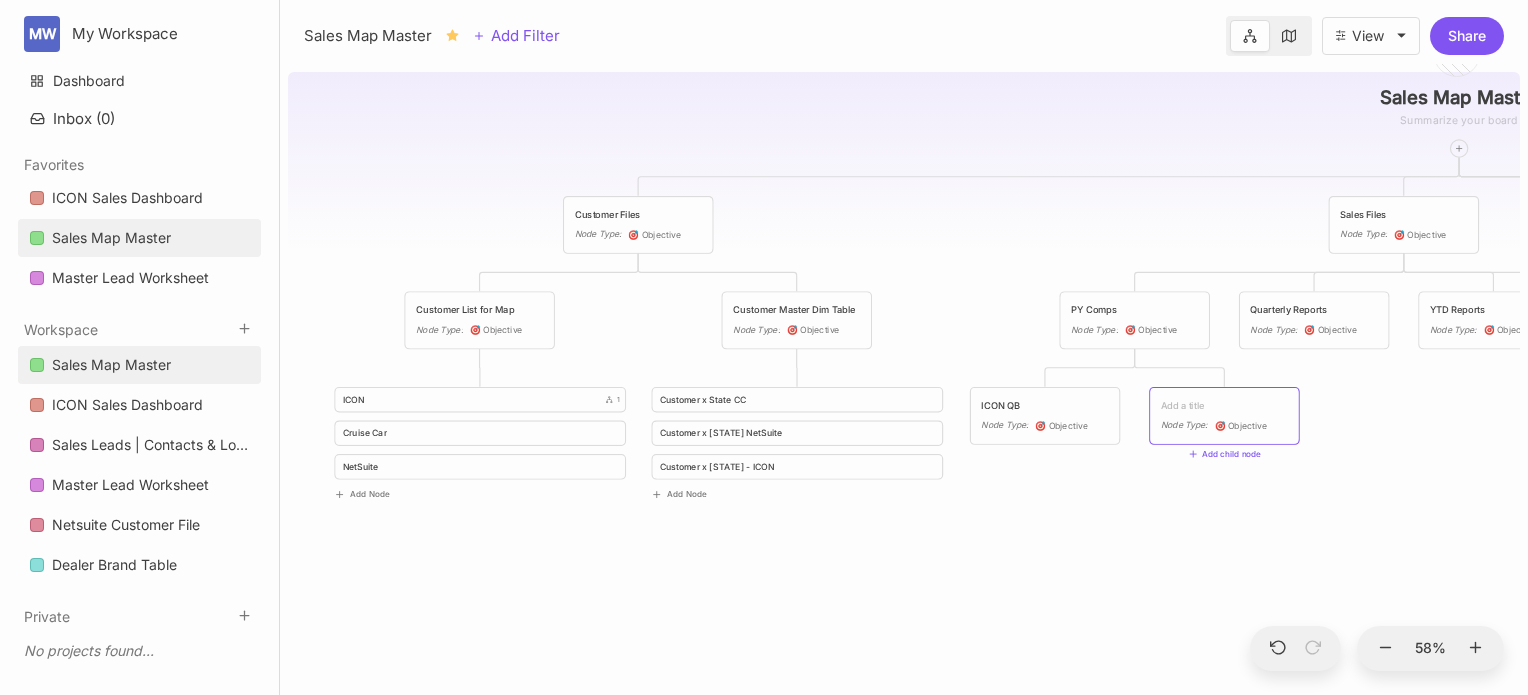 click at bounding box center (1224, 406) 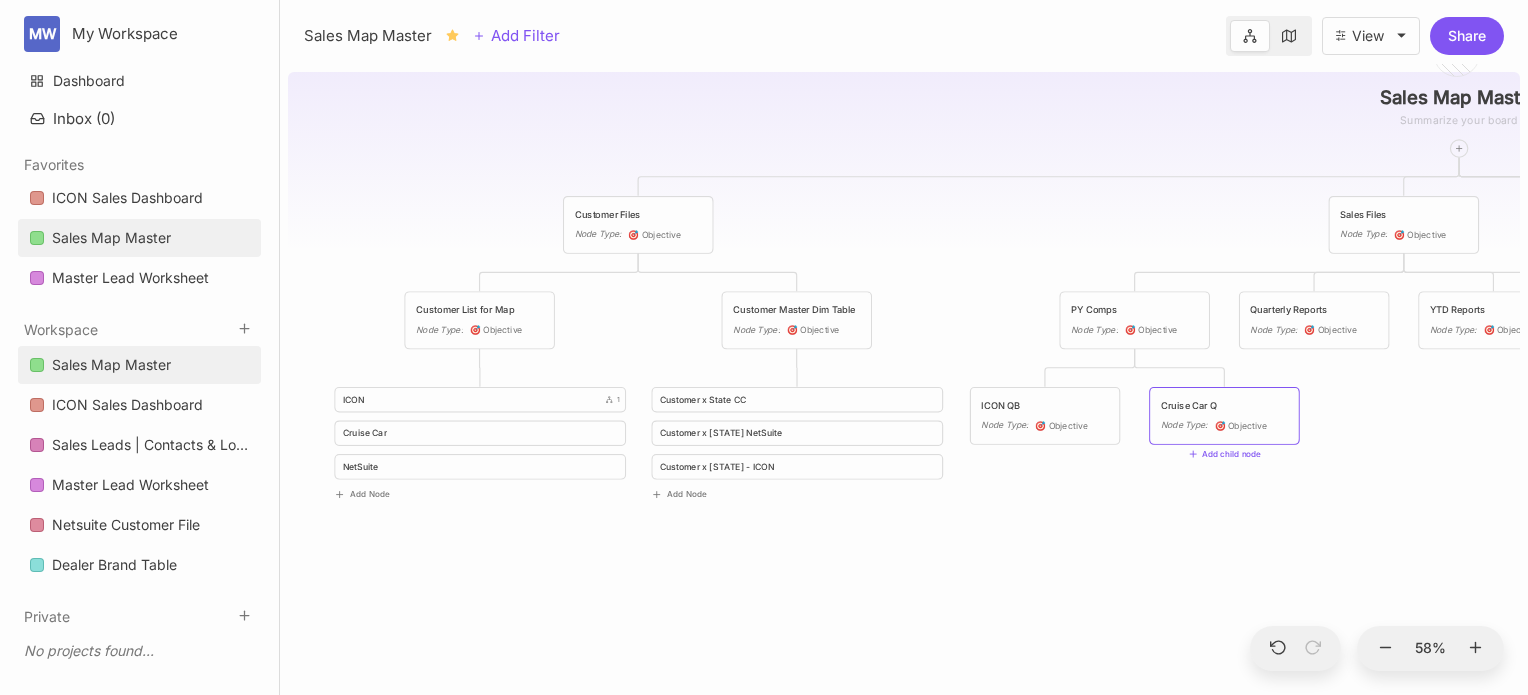 type on "Cruise Car QB" 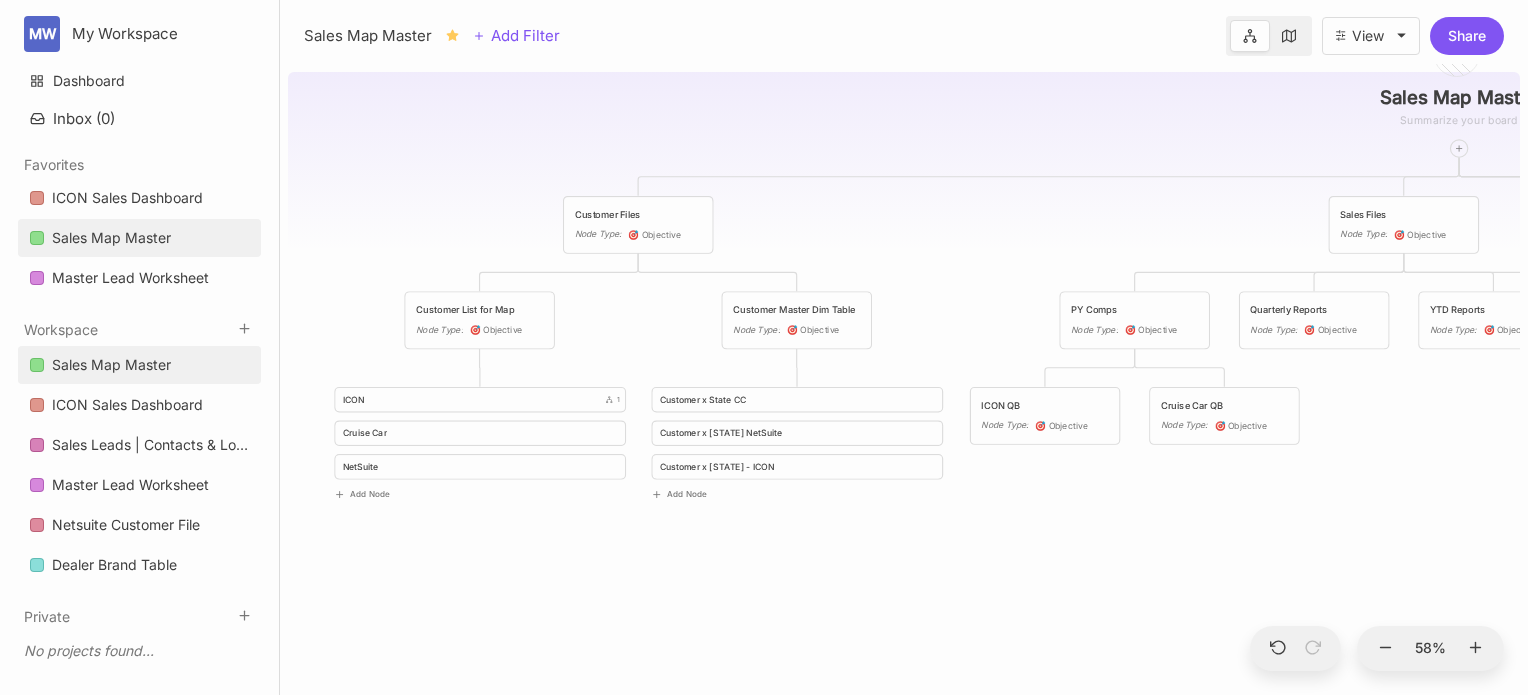 click on "Sales Map Master Customer Files Node Type : 🎯   Objective Sales Files Node Type : 🎯   Objective AR Summary Sheet Node Type : 🎯   Objective Brands Dim Table Node Type : 🎯   Objective Customer Service Google Sheet Node Type : 🎯   Objective Registered Dealer Layer Update Node Type : 🎯   Objective Customer List for Map Node Type : 🎯   Objective Customer Master Dim Table Node Type : 🎯   Objective PY Comps Node Type : 🎯   Objective Quarterly Reports Node Type : 🎯   Objective YTD Reports Node Type : 🎯   Objective Last Week Sales Node Type : 🎯   Objective E40FX Dealers
Node Type : 🎯   Objective Secondary Location Update Node Type : 🎯   Objective ICON   1 Customer x [STATE] CC ICON QB Node Type : 🎯   Objective Cruise Car QB Node Type : 🎯   Objective Sales x Item Summary w Customer Cruise Car
Customer x [STATE] NetSuite sea: Open Sales Order x Item NetSuite Customer x [STATE] - ICON   Add Node   Add Node   Add Node" at bounding box center [904, 379] 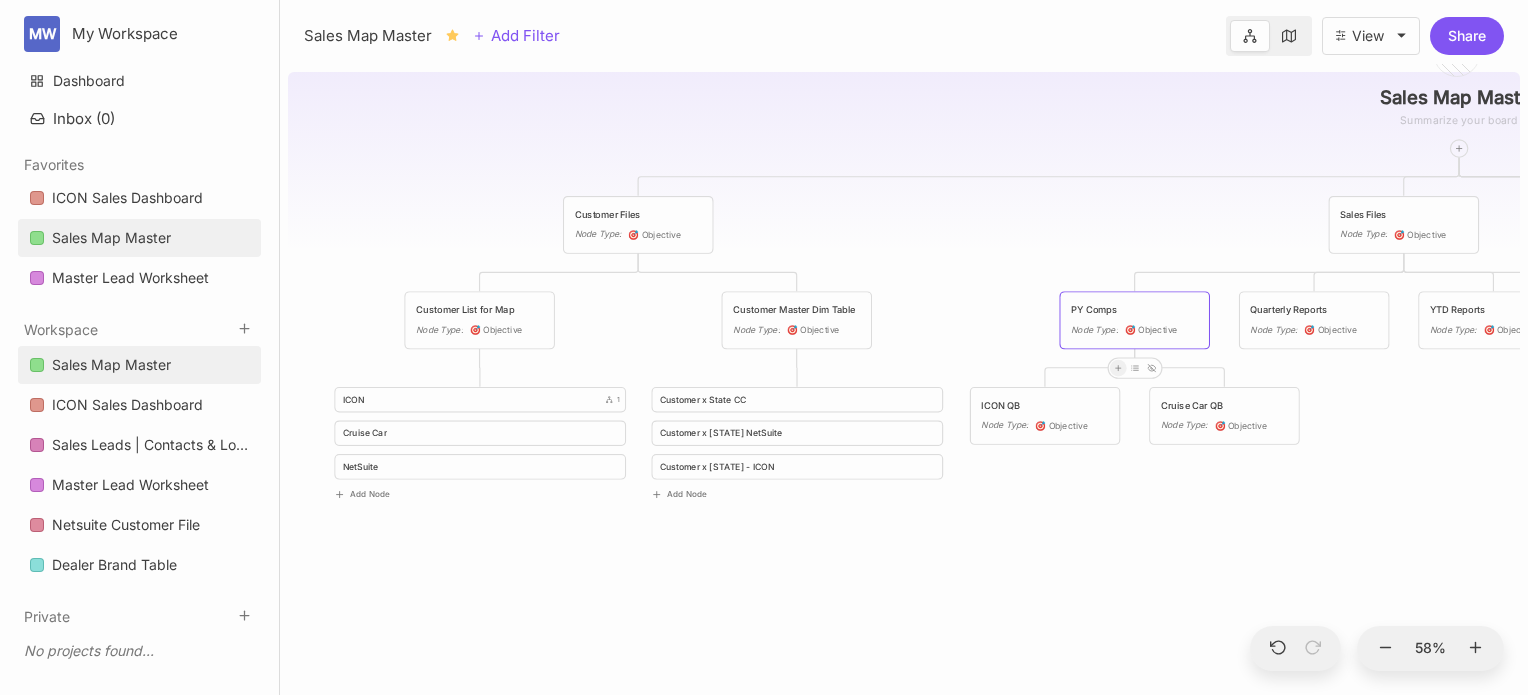 click at bounding box center [1118, 368] 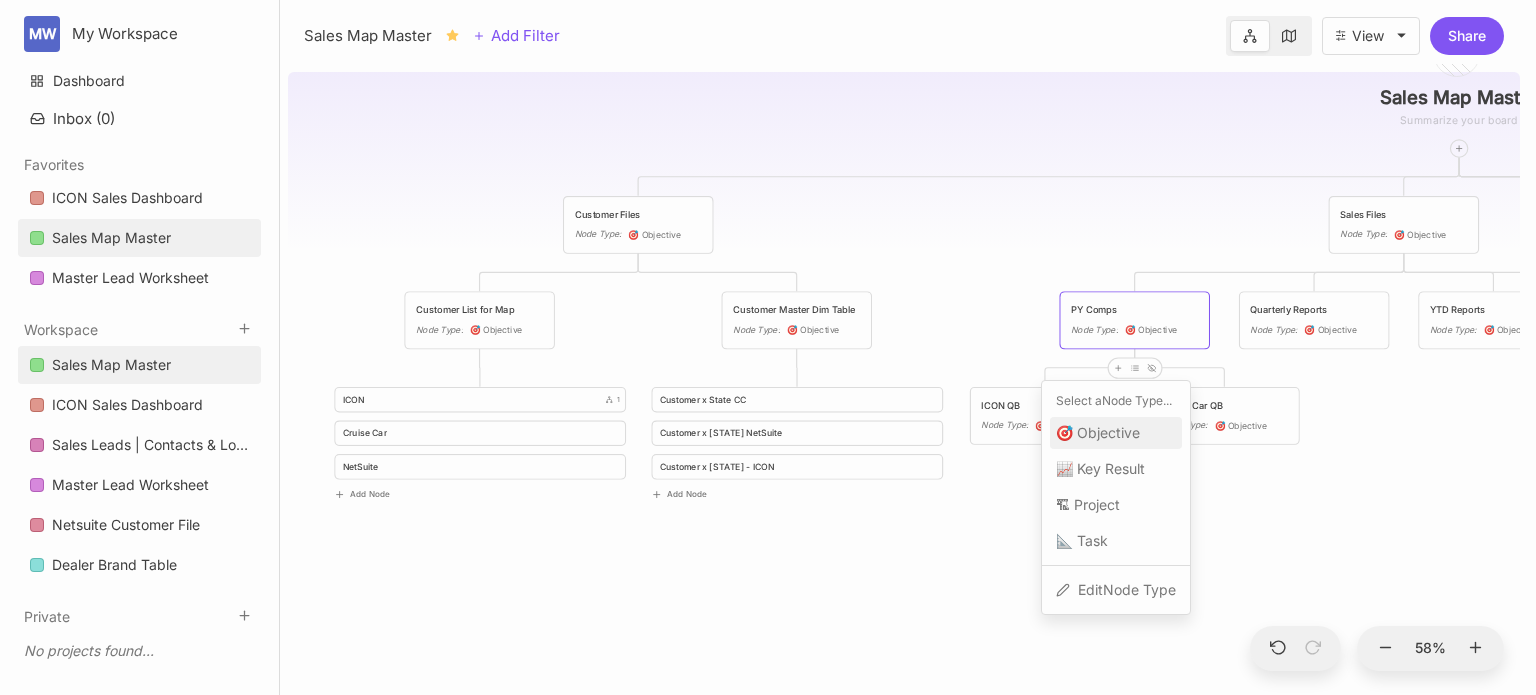 click on "🎯   Objective" at bounding box center [1098, 433] 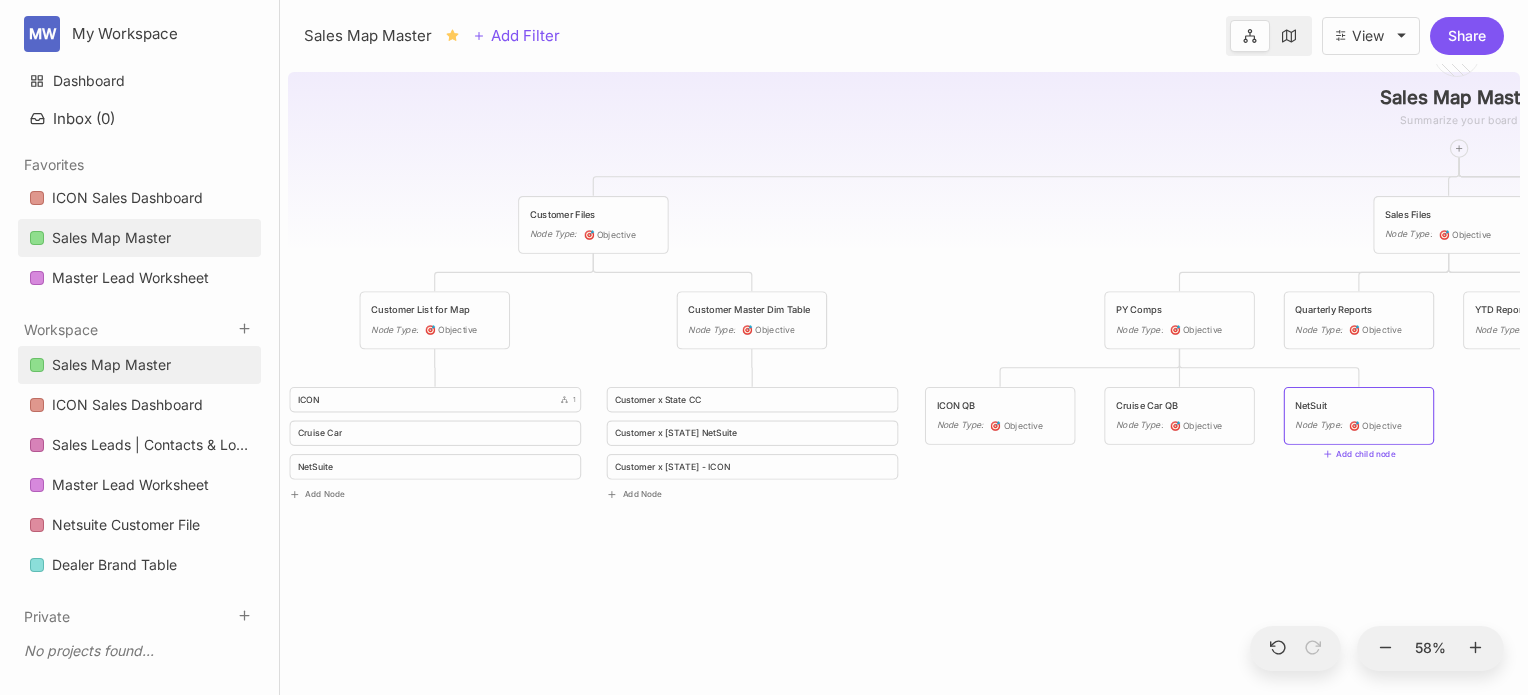 type on "NetSuite" 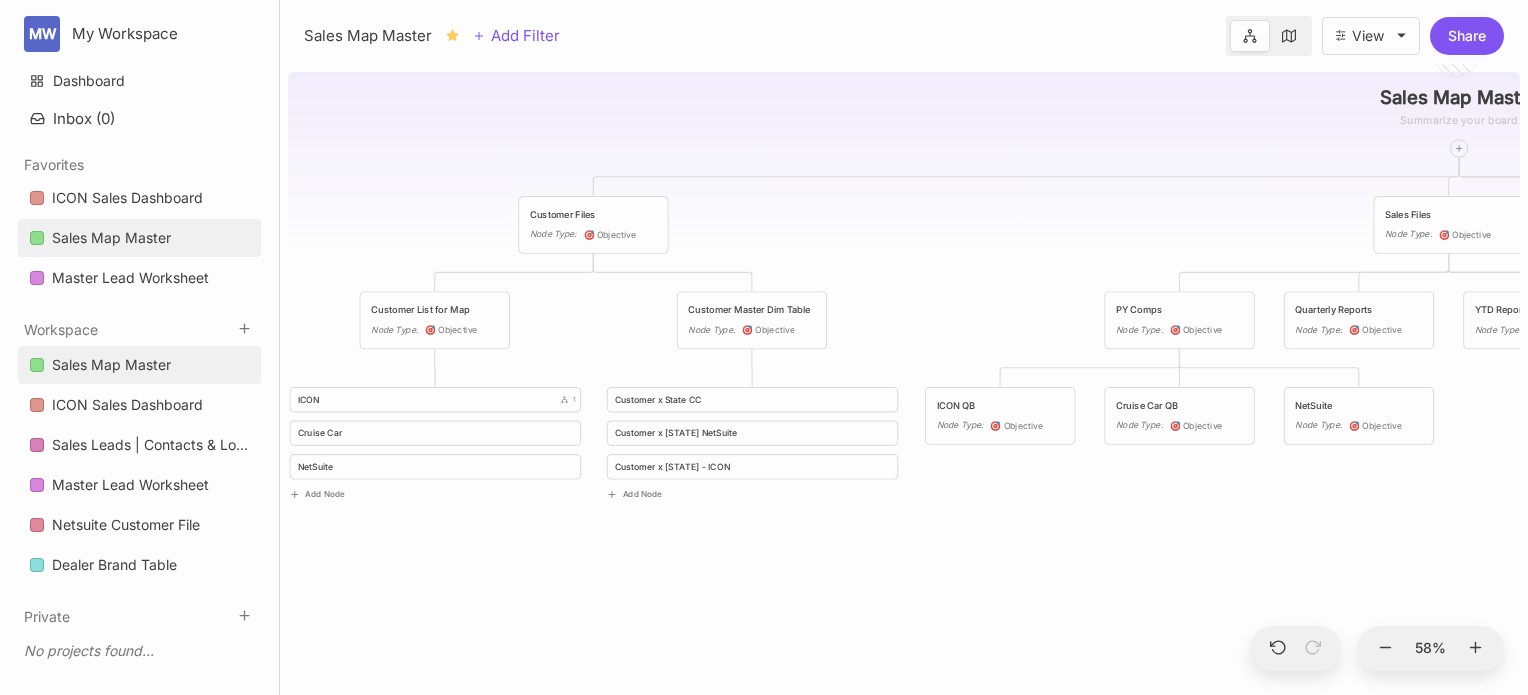 click on "Sales Map Master Customer Files Node Type : 🎯   Objective Sales Files Node Type : 🎯   Objective AR Summary Sheet Node Type : 🎯   Objective Brands Dim Table Node Type : 🎯   Objective Customer Service Google Sheet Node Type : 🎯   Objective Registered Dealer Layer Update Node Type : 🎯   Objective Customer List for Map Node Type : 🎯   Objective Customer Master Dim Table Node Type : 🎯   Objective PY Comps Node Type : 🎯   Objective Quarterly Reports Node Type : 🎯   Objective YTD Reports Node Type : 🎯   Objective Last Week Sales Node Type : 🎯   Objective E40FX Dealers
Node Type : 🎯   Objective Secondary Location Update Node Type : 🎯   Objective ICON   1 Customer x [STATE] CC ICON QB Node Type : 🎯   Objective Cruise Car QB Node Type : 🎯   Objective NetSuite Node Type : 🎯   Objective Sales x Item Summary w Customer Cruise Car
Customer x [STATE] NetSuite sea: Open Sales Order x Item NetSuite Customer x [STATE] - ICON   Add Node   Add Node   Add Node" at bounding box center (904, 379) 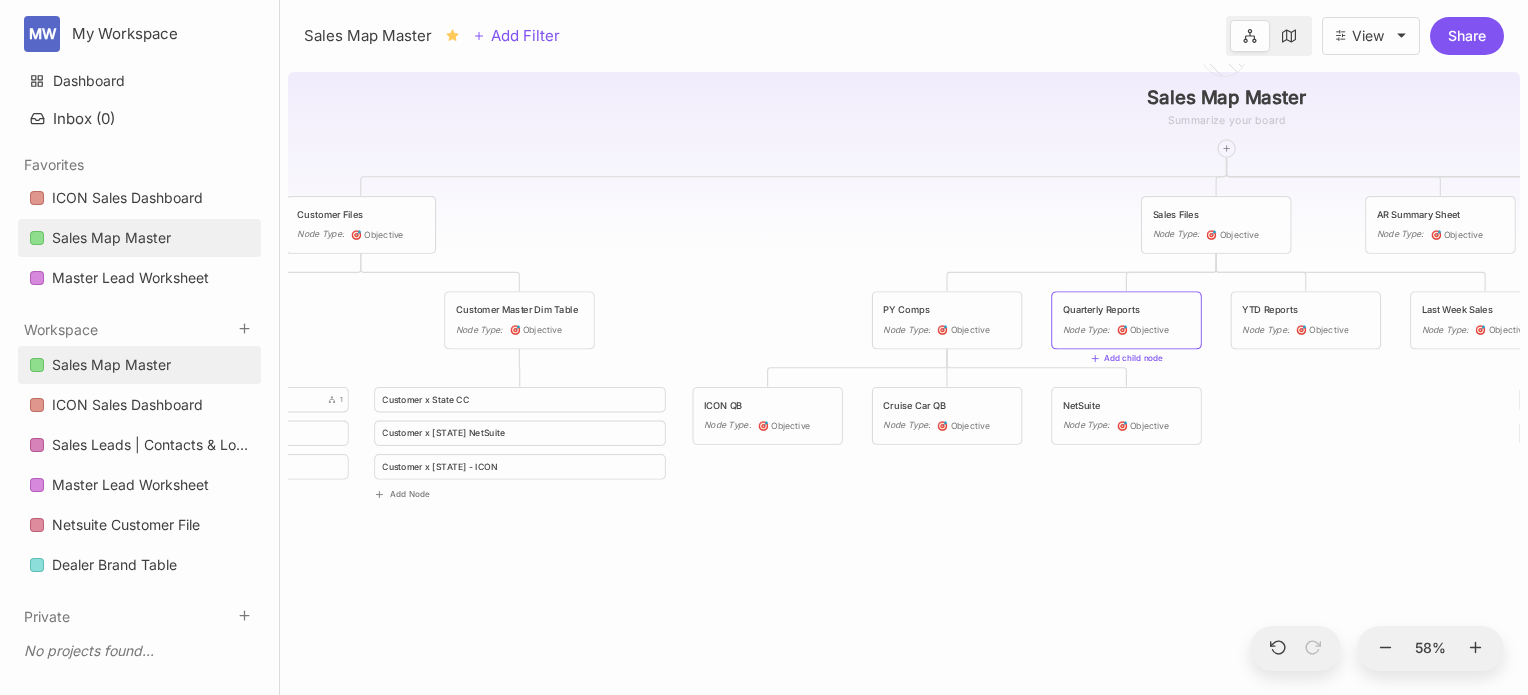 click on "Quarterly Reports Node Type : 🎯   Objective" at bounding box center [1126, 321] 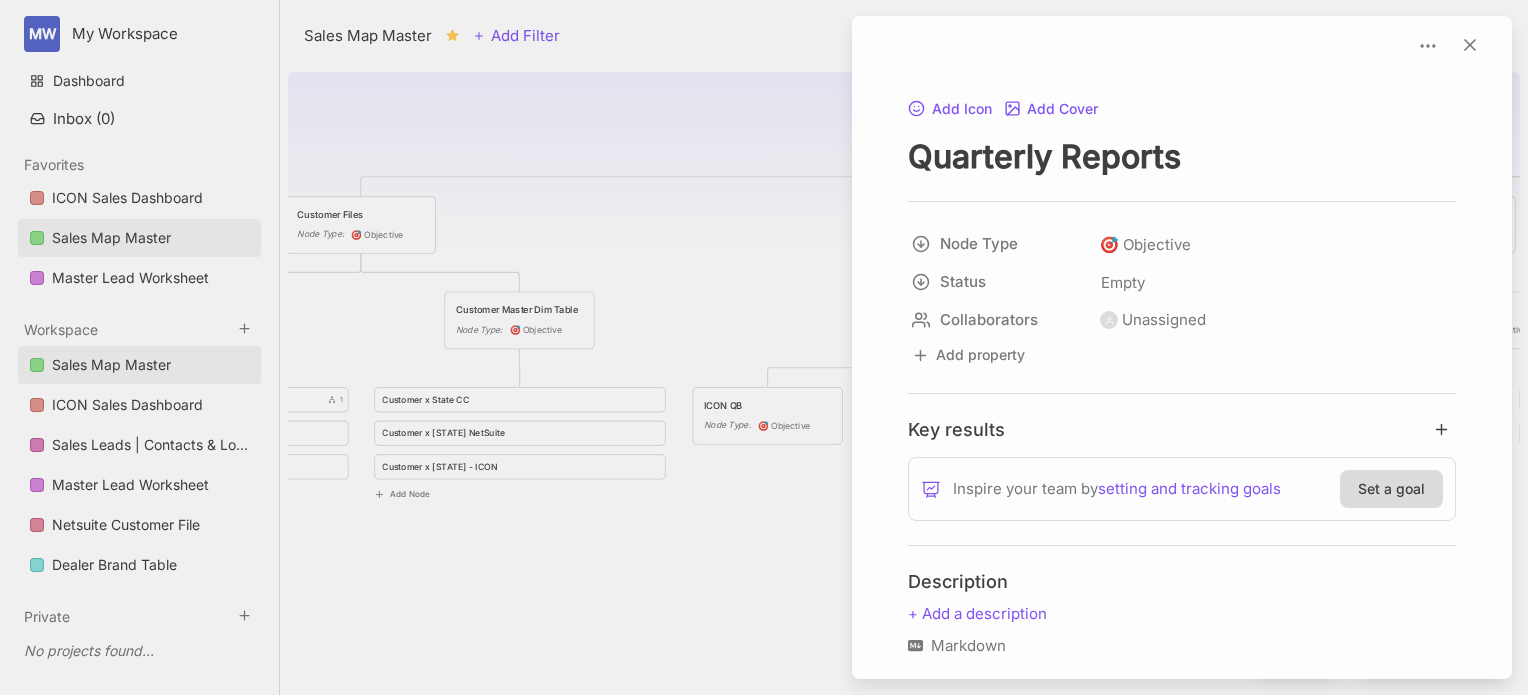 click at bounding box center [764, 347] 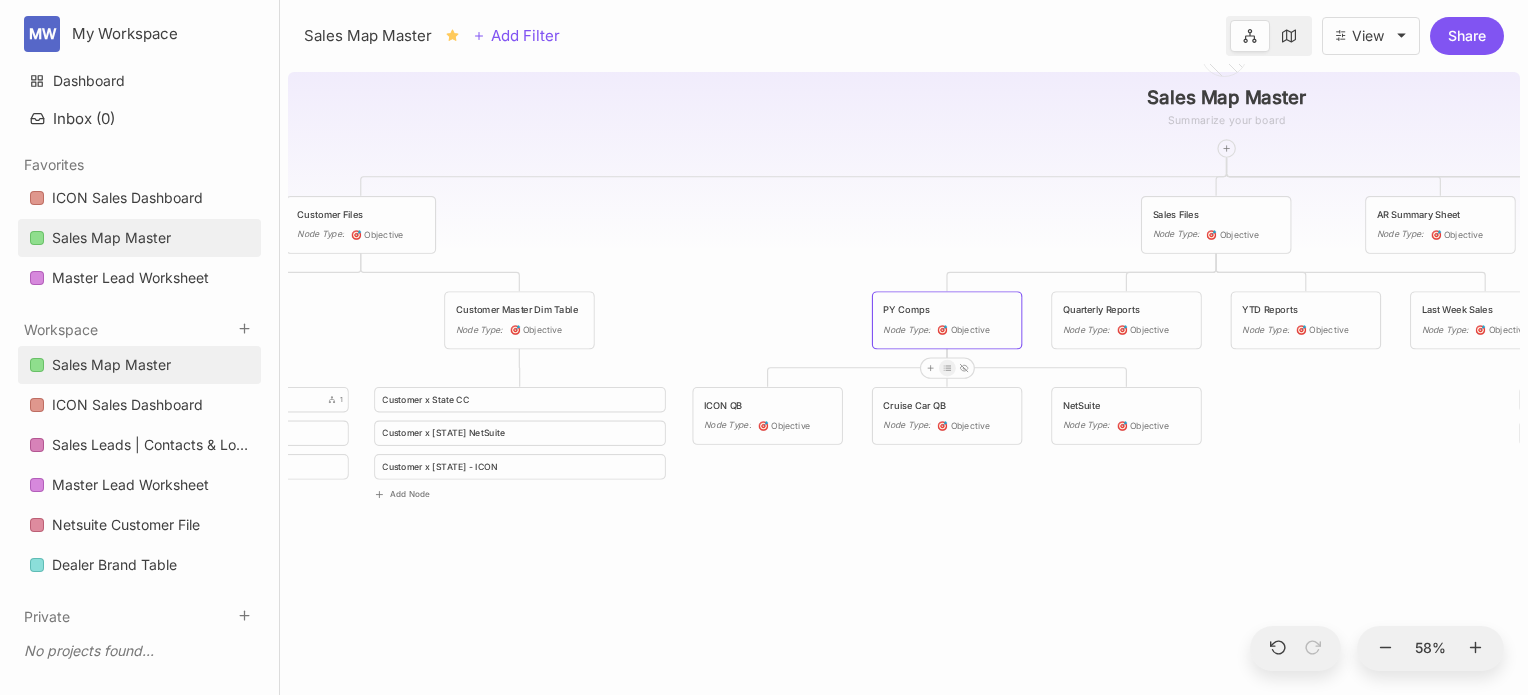 click 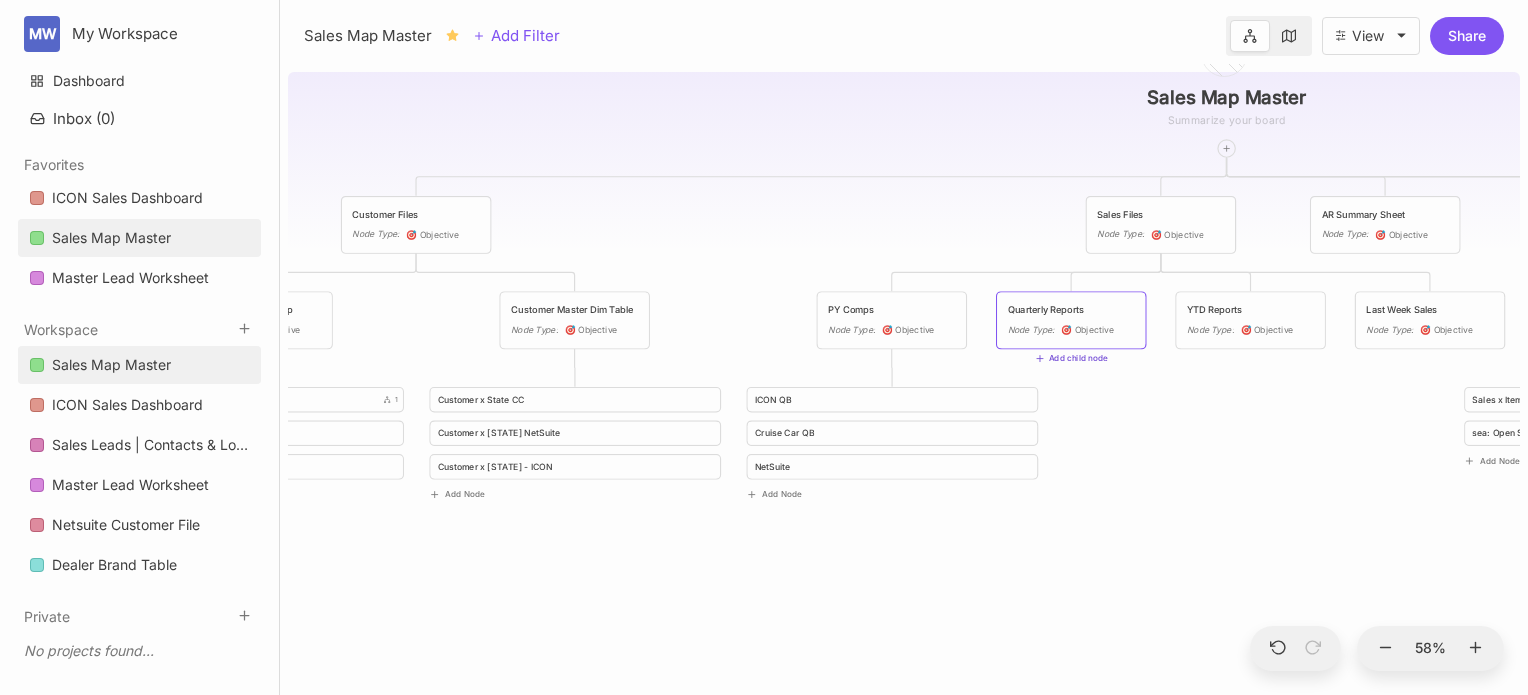 click 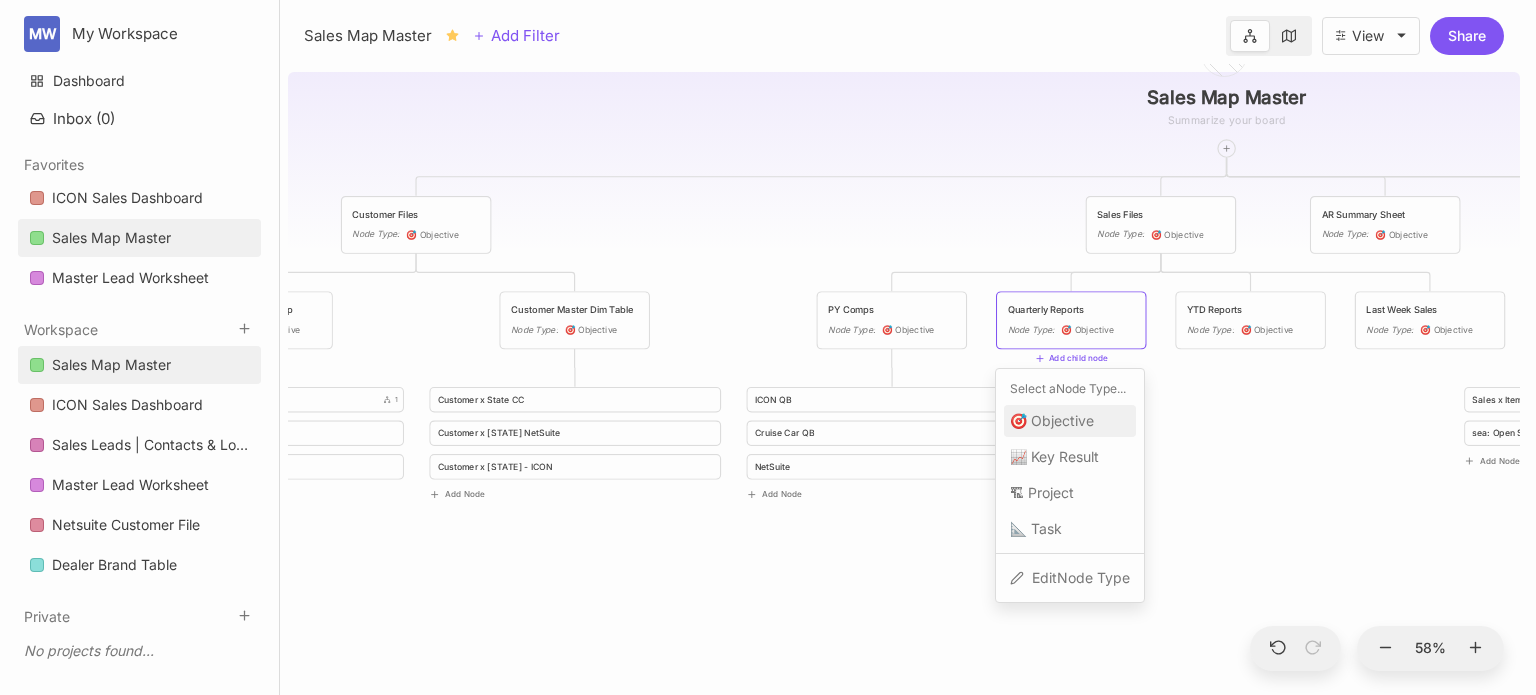 click on "🎯   Objective" at bounding box center [1052, 421] 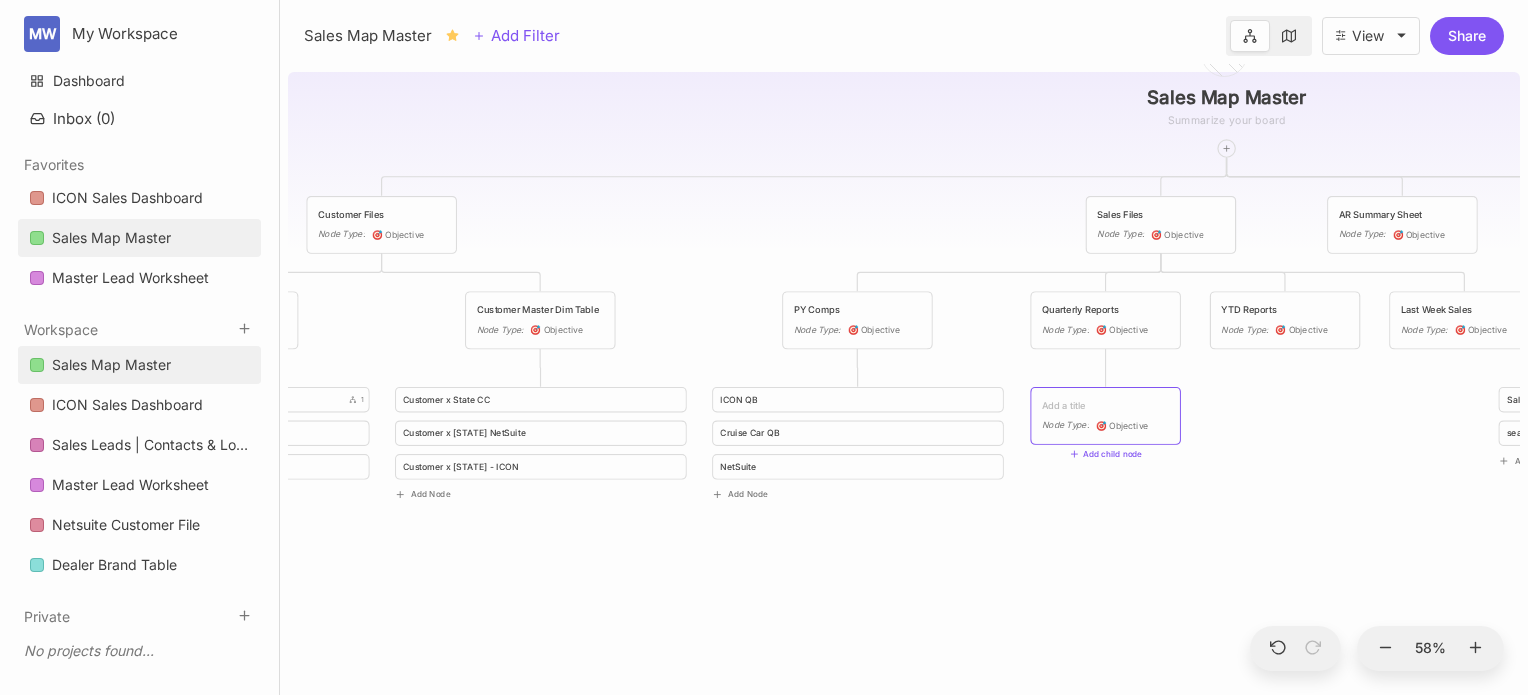 click at bounding box center [1105, 406] 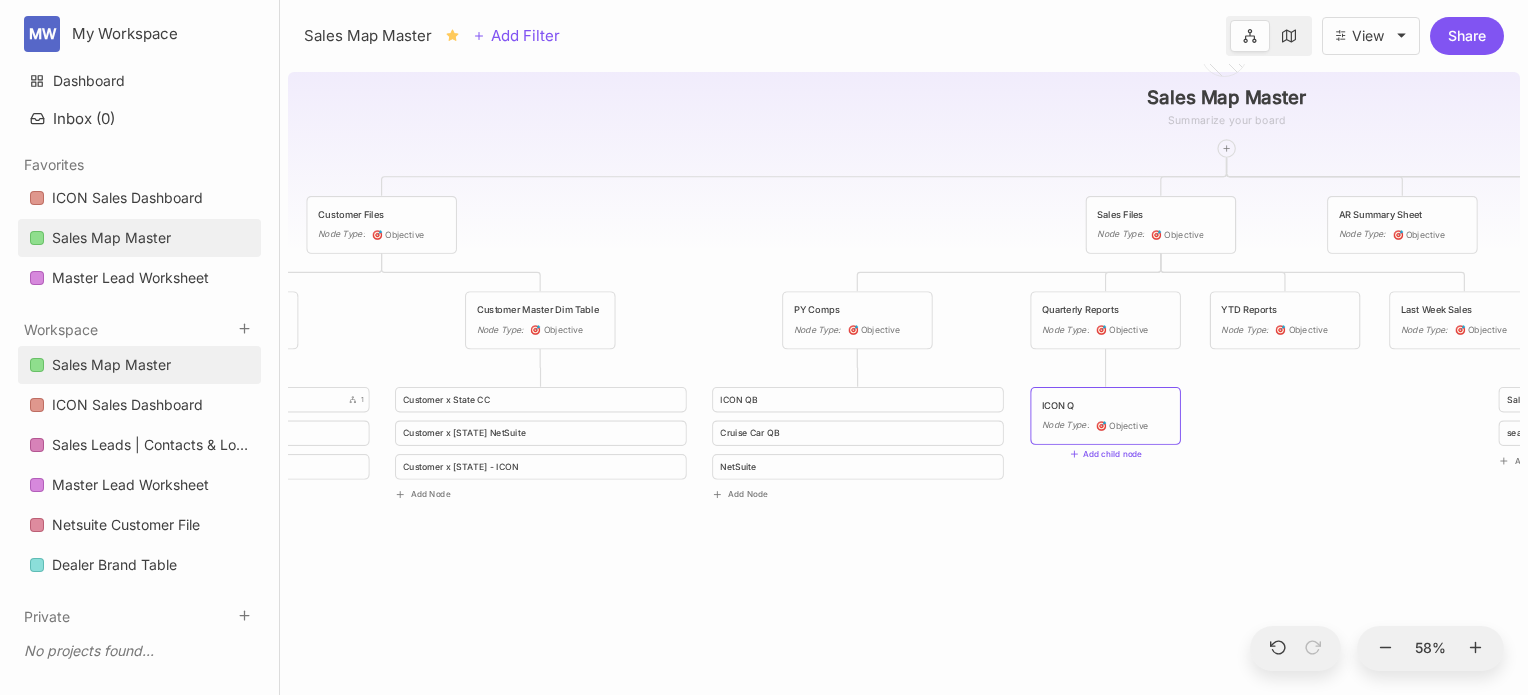 type on "ICON QB" 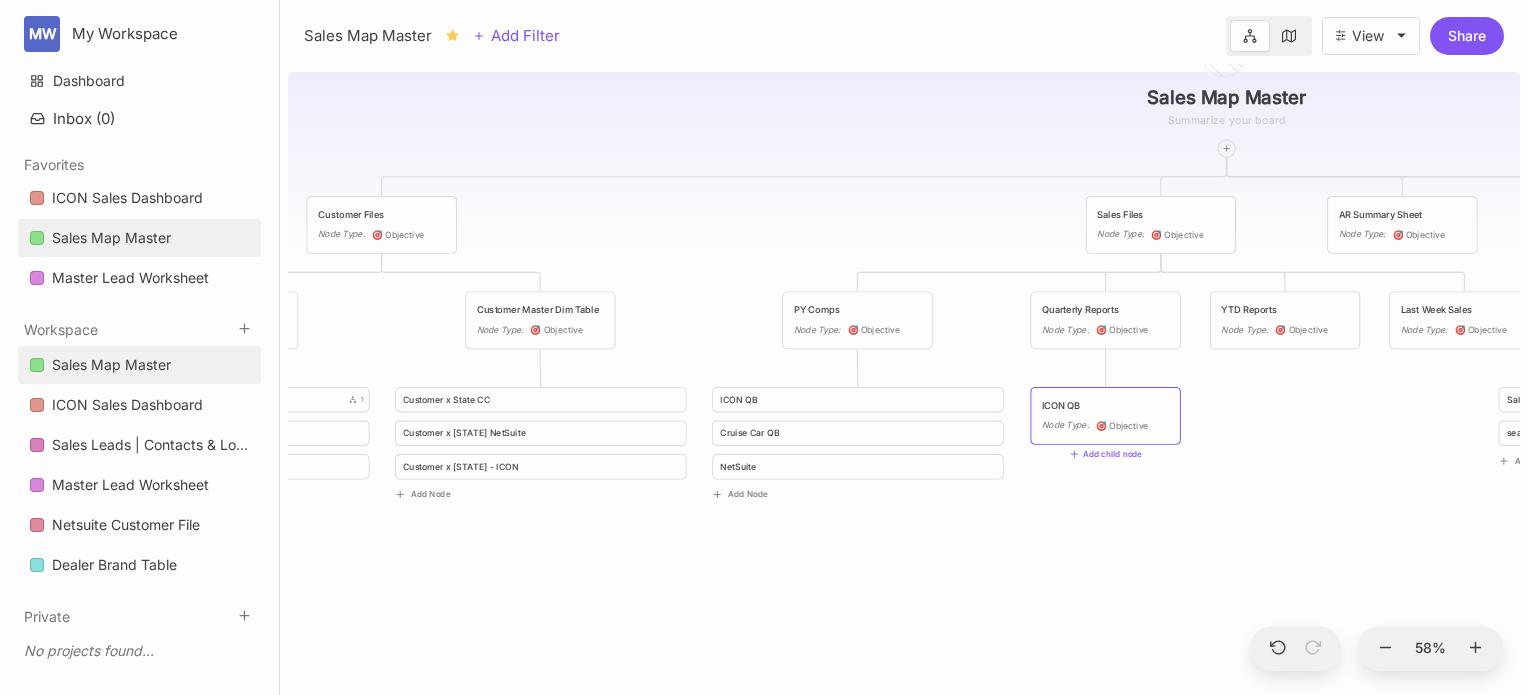 click on "Quarterly Reports Node Type : 🎯   Objective" at bounding box center (1106, 321) 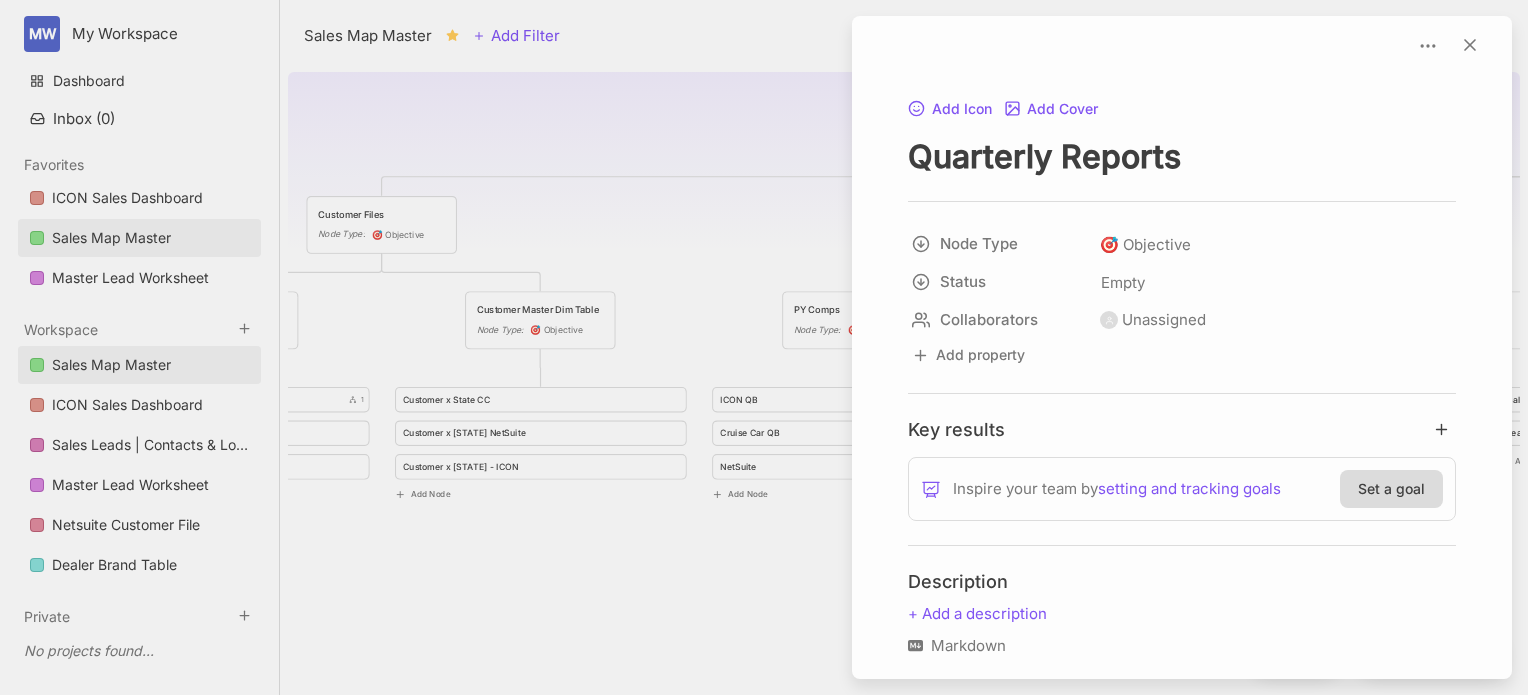 click at bounding box center (764, 347) 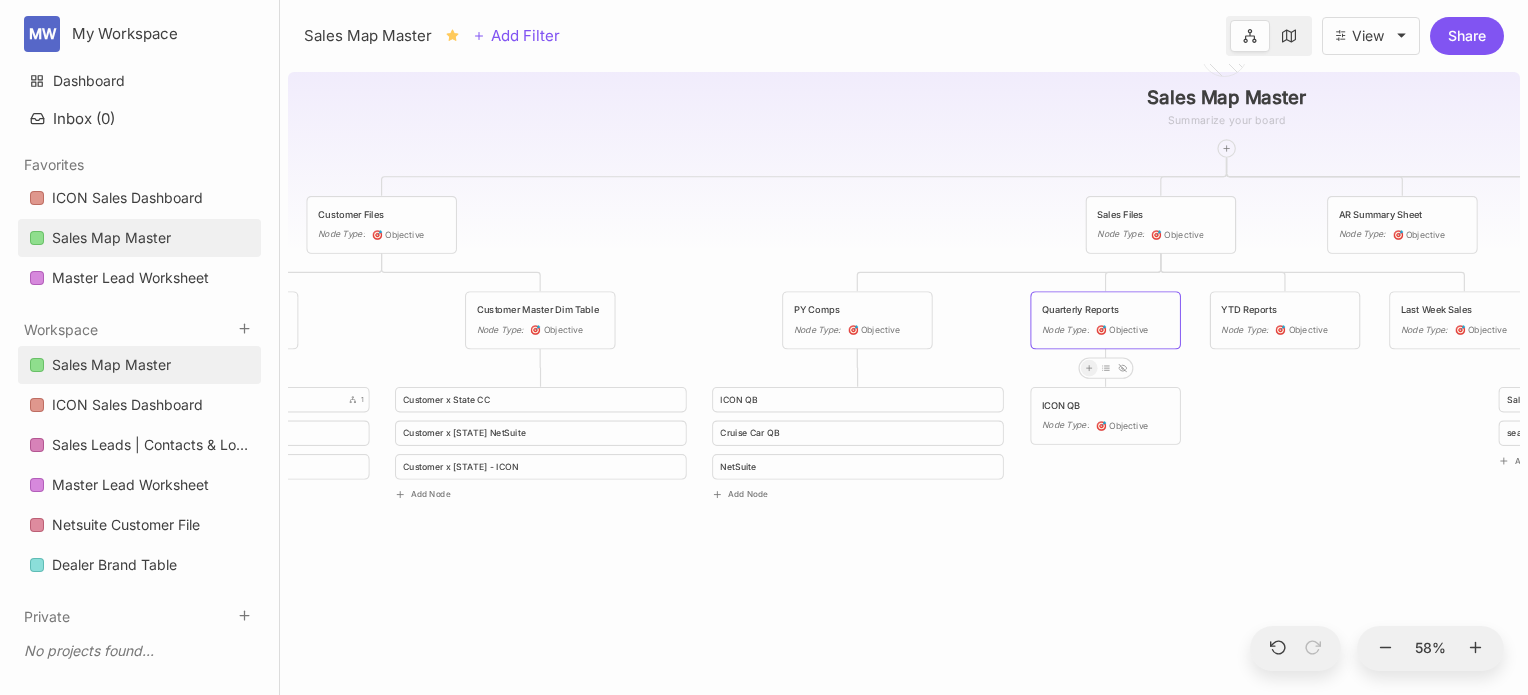 click 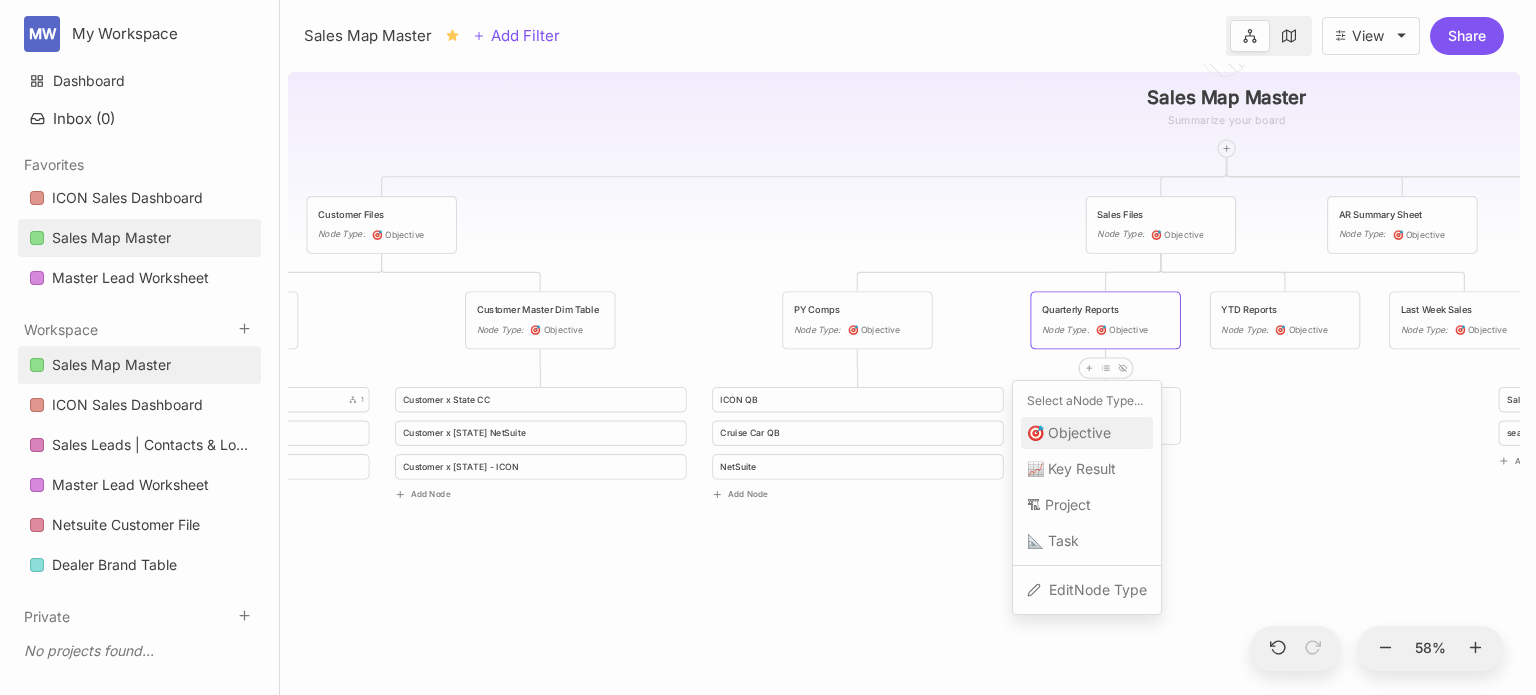 click on "🎯   Objective" at bounding box center [1069, 433] 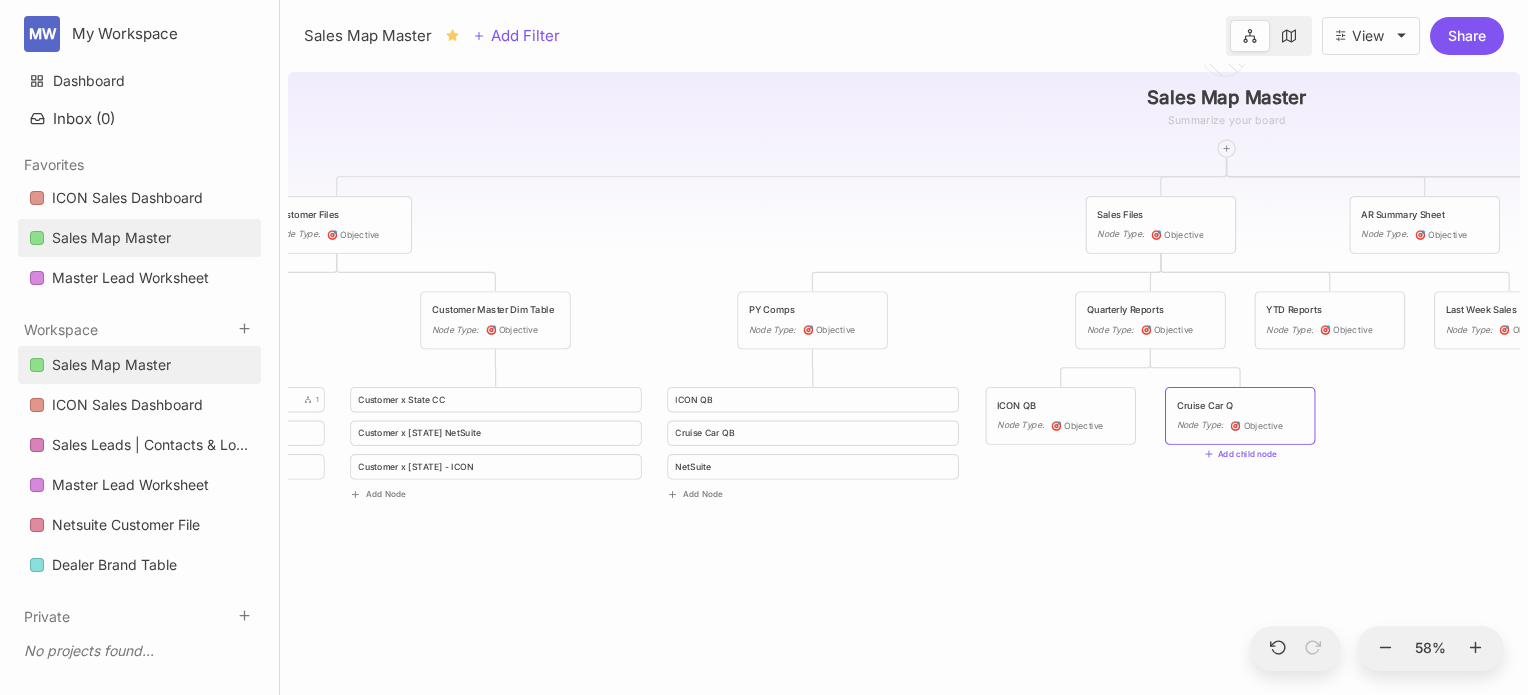 type on "Cruise Car QB" 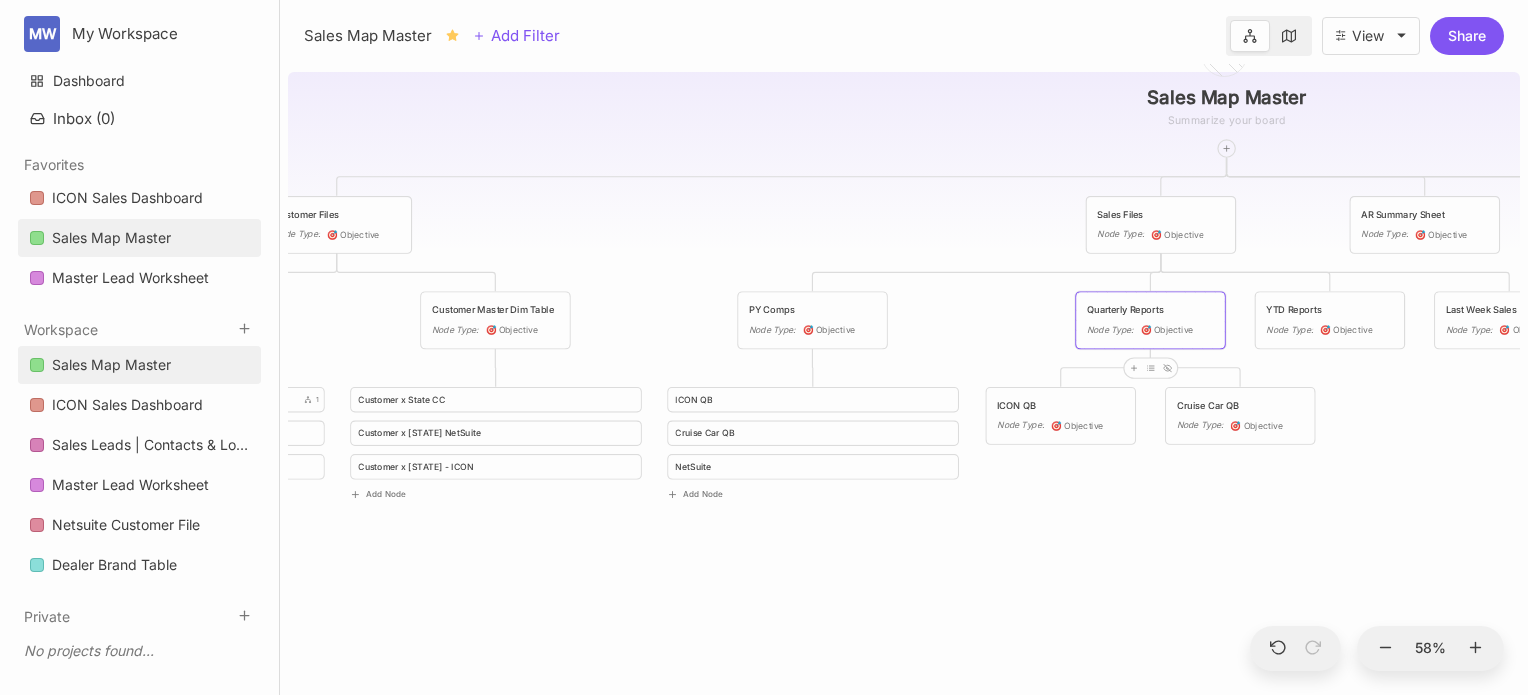 click on "Quarterly Reports Node Type : 🎯   Objective" at bounding box center (1150, 321) 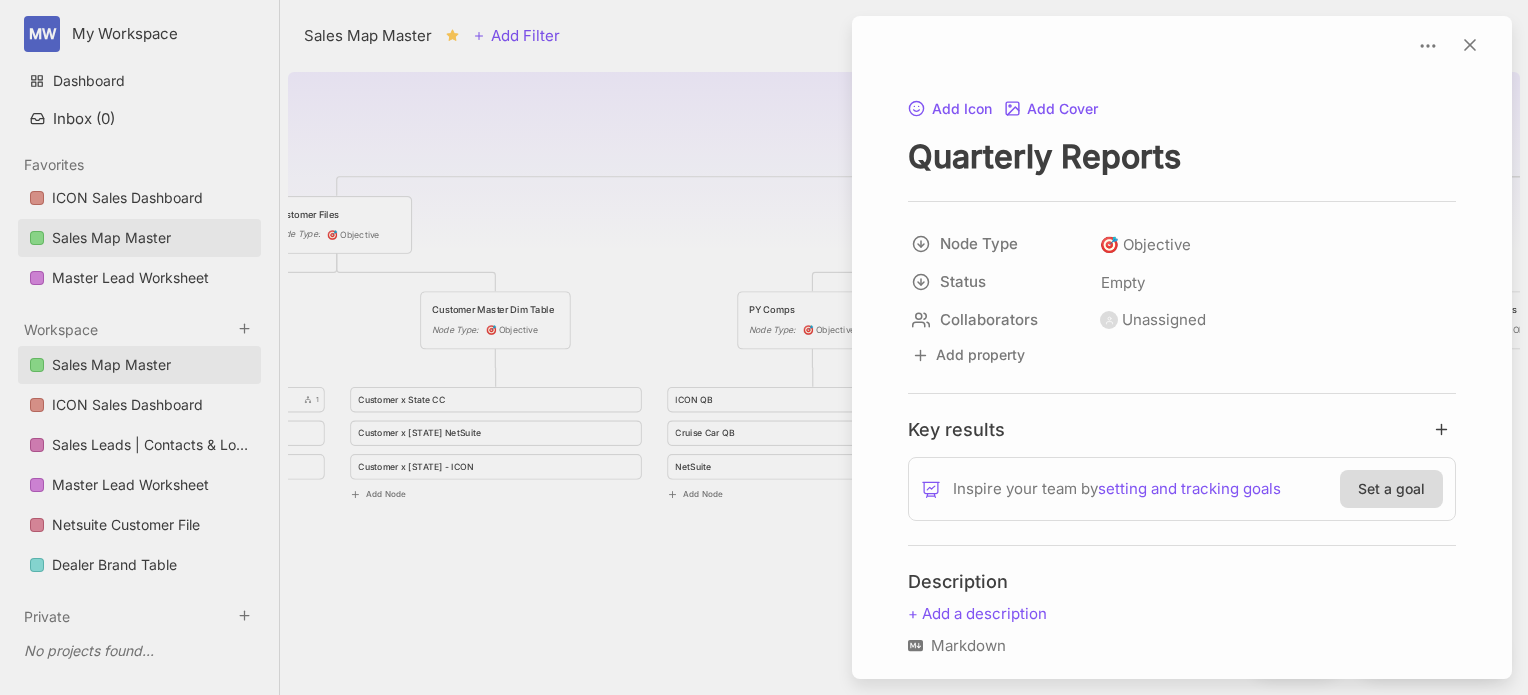 click at bounding box center [764, 347] 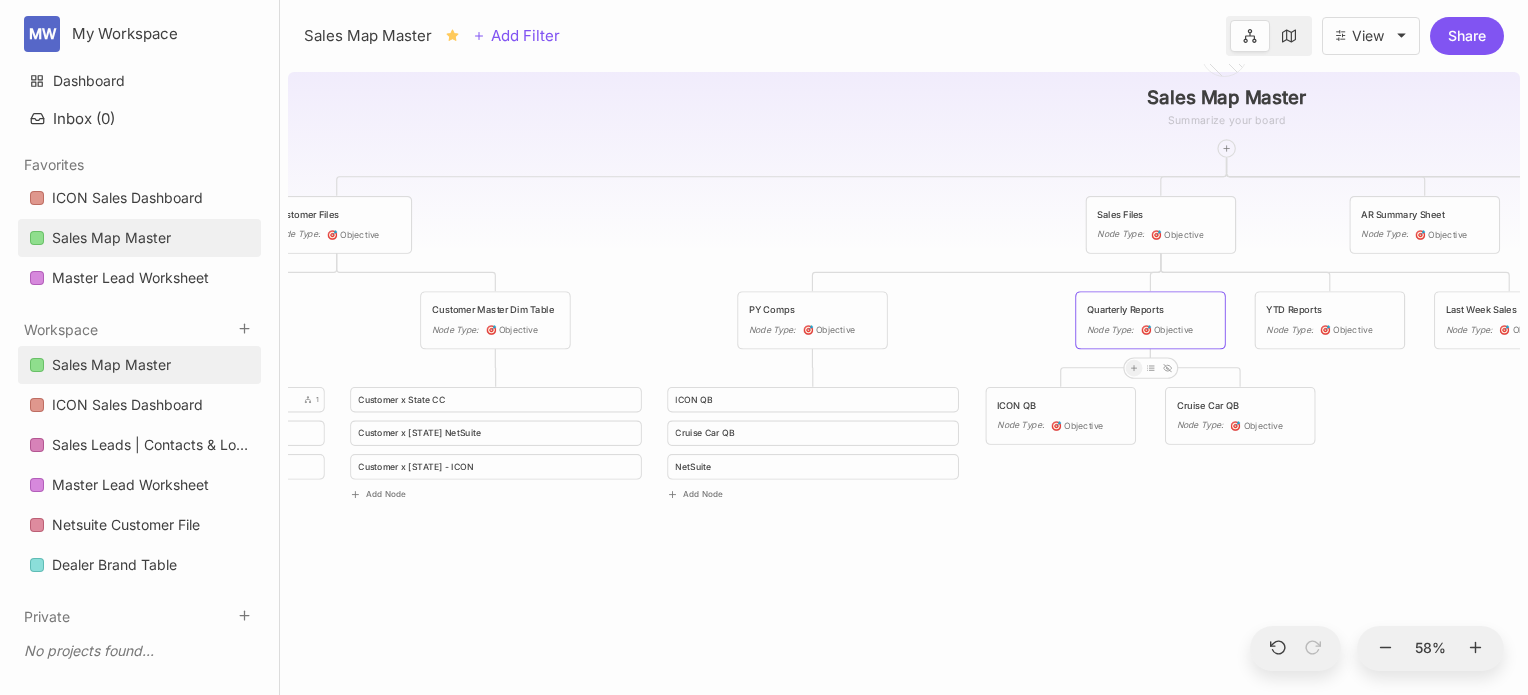 click 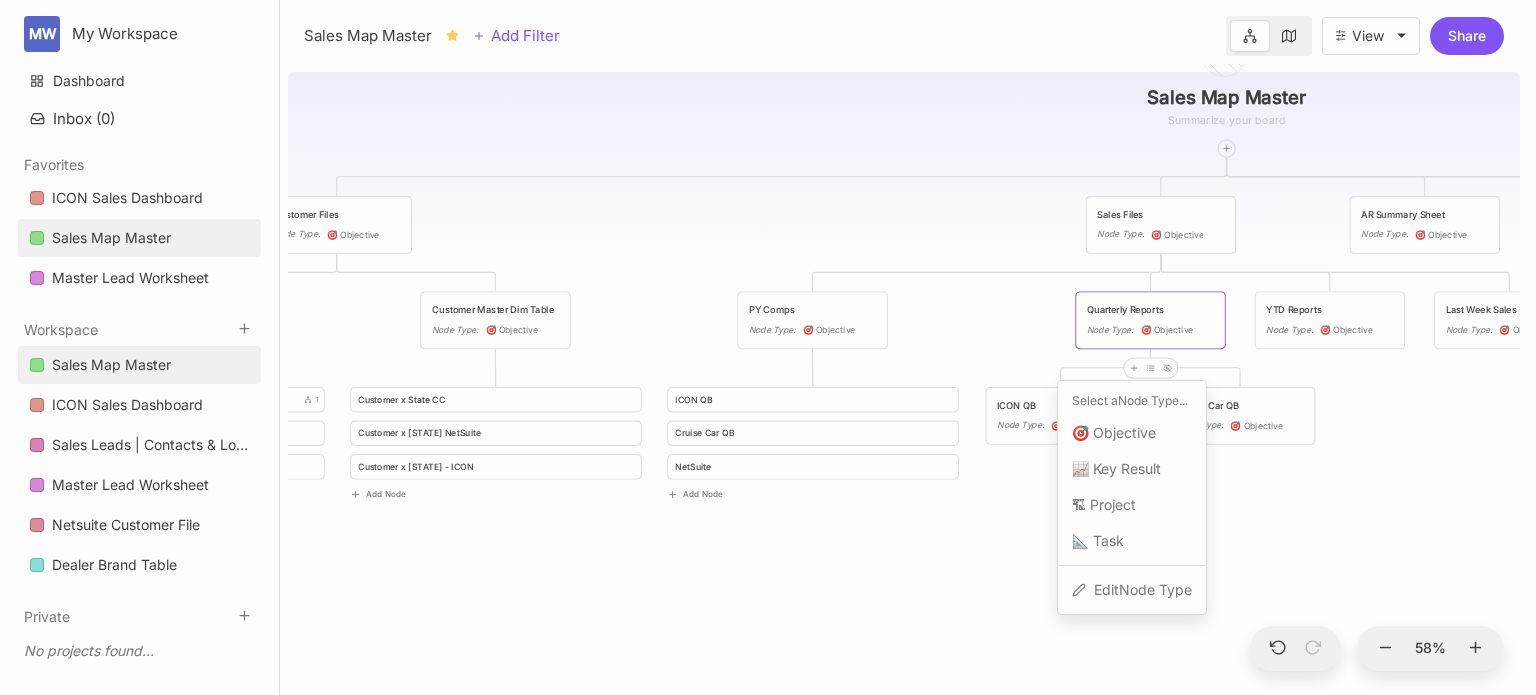 drag, startPoint x: 1112, startPoint y: 424, endPoint x: 1040, endPoint y: 449, distance: 76.2168 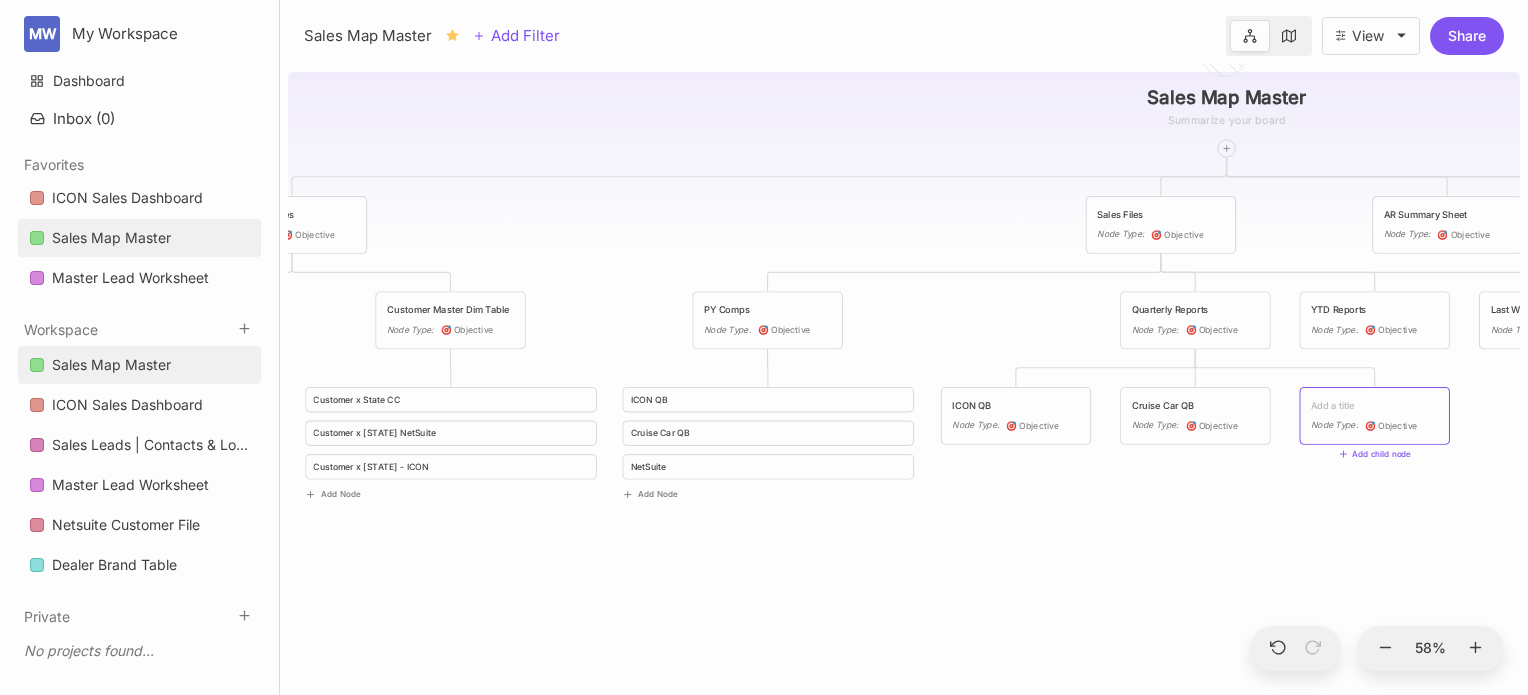 click at bounding box center (1374, 406) 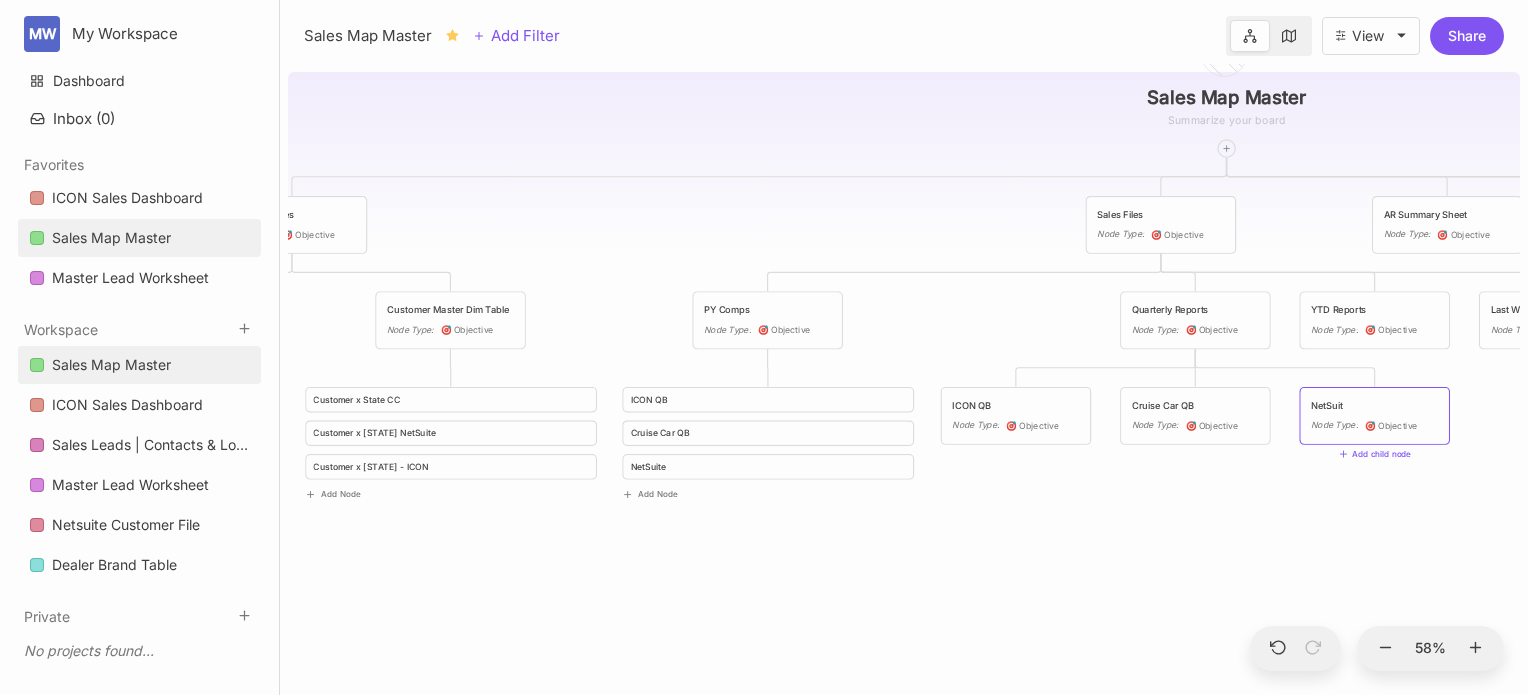 type on "NetSuite" 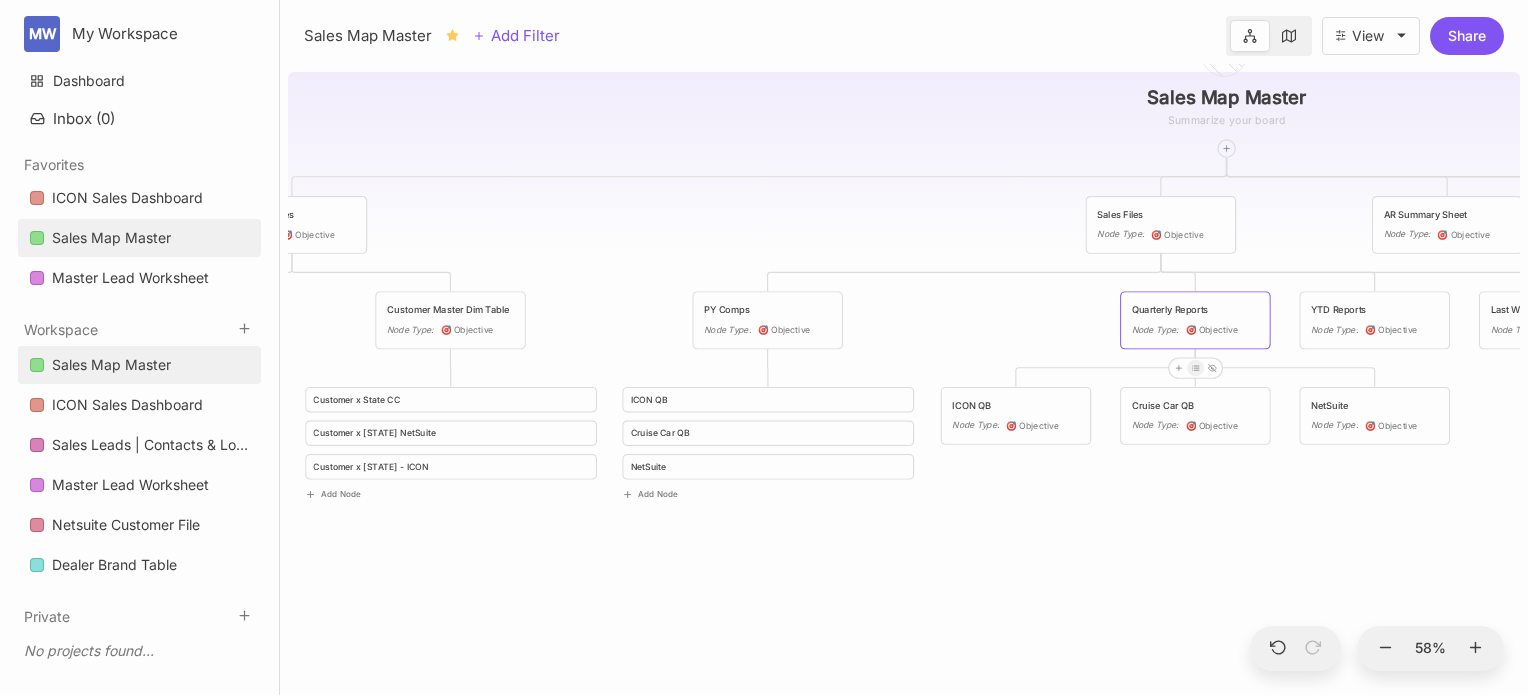 click at bounding box center (1195, 368) 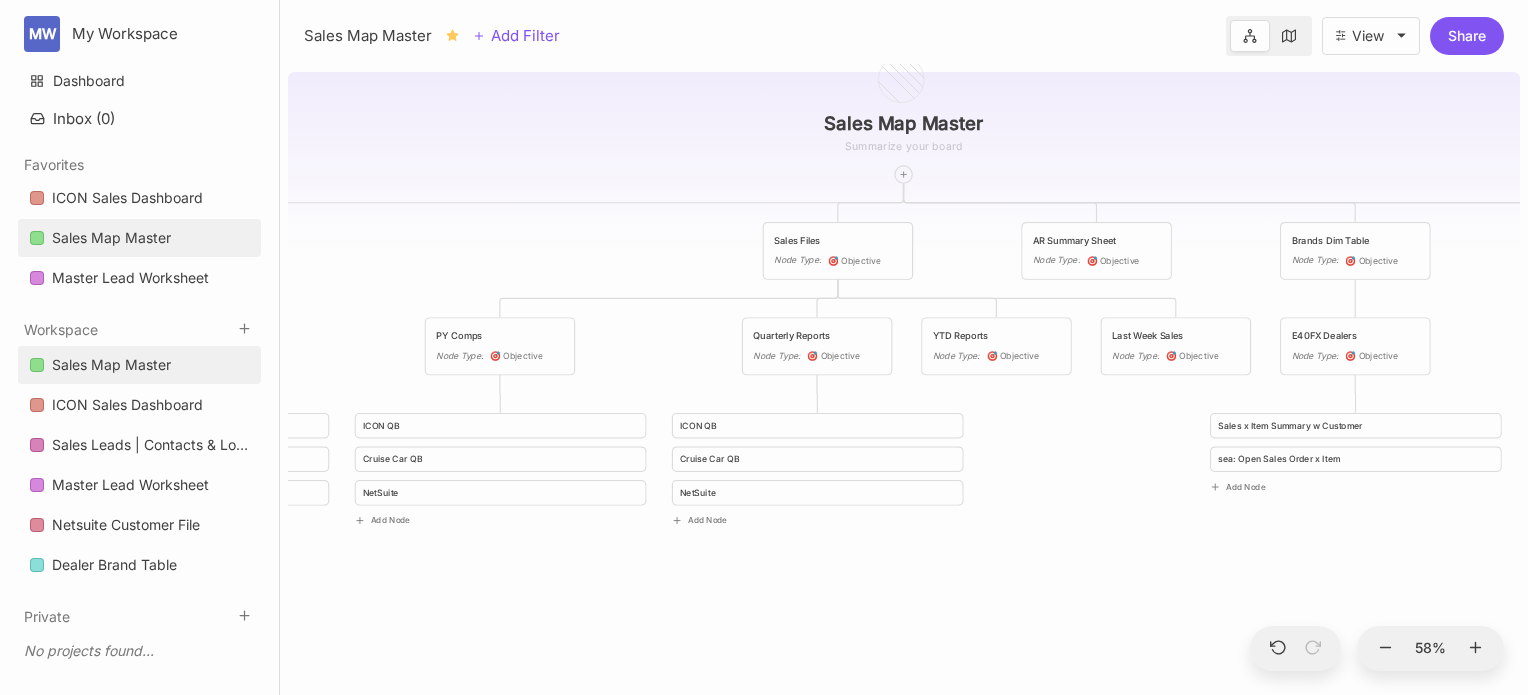 drag, startPoint x: 1371, startPoint y: 467, endPoint x: 1048, endPoint y: 493, distance: 324.04474 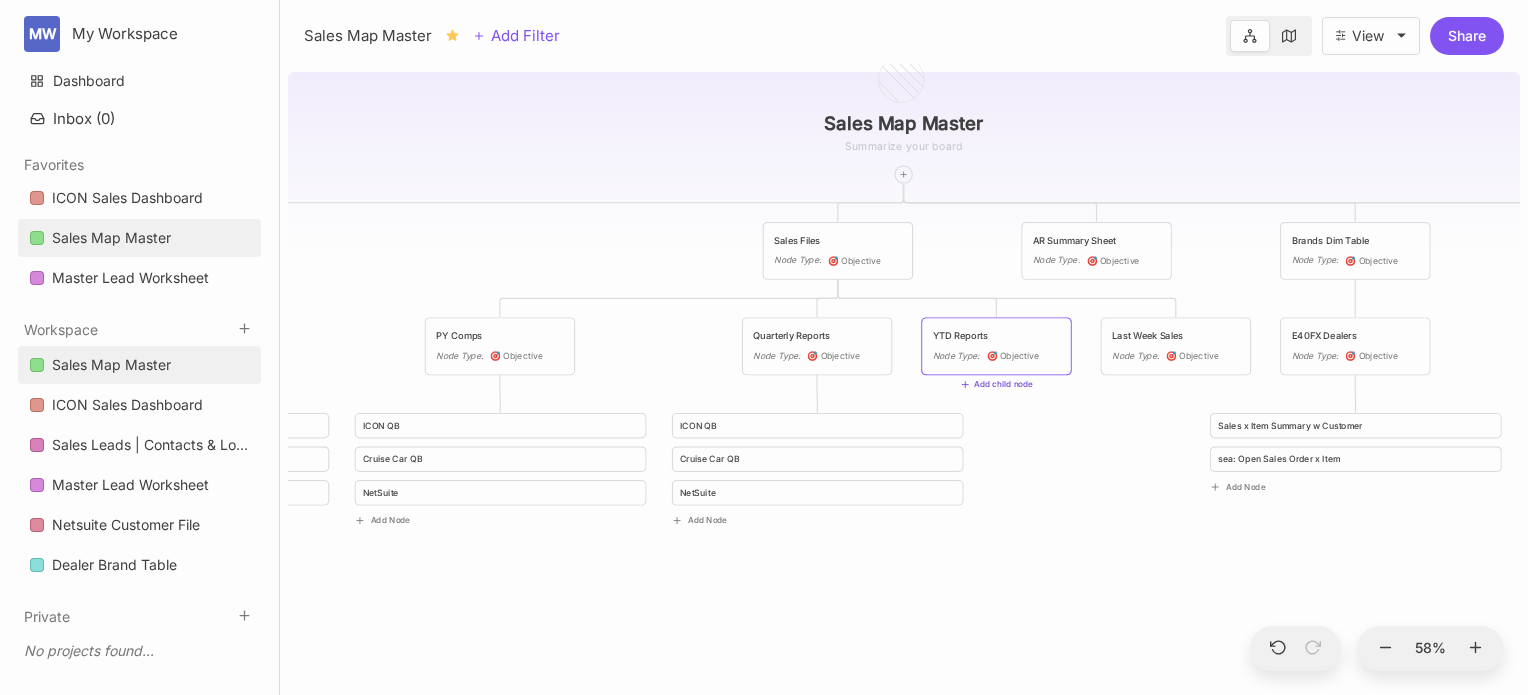 click 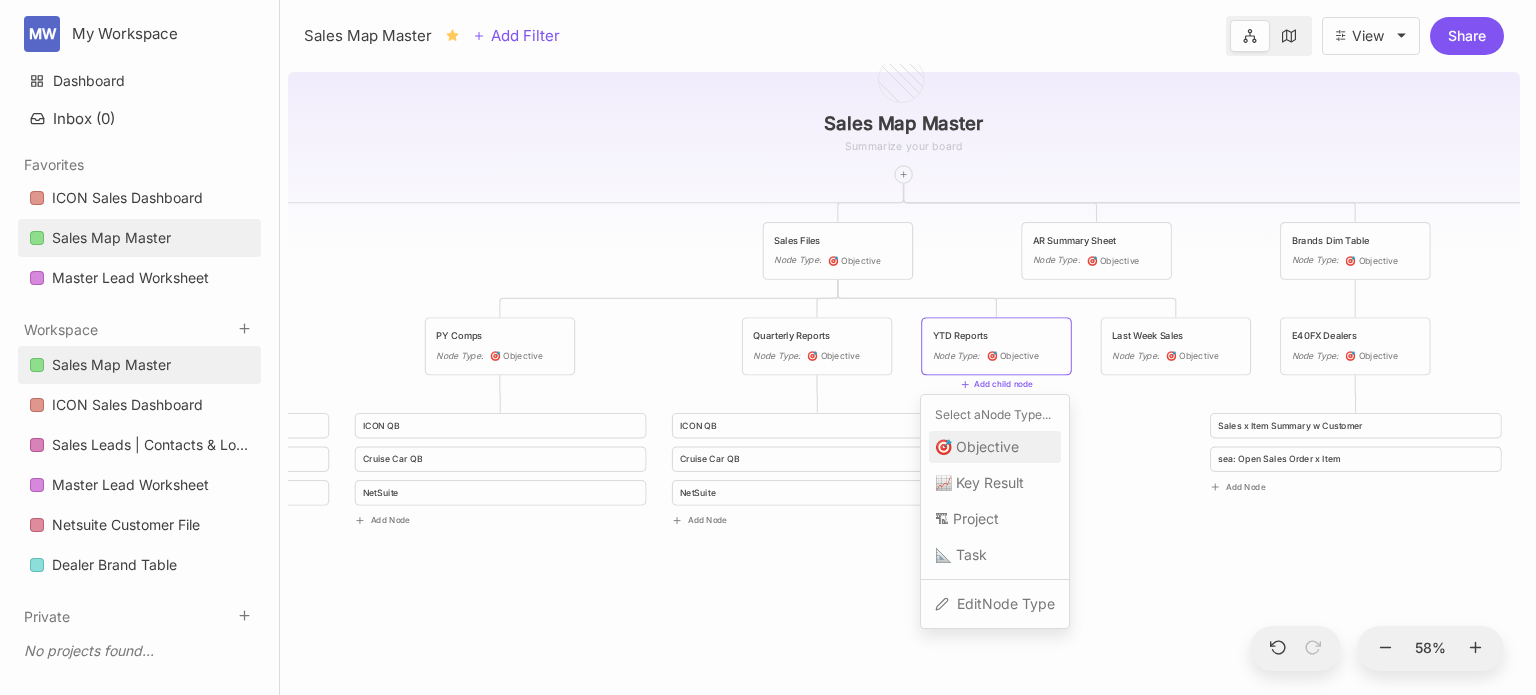 click on "🎯   Objective" at bounding box center [977, 447] 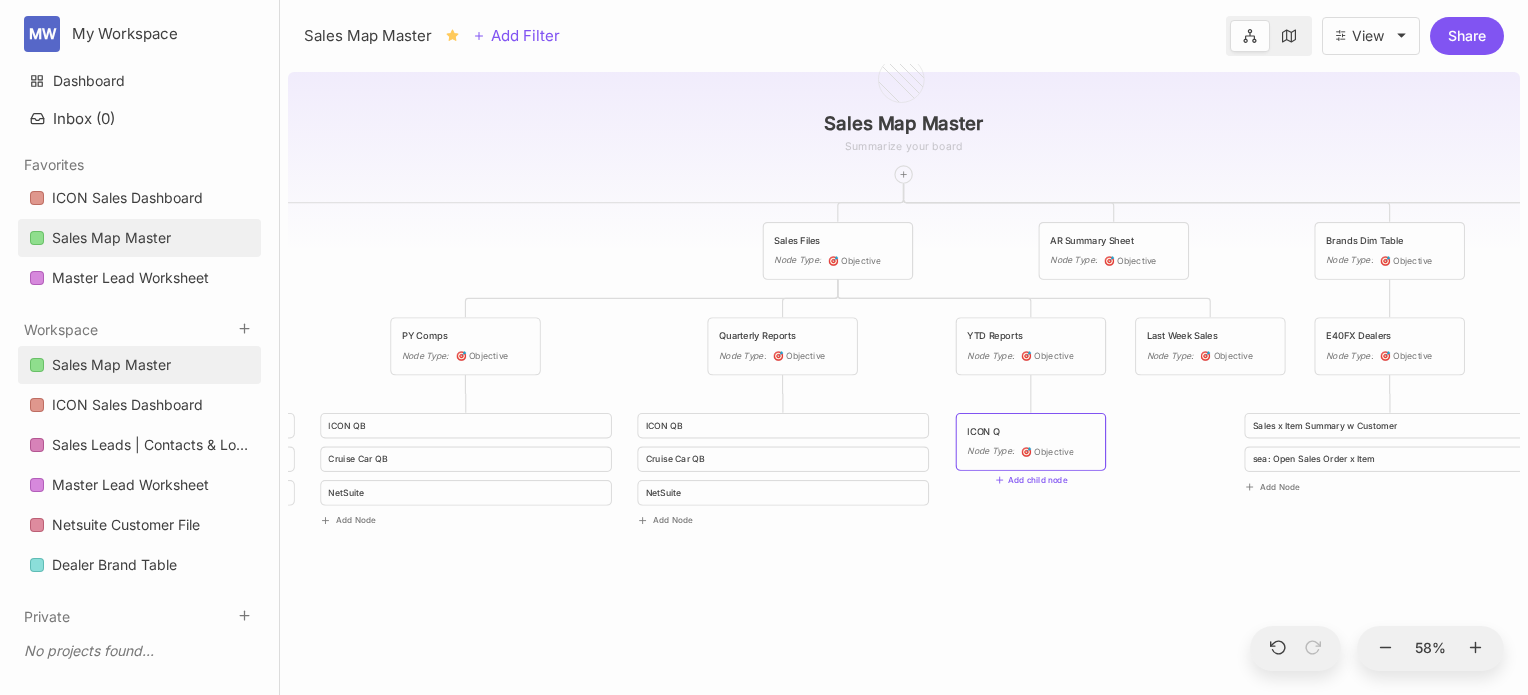 type on "ICON QB" 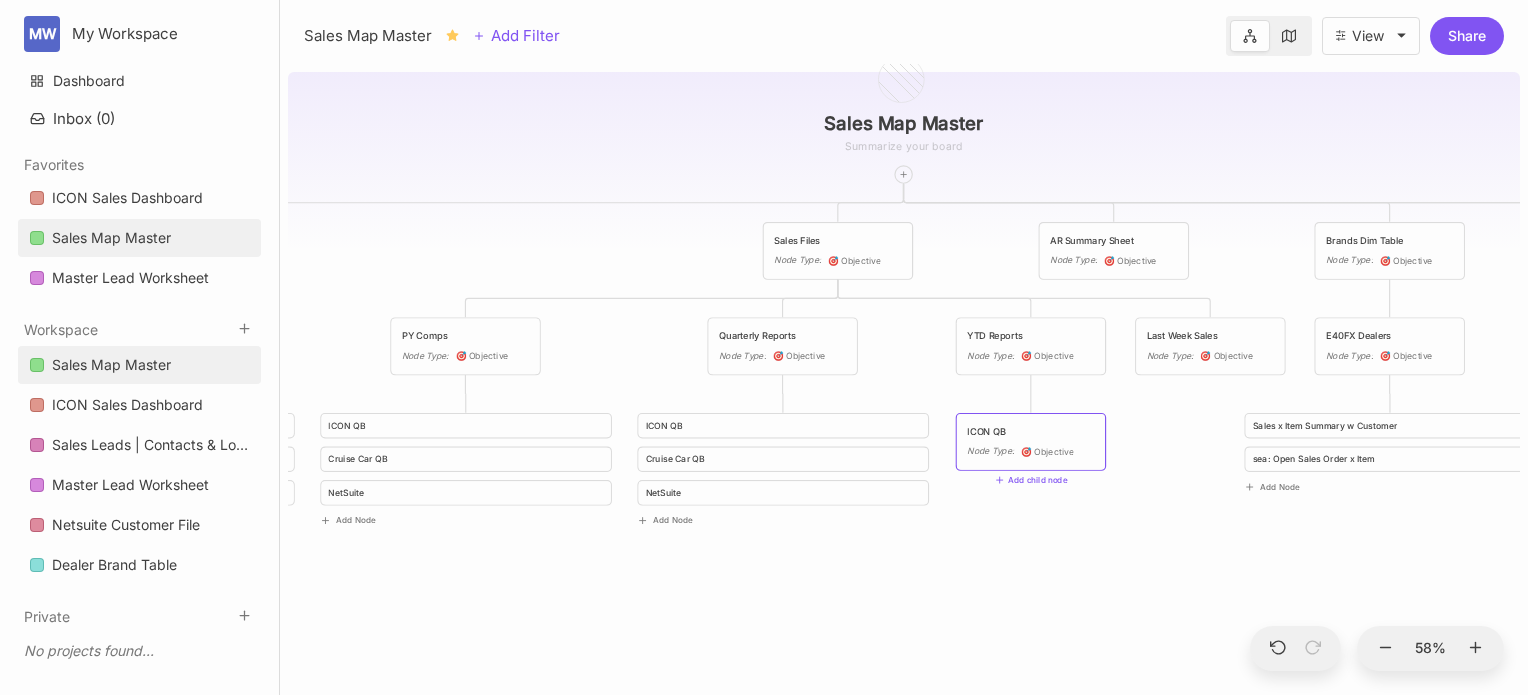click on "YTD Reports Node Type : 🎯   Objective" at bounding box center (1031, 346) 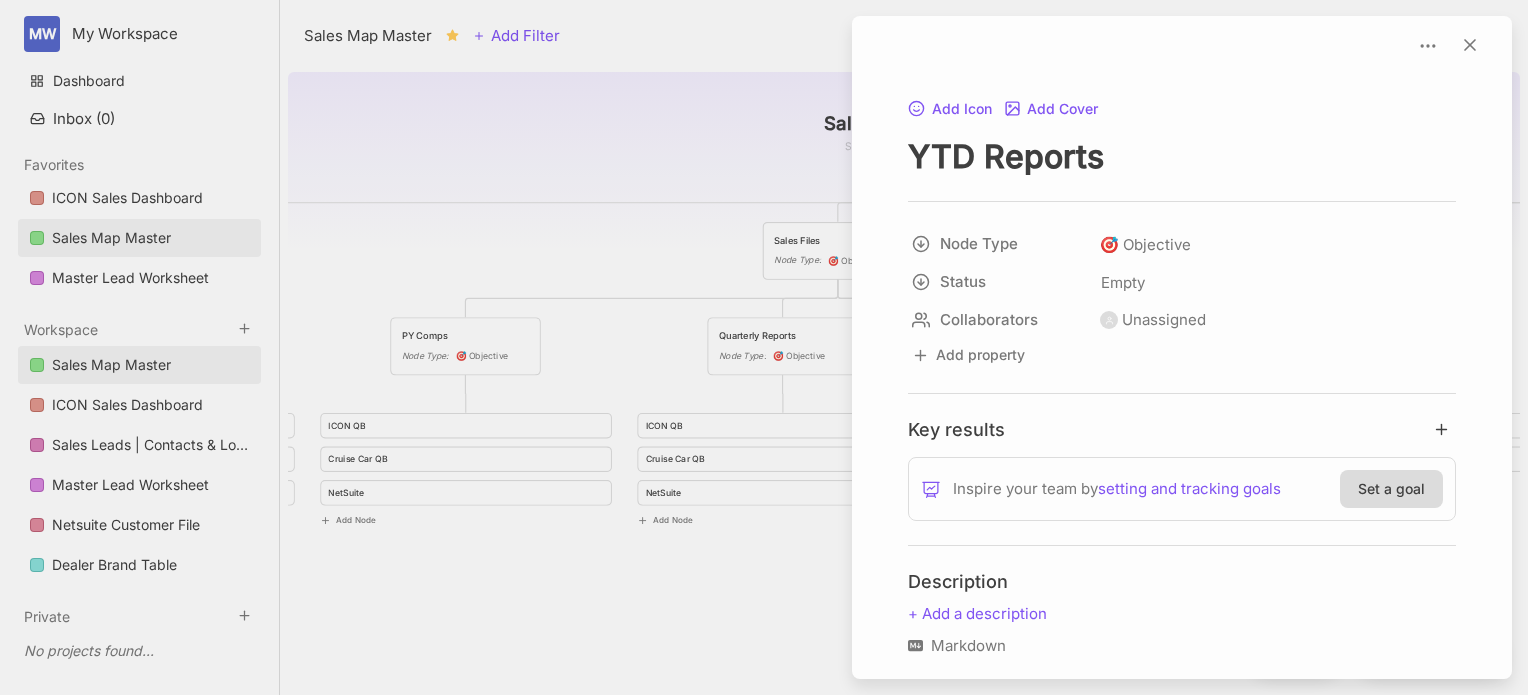 click at bounding box center (764, 347) 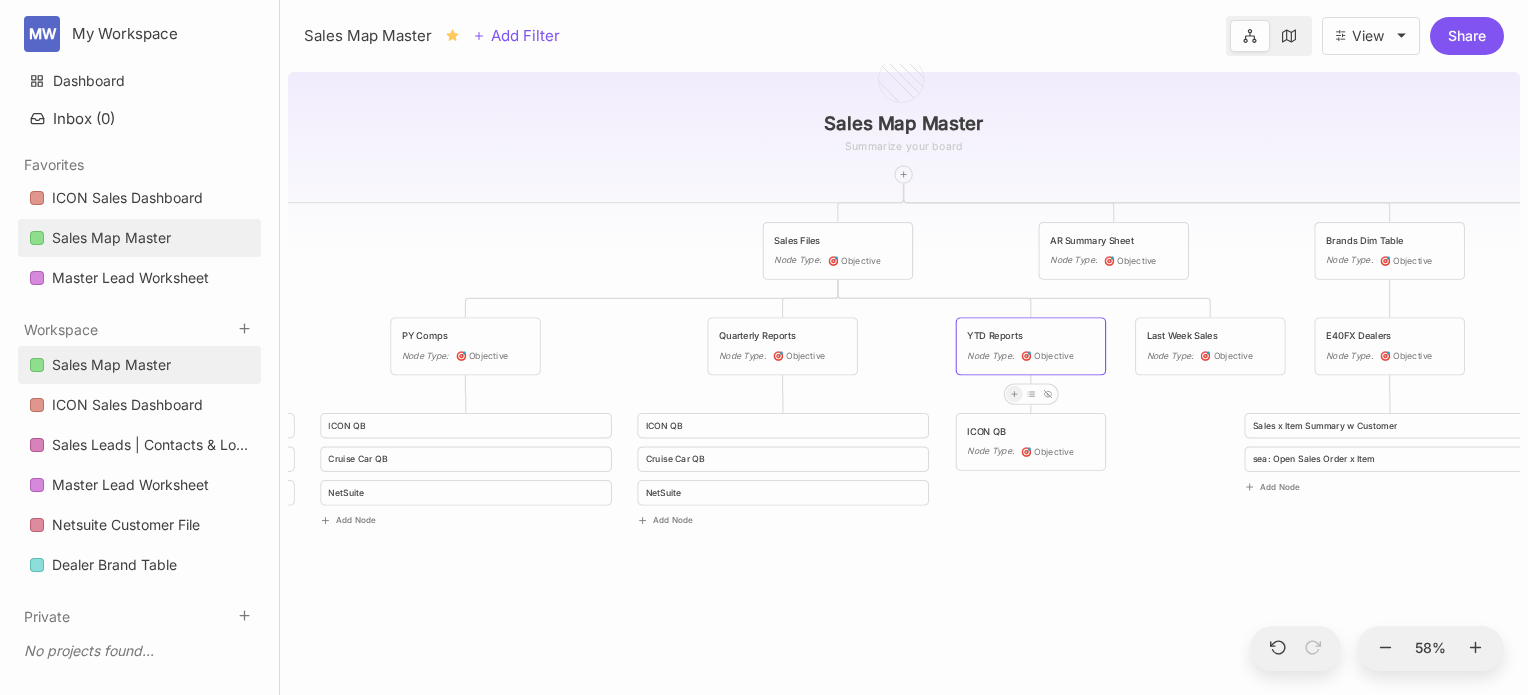 click 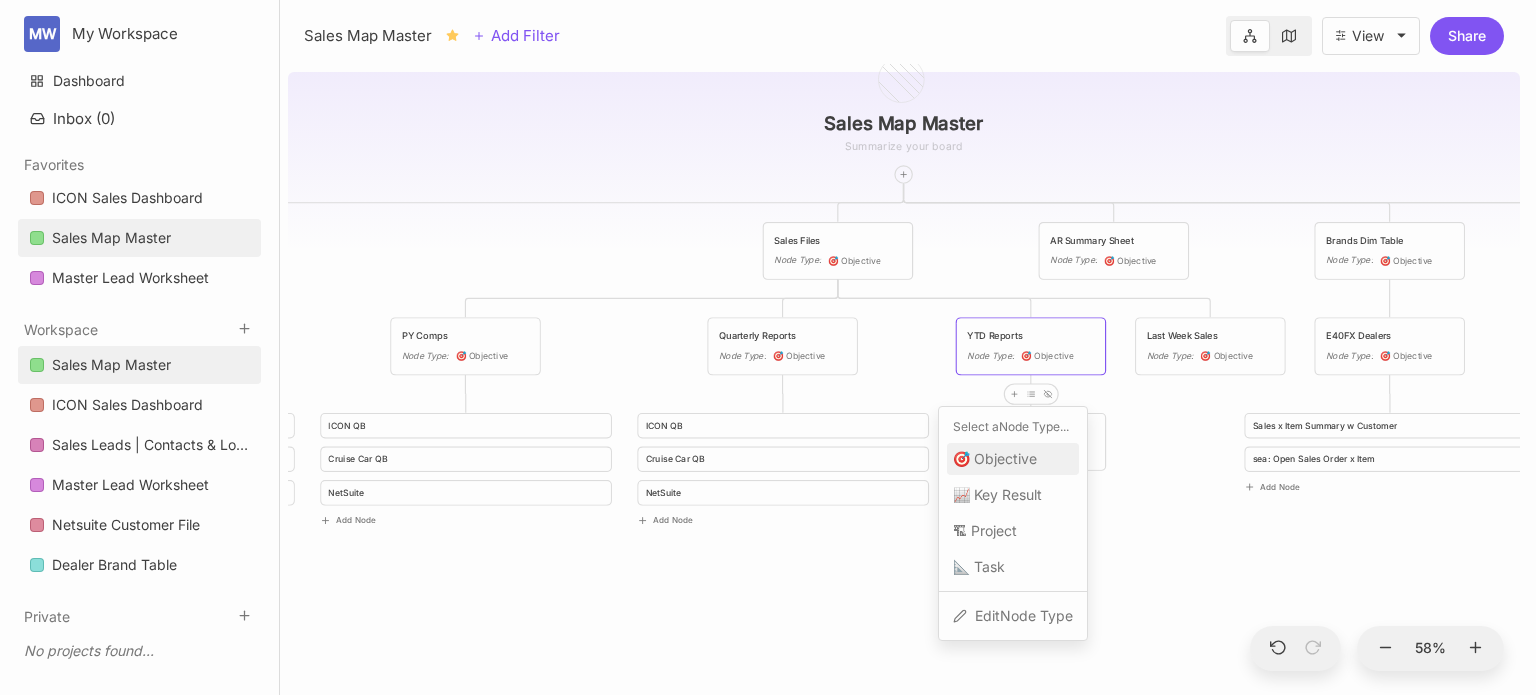 click on "🎯   Objective" at bounding box center [995, 459] 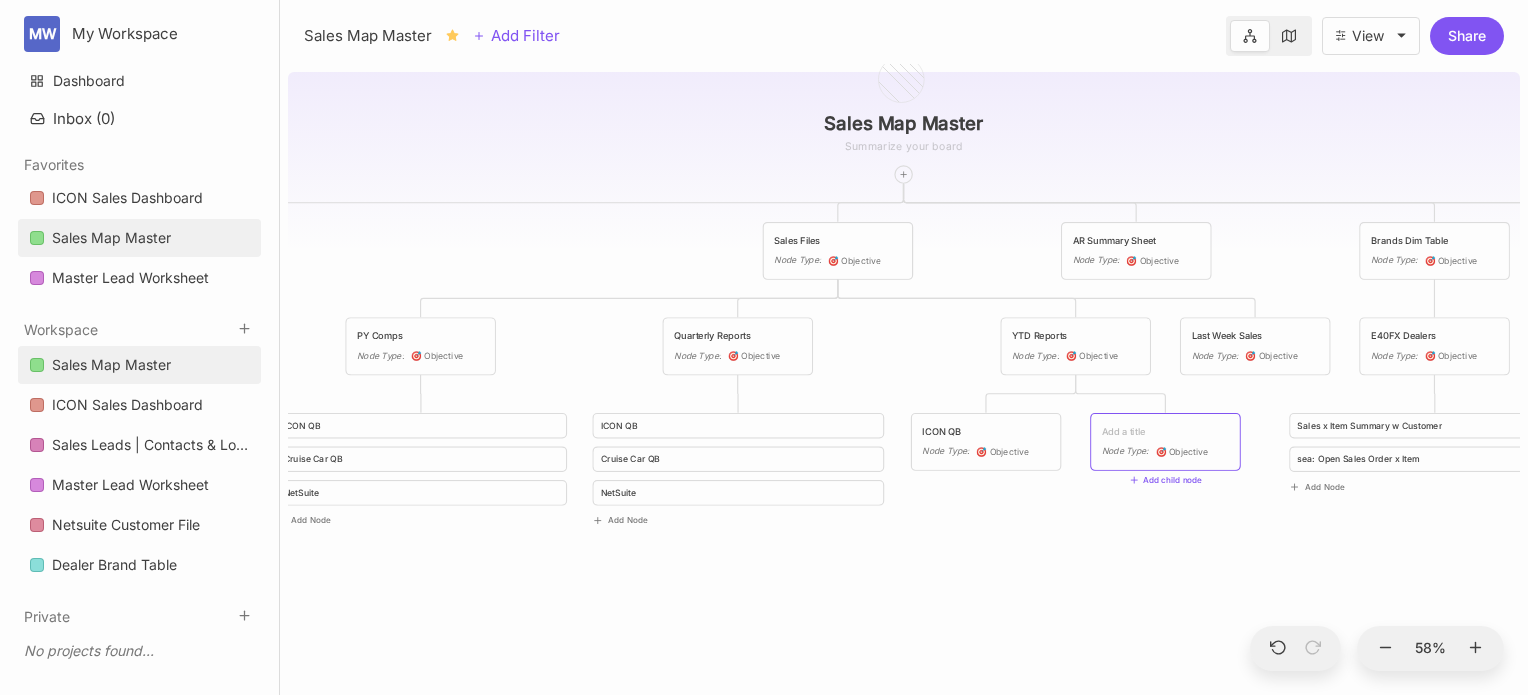 click at bounding box center (1165, 432) 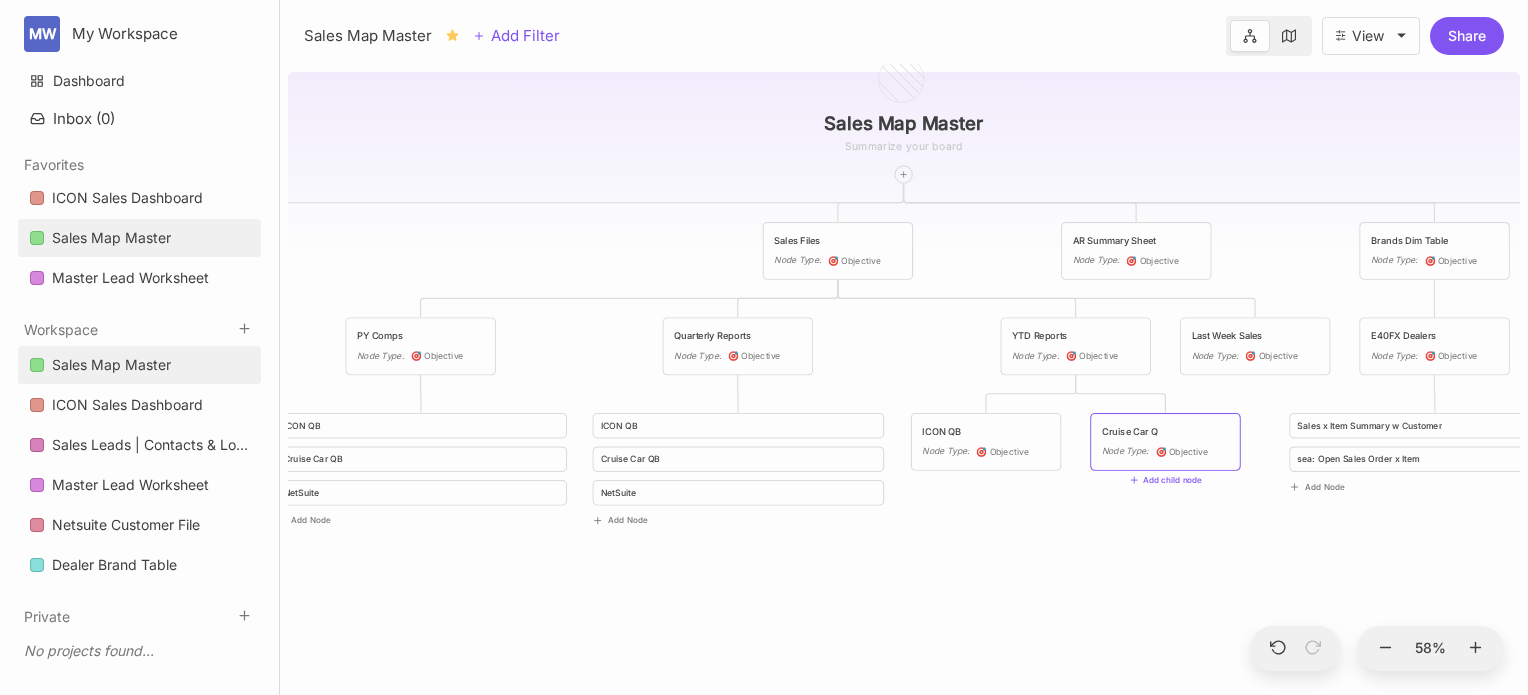 type on "Cruise Car QB" 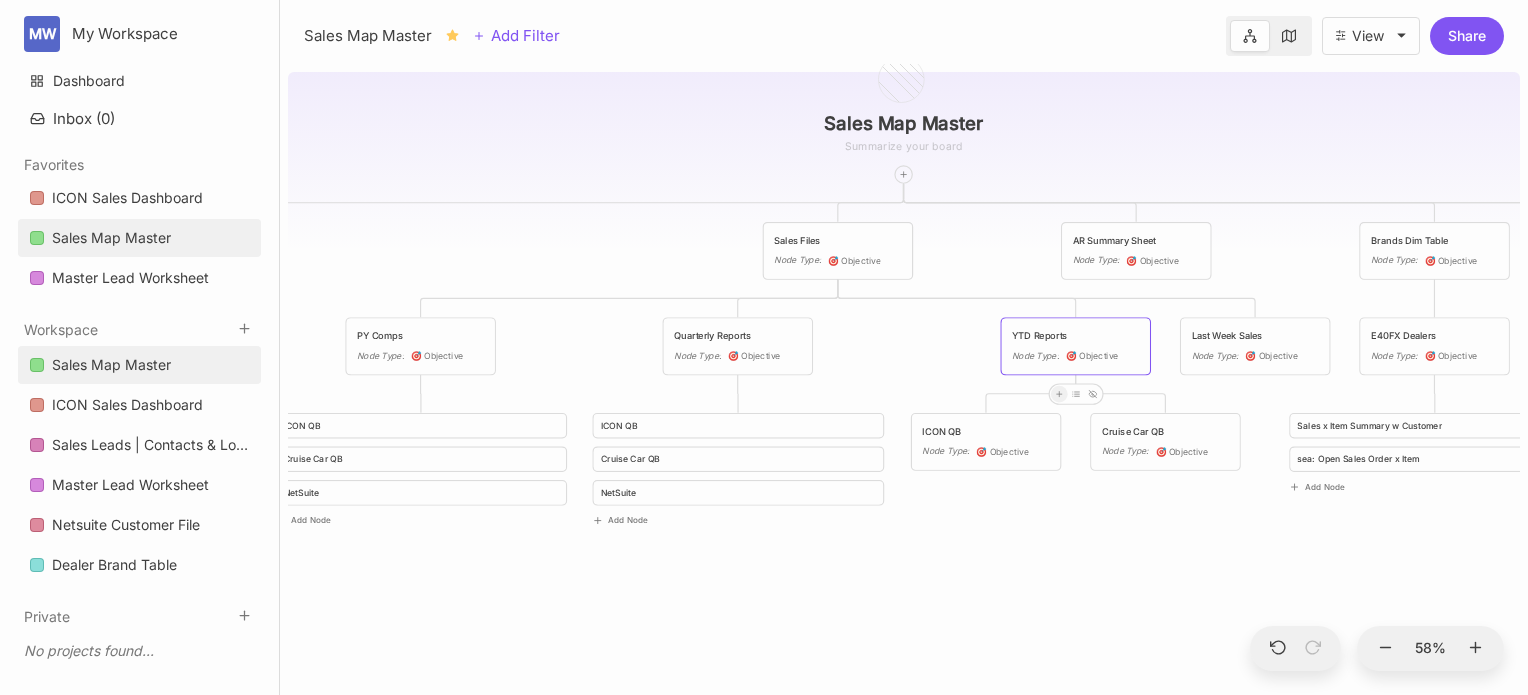 click 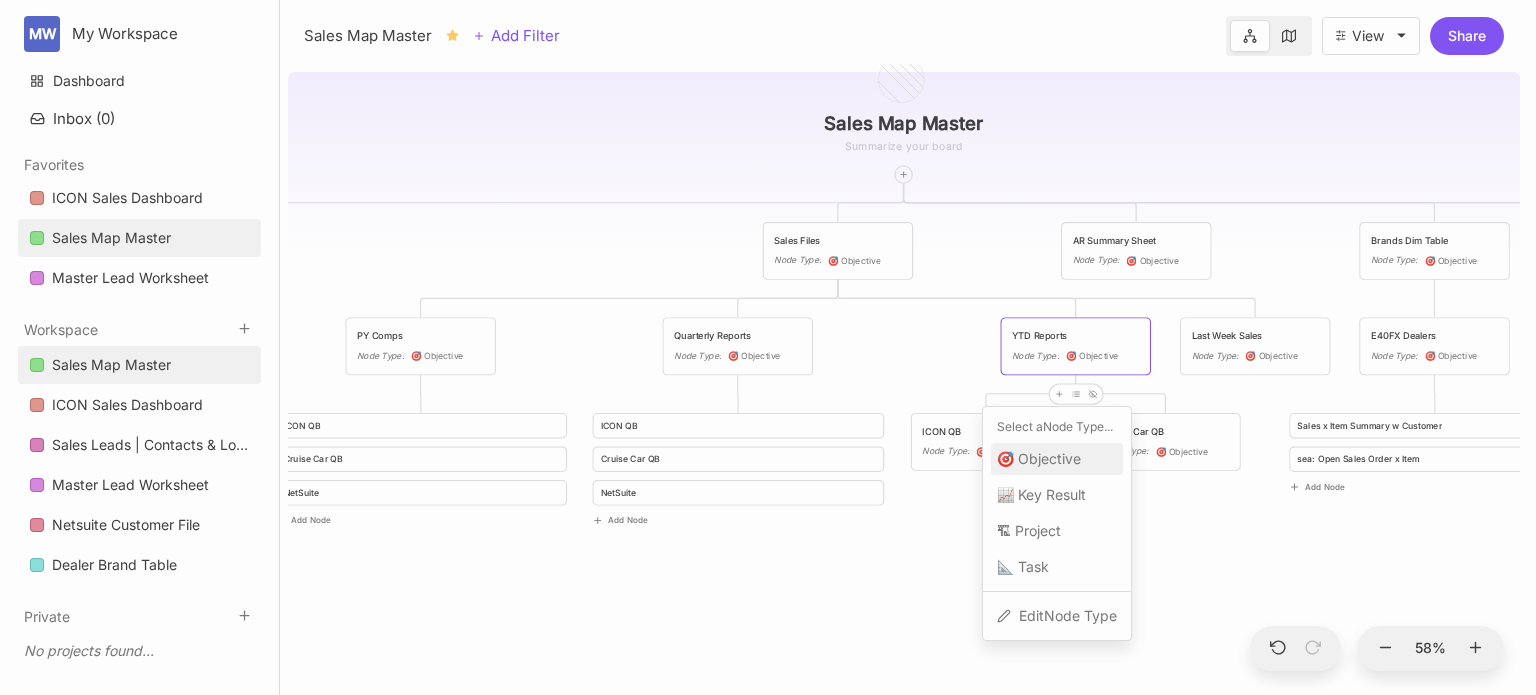 click on "🎯   Objective" at bounding box center [1039, 459] 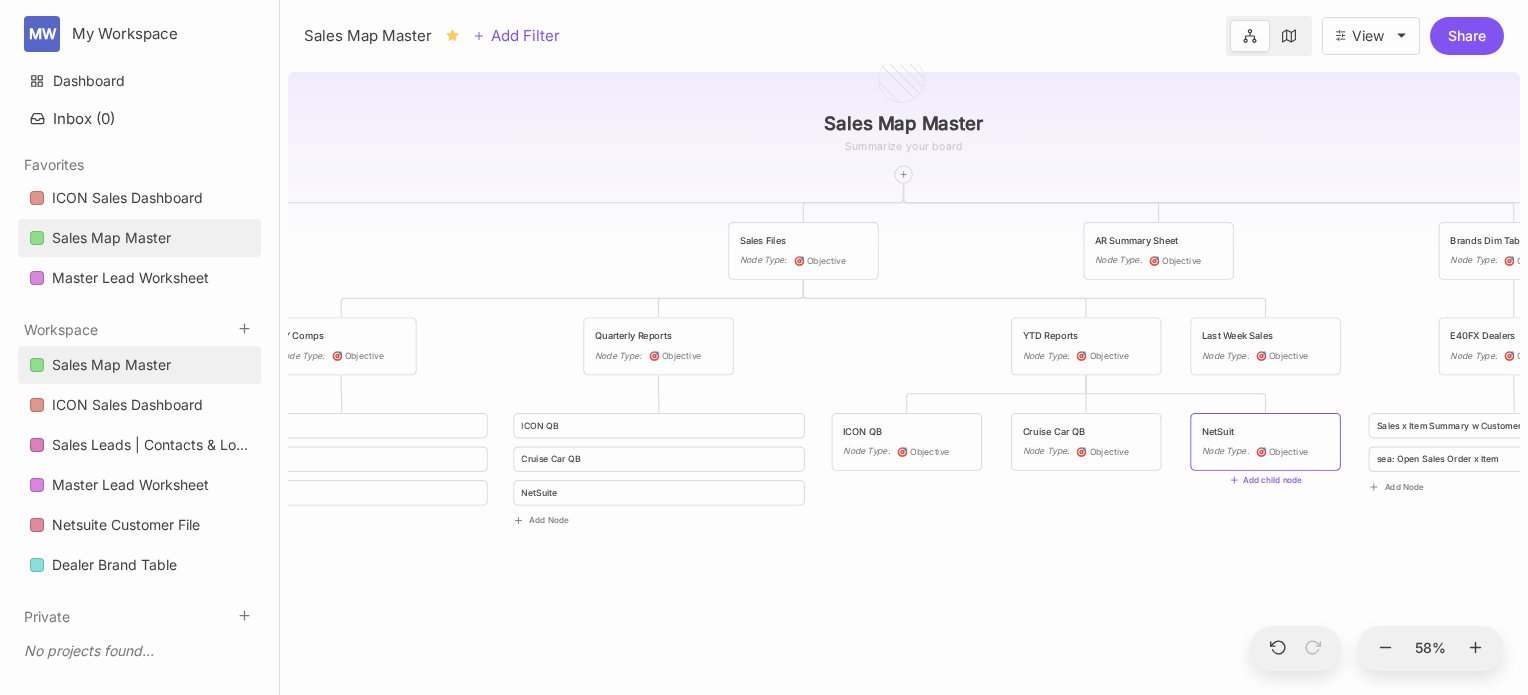 type on "NetSuite" 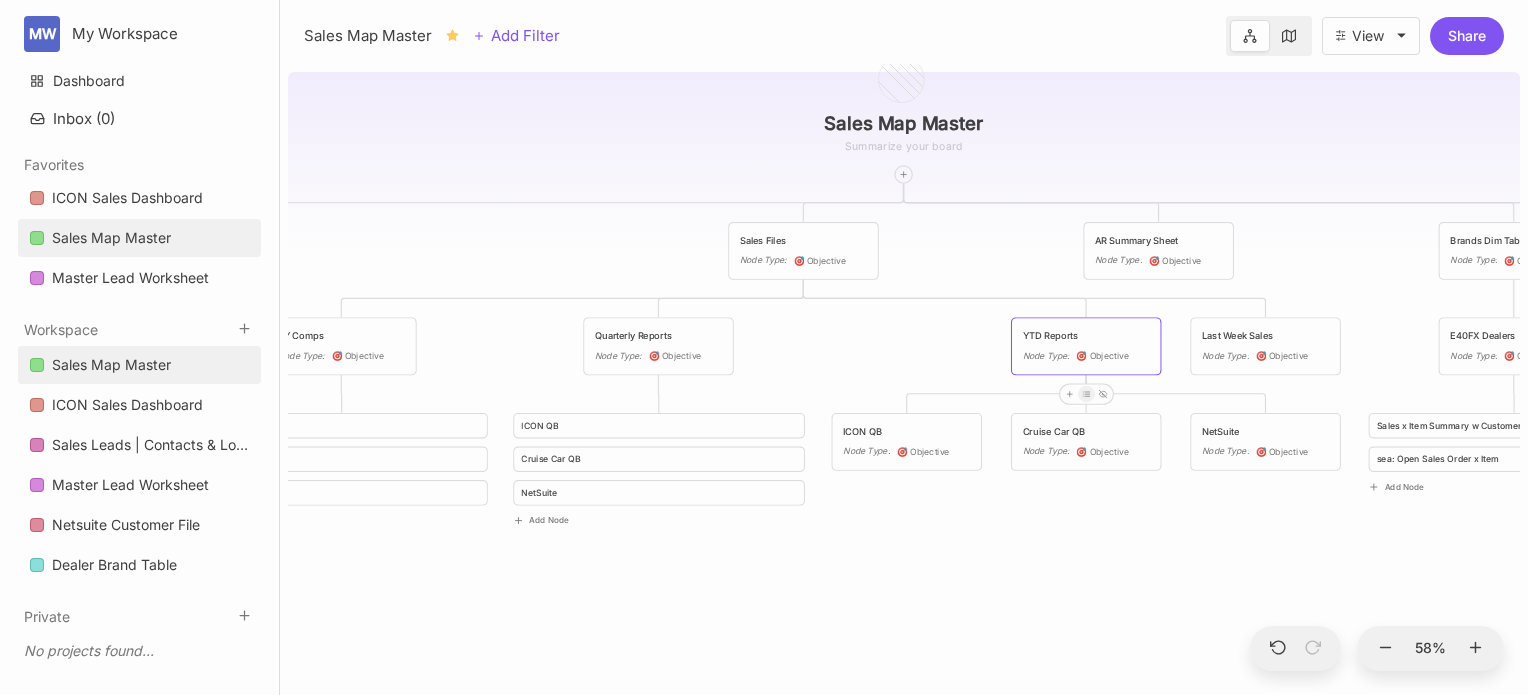 click 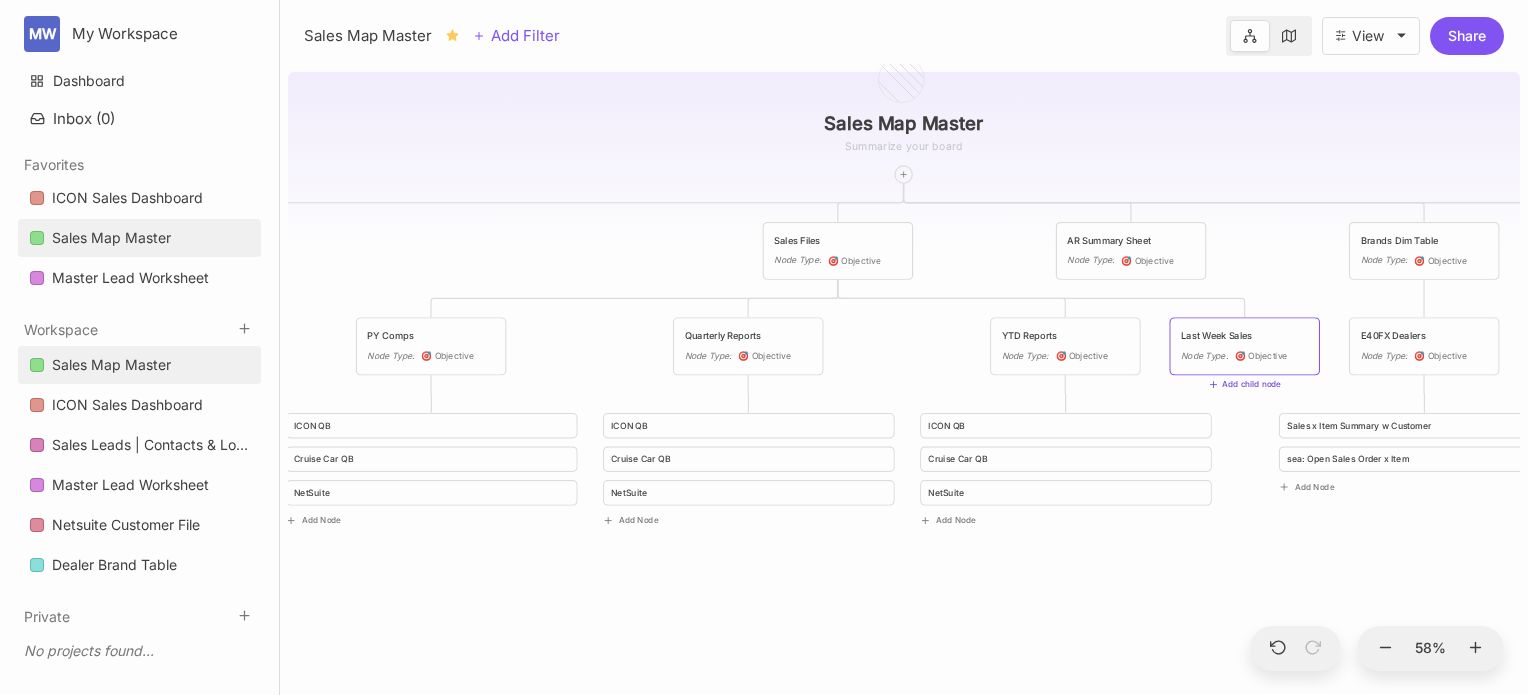 click 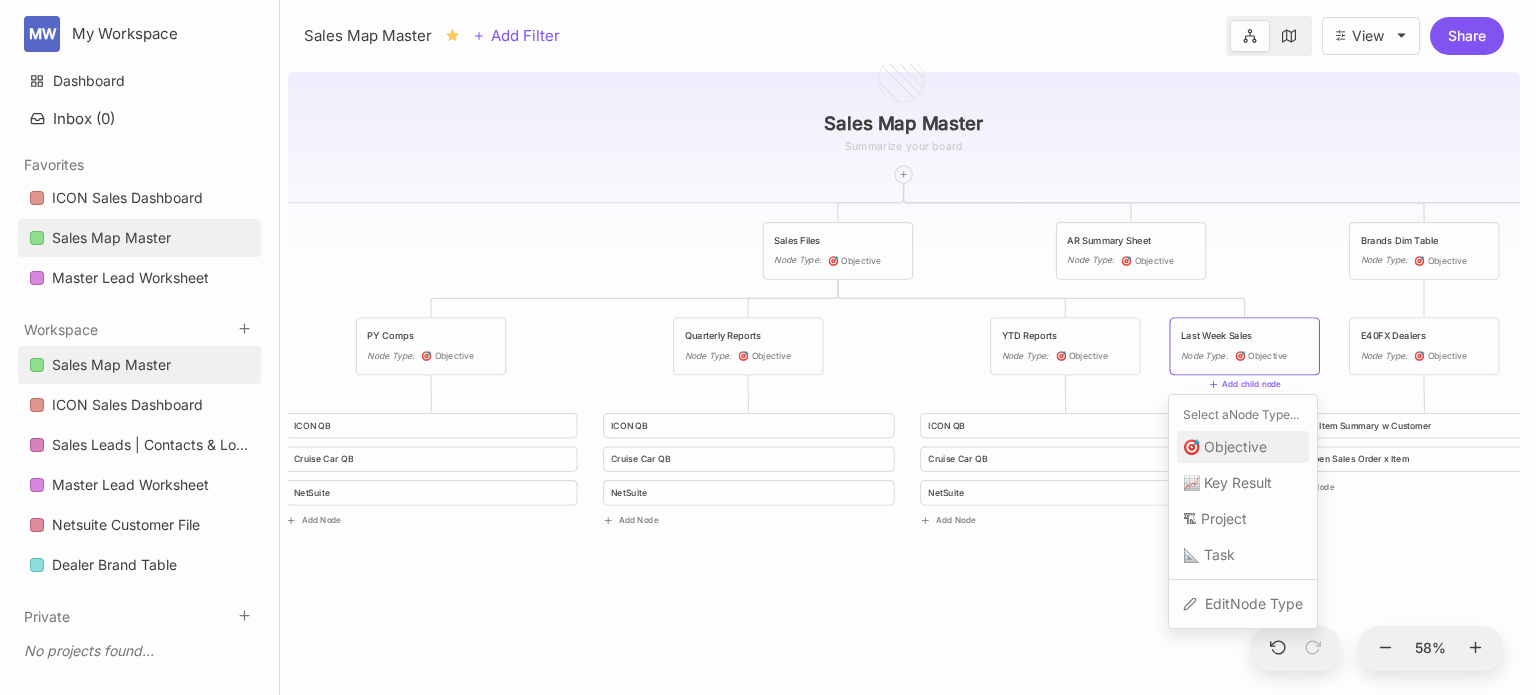 click on "🎯   Objective" at bounding box center [1225, 447] 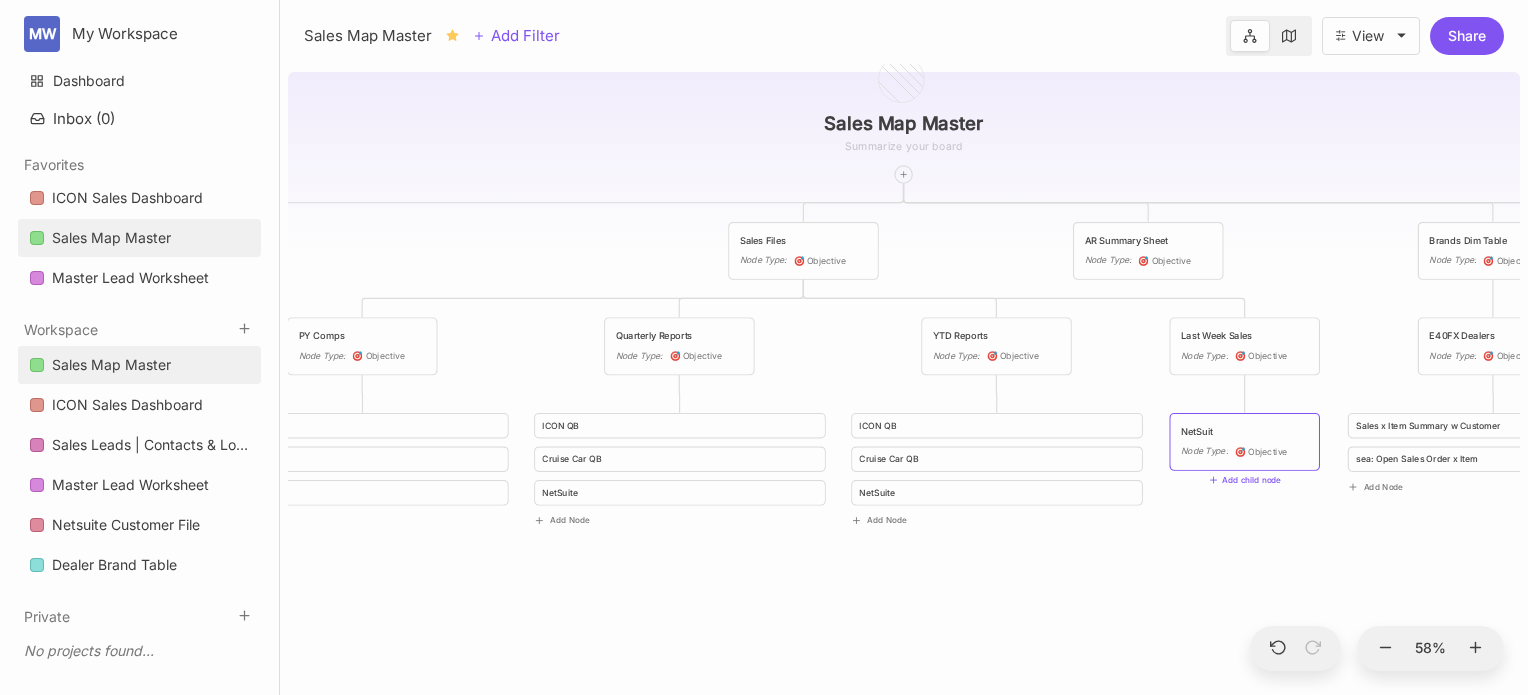 type on "NetSuite" 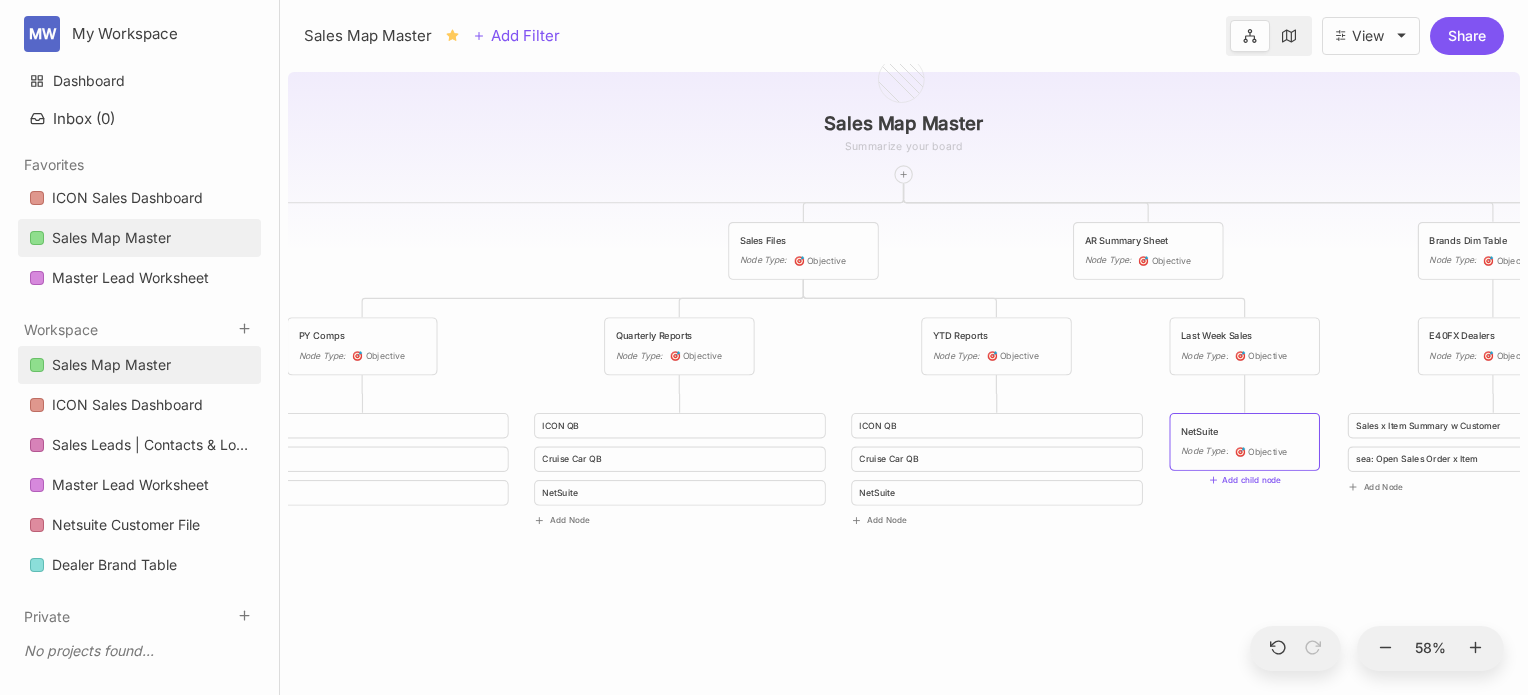 click on "Sales Map Master Customer Files Node Type : 🎯   Objective Sales Files Node Type : 🎯   Objective AR Summary Sheet Node Type : 🎯   Objective Brands Dim Table Node Type : 🎯   Objective Customer Service Google Sheet Node Type : 🎯   Objective Registered Dealer Layer Update Node Type : 🎯   Objective Customer List for Map Node Type : 🎯   Objective Customer Master Dim Table Node Type : 🎯   Objective PY Comps Node Type : 🎯   Objective Quarterly Reports Node Type : 🎯   Objective YTD Reports Node Type : 🎯   Objective Last Week Sales Node Type : 🎯   Objective E40FX Dealers
Node Type : 🎯   Objective Secondary Location Update Node Type : 🎯   Objective ICON   1 Customer x State CC ICON QB Node Type : 🎯   Objective Cruise Car QB Node Type : 🎯   Objective NetSuite Node Type : 🎯   Objective Sales x Item Summary w Customer Cruise Car
Customer x State NetSuite sea: Open Sales Order x Item NetSuite Customer x State - ICON   Add Node   Add Node   Add Node" at bounding box center (904, 379) 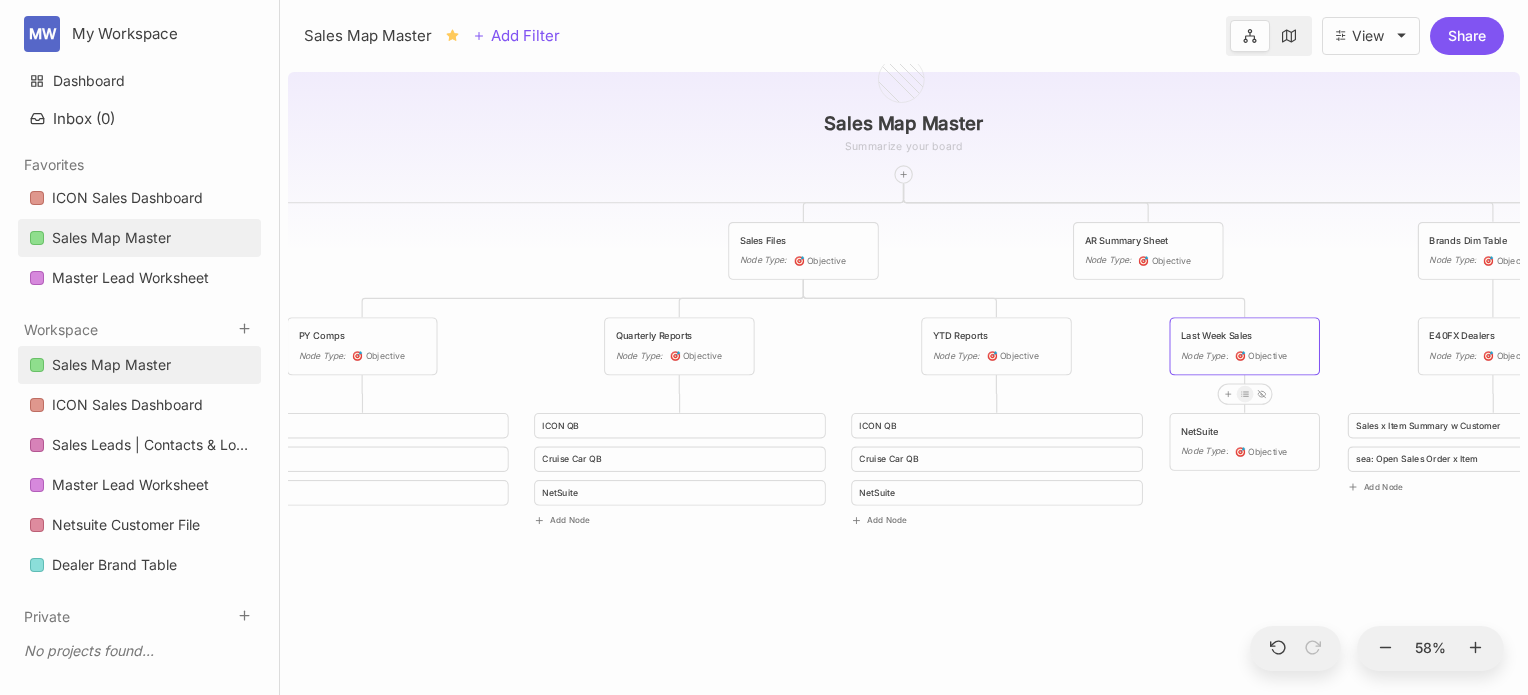 click 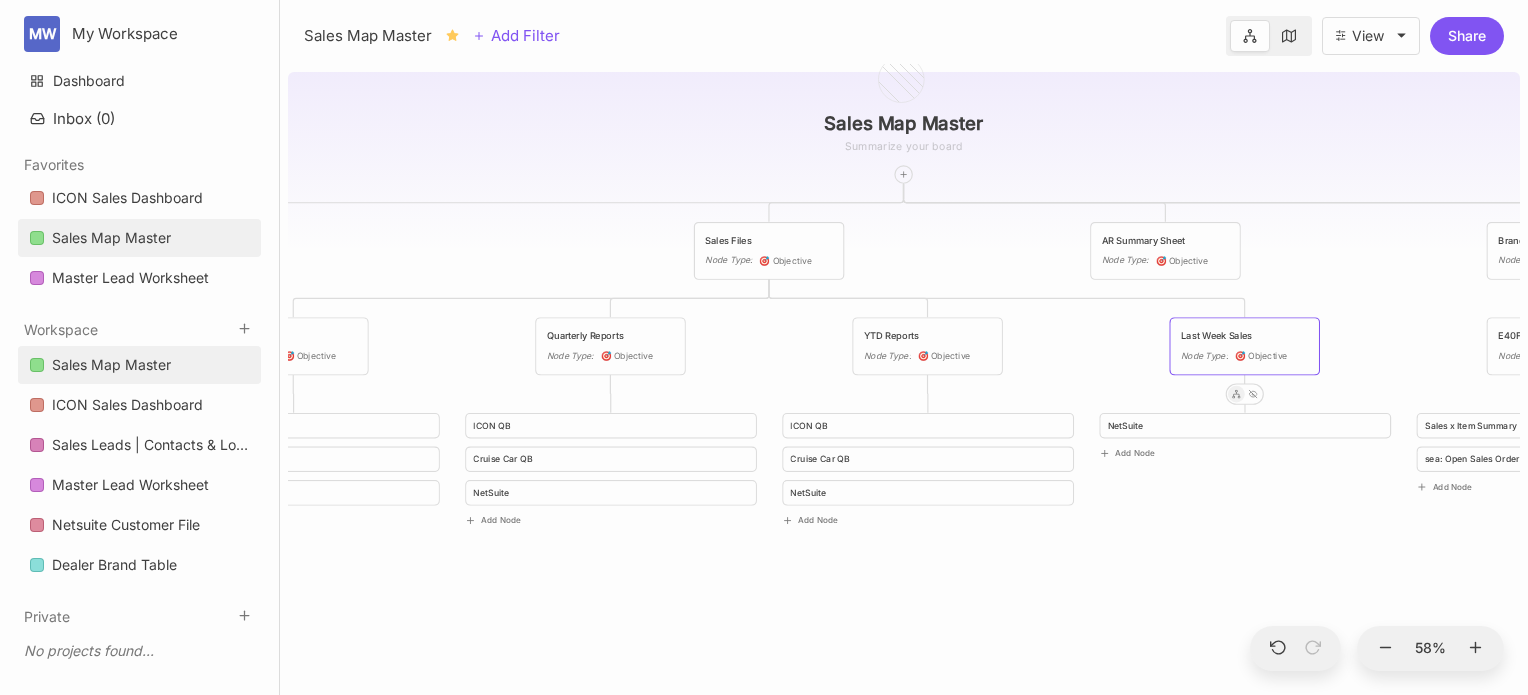 click on "Sales Map Master Customer Files Node Type : 🎯   Objective Sales Files Node Type : 🎯   Objective AR Summary Sheet Node Type : 🎯   Objective Brands Dim Table Node Type : 🎯   Objective Customer Service Google Sheet Node Type : 🎯   Objective Registered Dealer Layer Update Node Type : 🎯   Objective Customer List for Map Node Type : 🎯   Objective Customer Master Dim Table Node Type : 🎯   Objective PY Comps Node Type : 🎯   Objective Quarterly Reports Node Type : 🎯   Objective YTD Reports Node Type : 🎯   Objective Last Week Sales Node Type : 🎯   Objective E40FX Dealers
Node Type : 🎯   Objective Secondary Location Update Node Type : 🎯   Objective ICON   1 Customer x State CC ICON QB ICON QB ICON QB NetSuite Sales x Item Summary w Customer Cruise Car
Customer x State NetSuite Cruise Car QB Cruise Car QB Cruise Car QB   Add Node sea: Open Sales Order x Item NetSuite Customer x State - ICON NetSuite NetSuite NetSuite   Add Node   Add Node   Add Node   Add Node   Add Node" at bounding box center (904, 379) 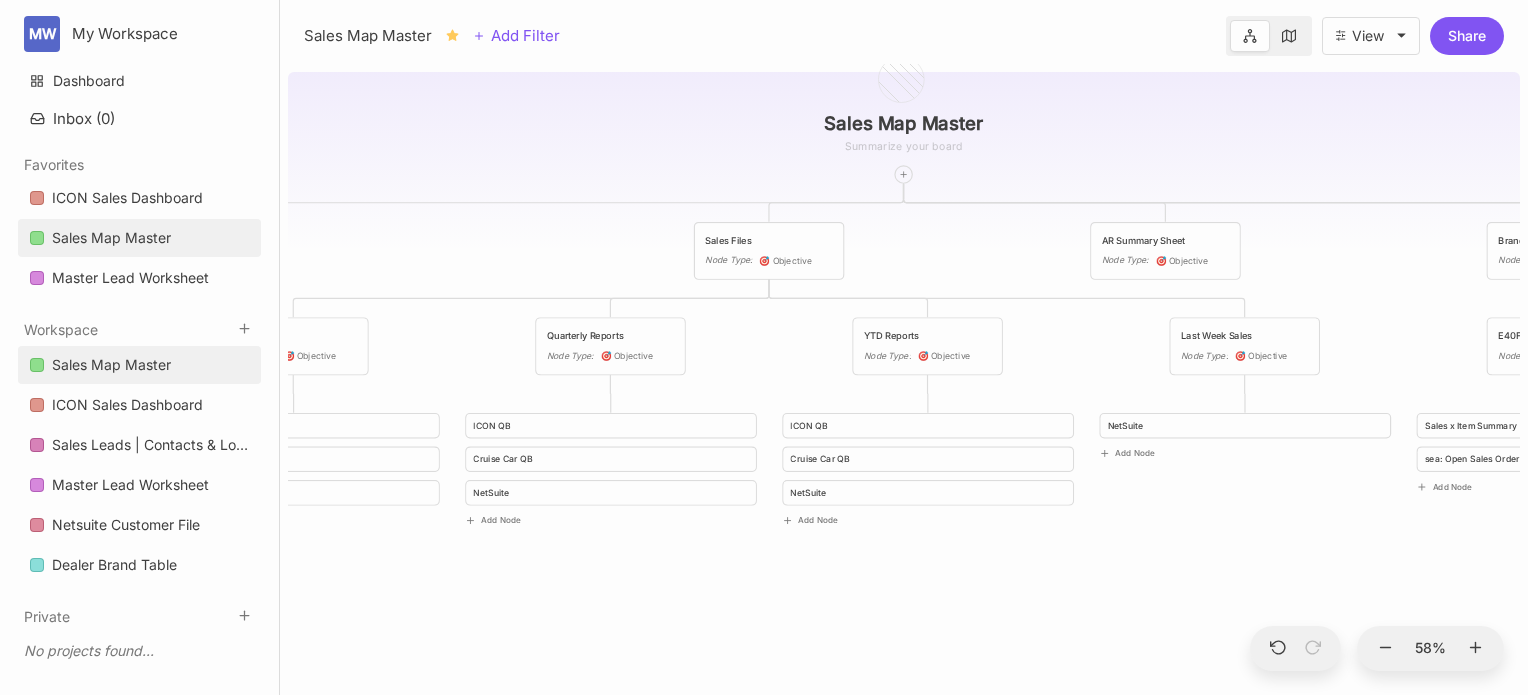 drag, startPoint x: 1114, startPoint y: 579, endPoint x: 913, endPoint y: 584, distance: 201.06218 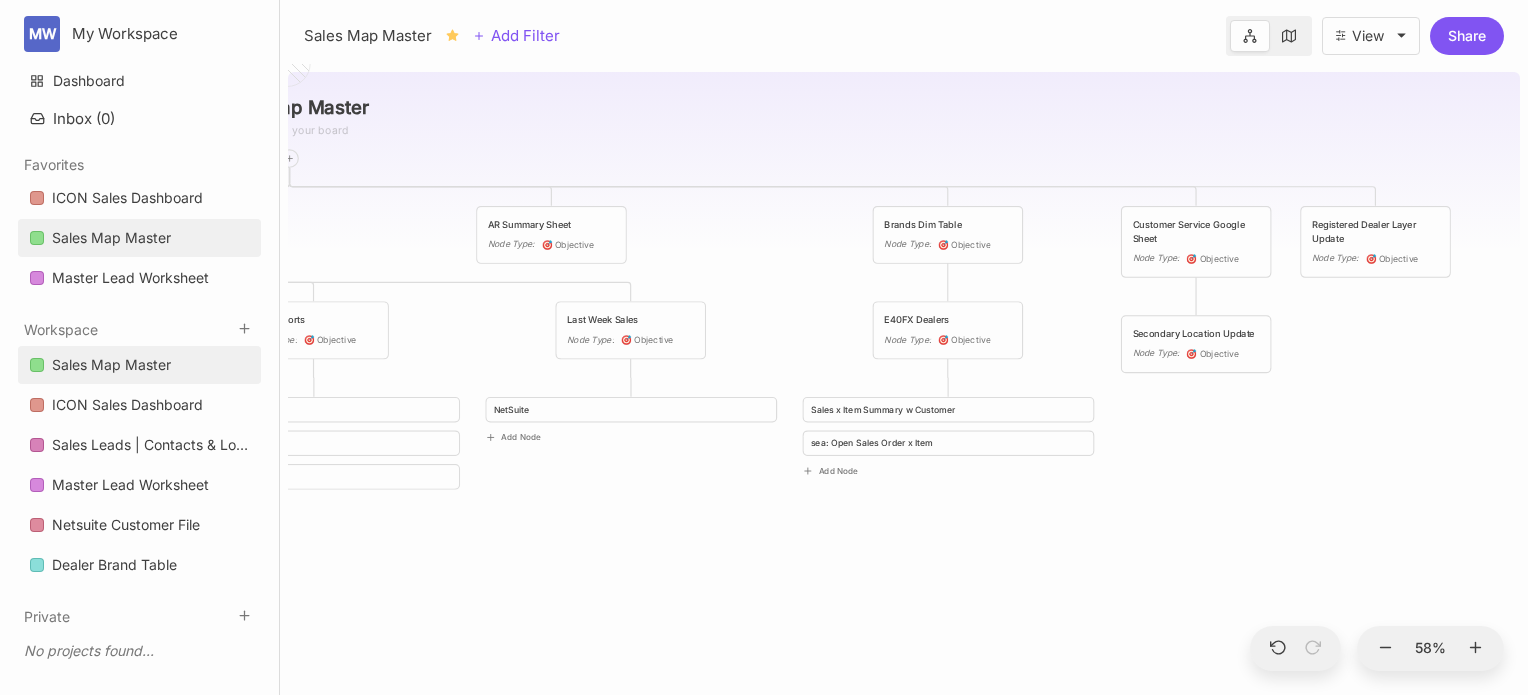drag, startPoint x: 1058, startPoint y: 350, endPoint x: 444, endPoint y: 334, distance: 614.20844 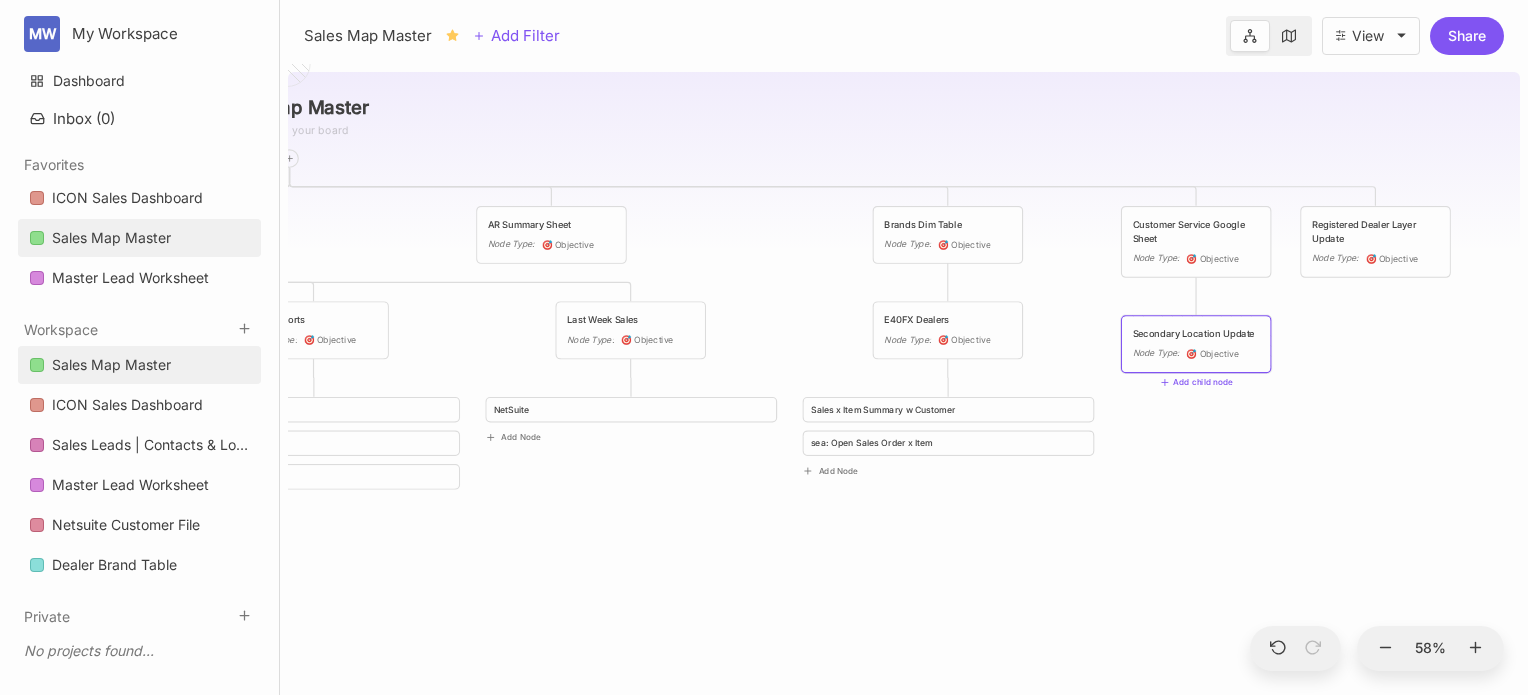click on "Secondary Location Update" at bounding box center (1196, 334) 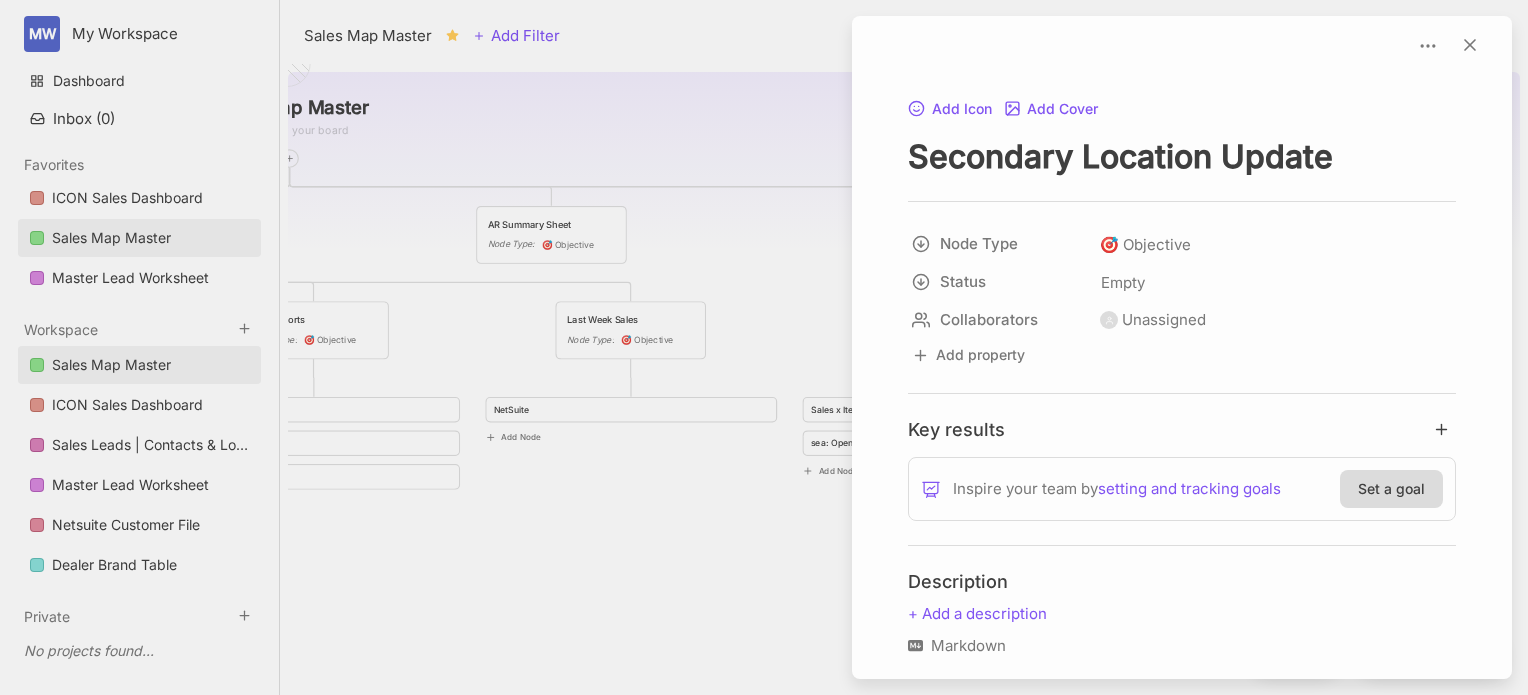click at bounding box center [764, 347] 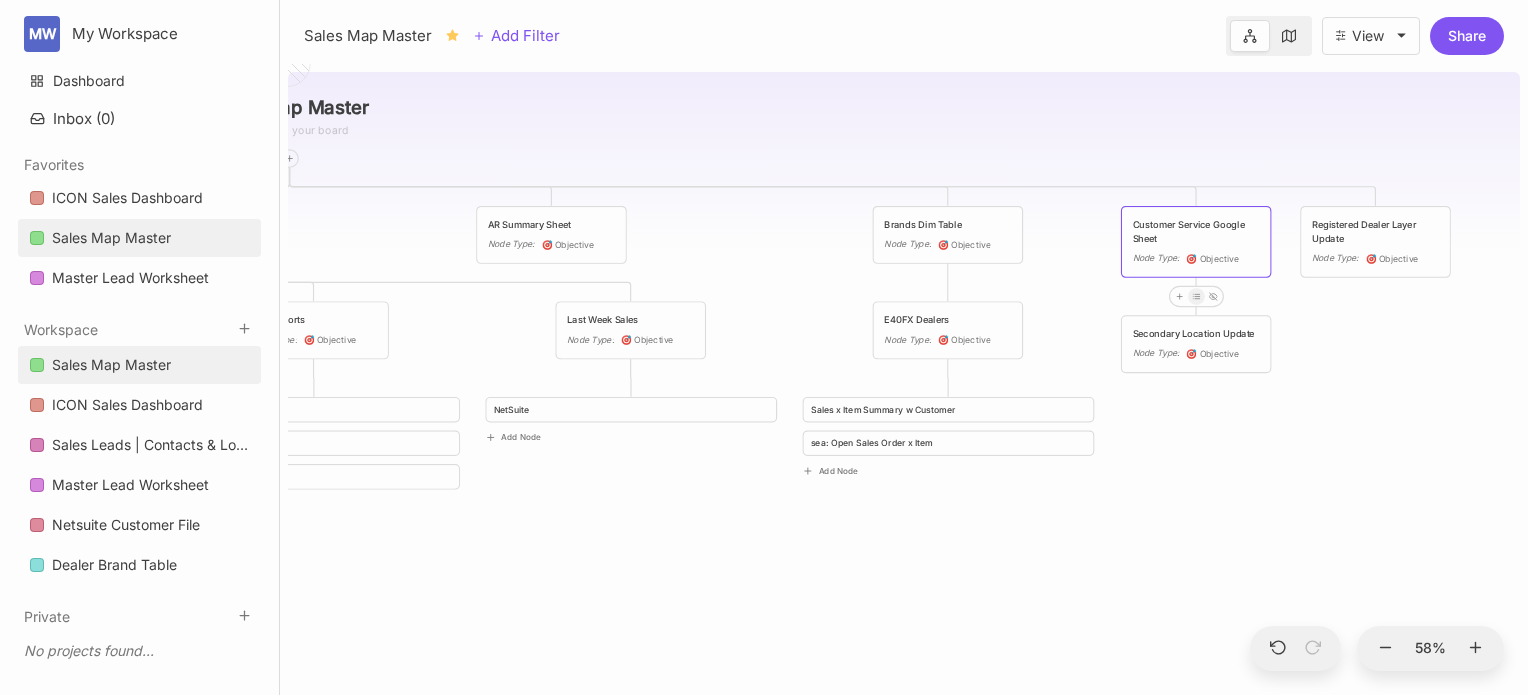 click 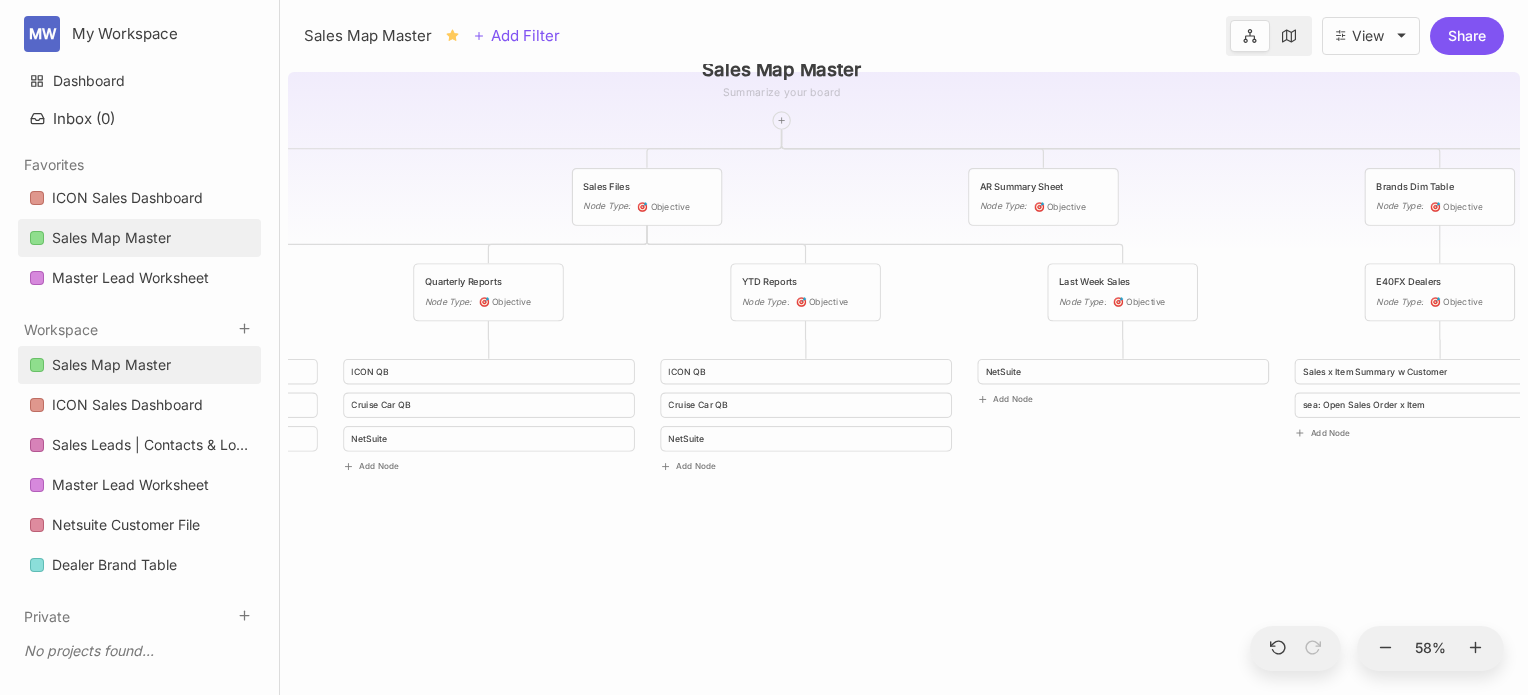 drag, startPoint x: 690, startPoint y: 498, endPoint x: 1265, endPoint y: 461, distance: 576.1892 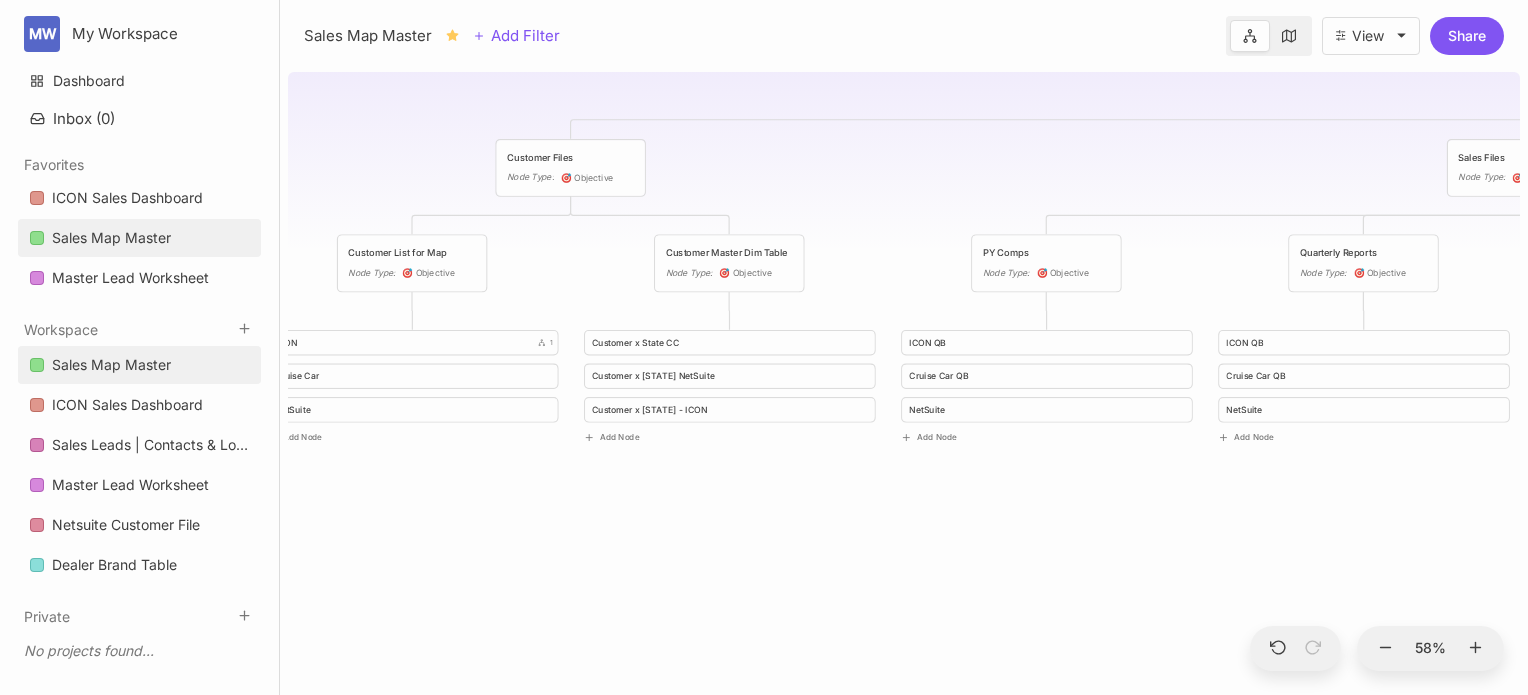 drag, startPoint x: 566, startPoint y: 558, endPoint x: 1376, endPoint y: 529, distance: 810.519 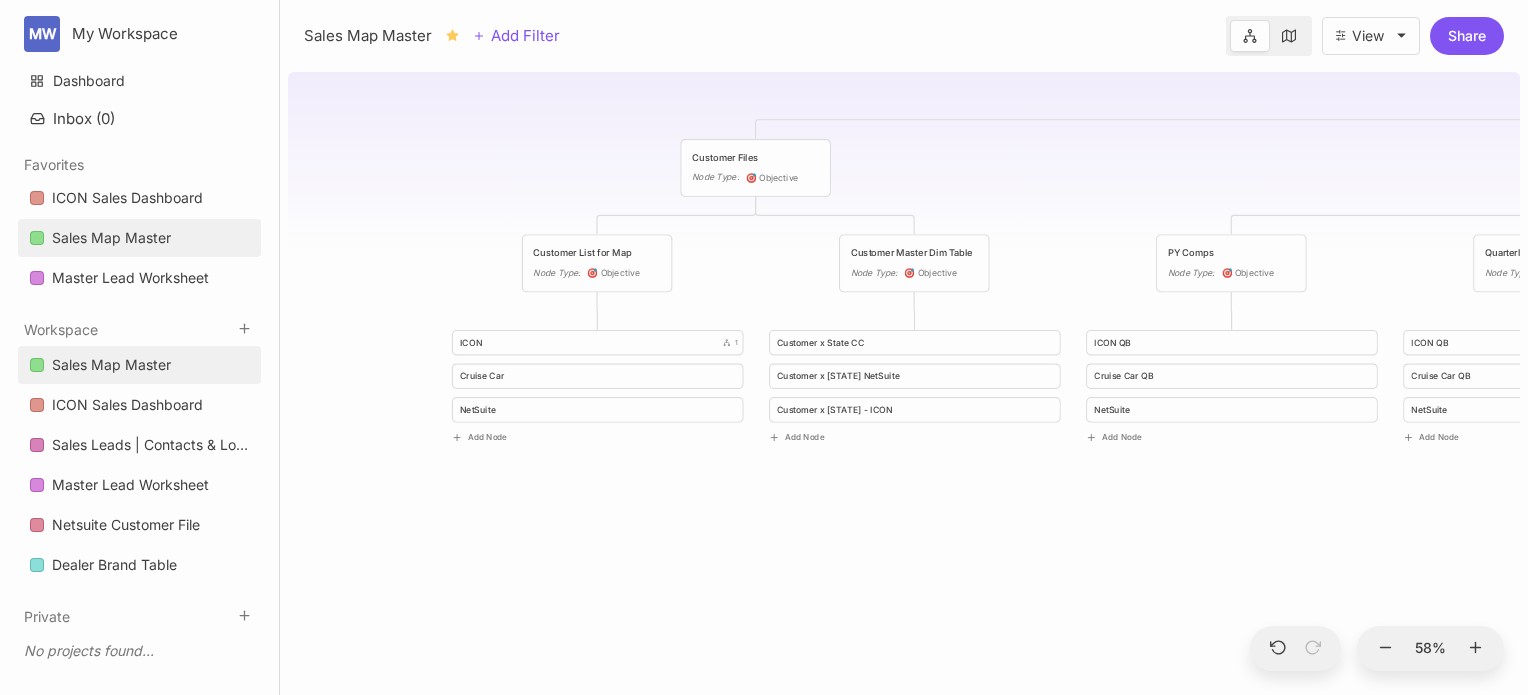 drag, startPoint x: 448, startPoint y: 515, endPoint x: 609, endPoint y: 519, distance: 161.04968 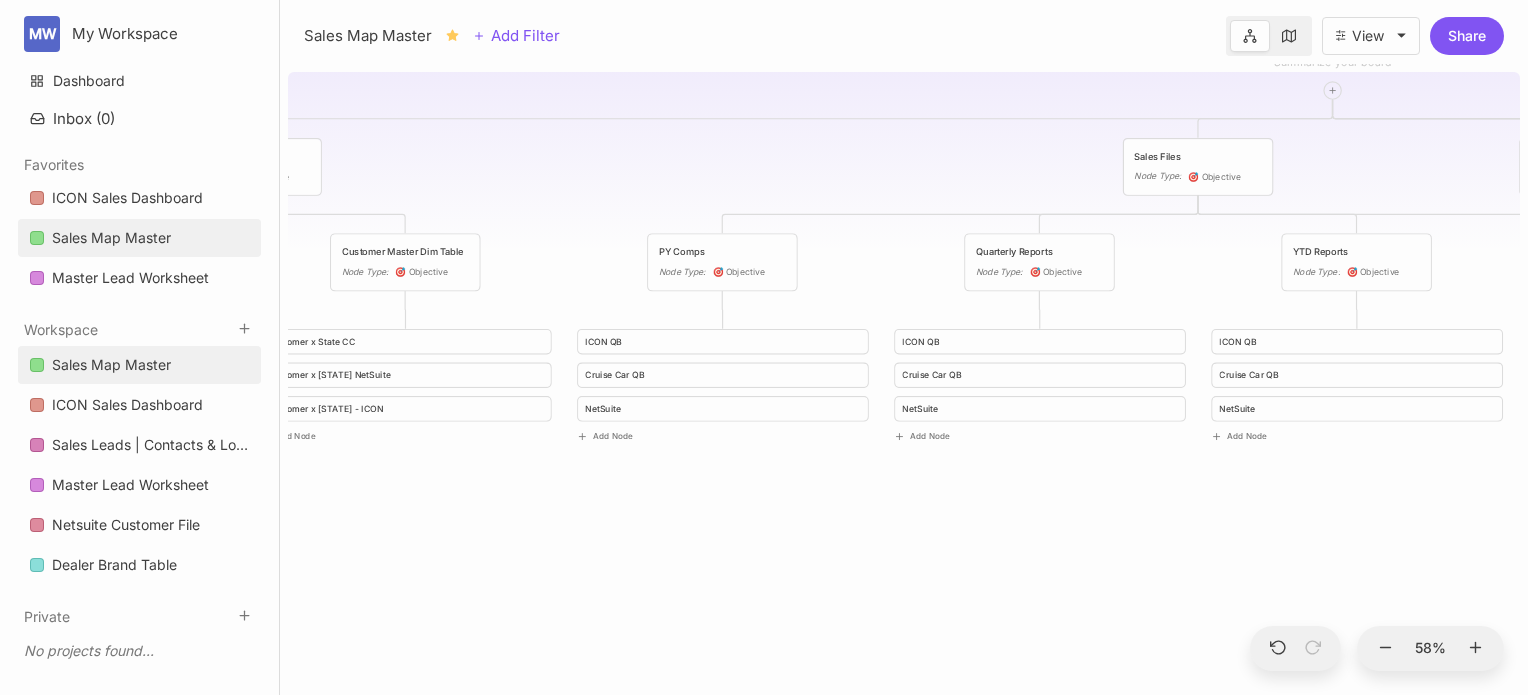 drag, startPoint x: 1089, startPoint y: 231, endPoint x: 576, endPoint y: 230, distance: 513.001 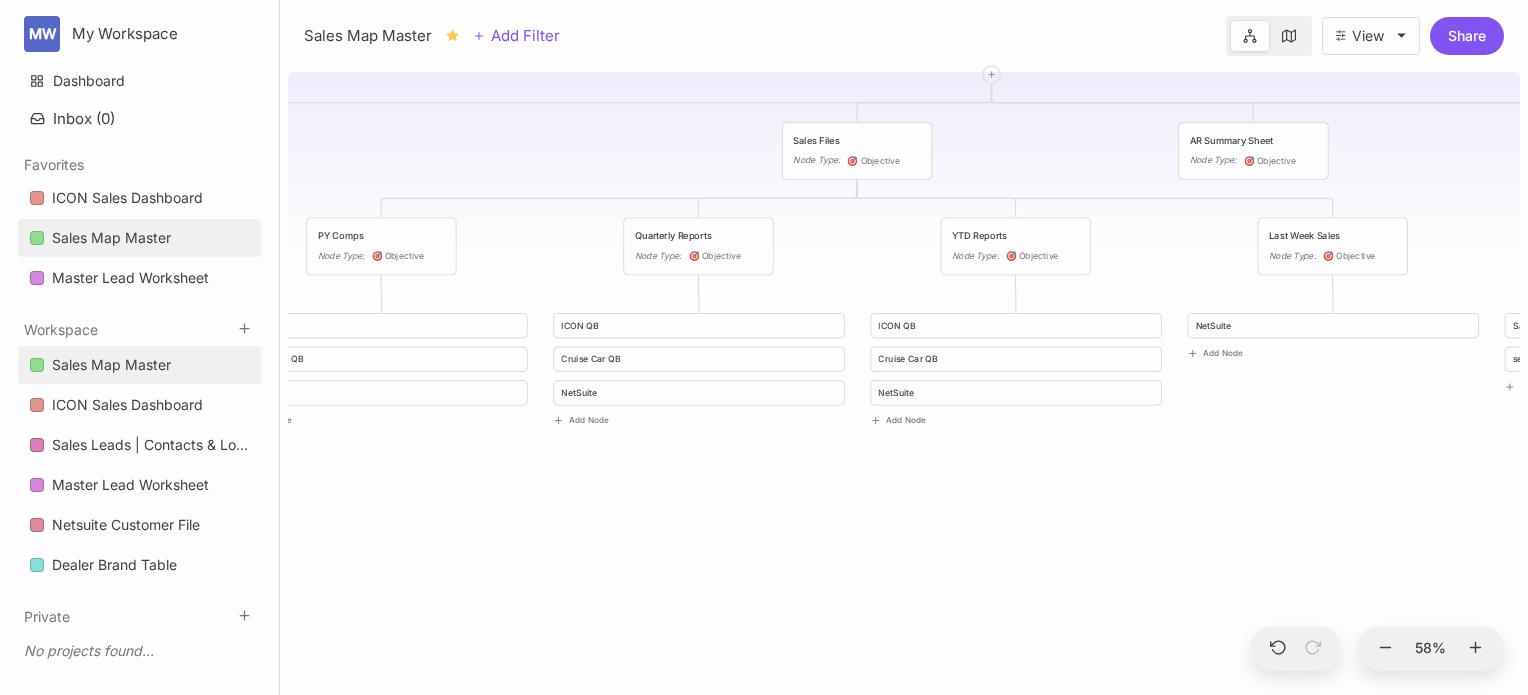 drag, startPoint x: 1209, startPoint y: 285, endPoint x: 904, endPoint y: 258, distance: 306.19275 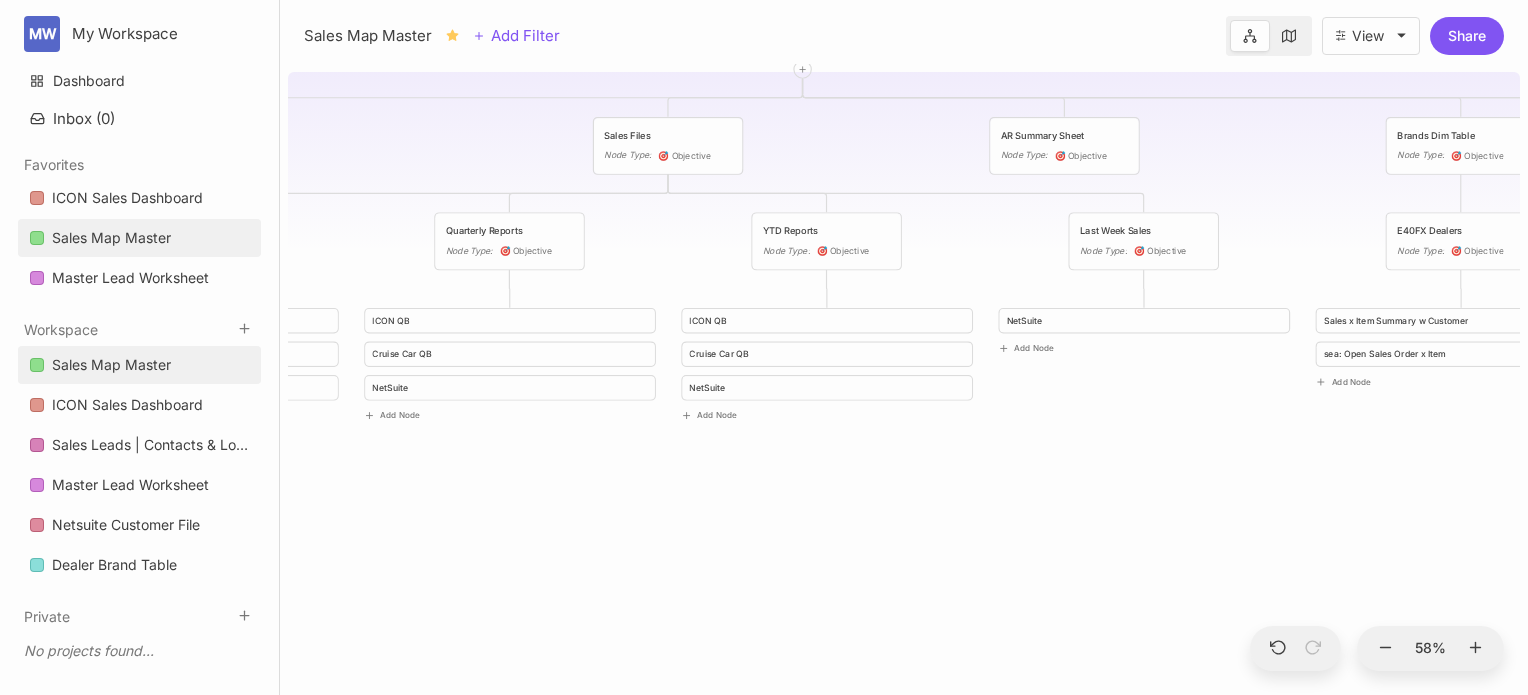 drag, startPoint x: 1108, startPoint y: 260, endPoint x: 920, endPoint y: 262, distance: 188.01064 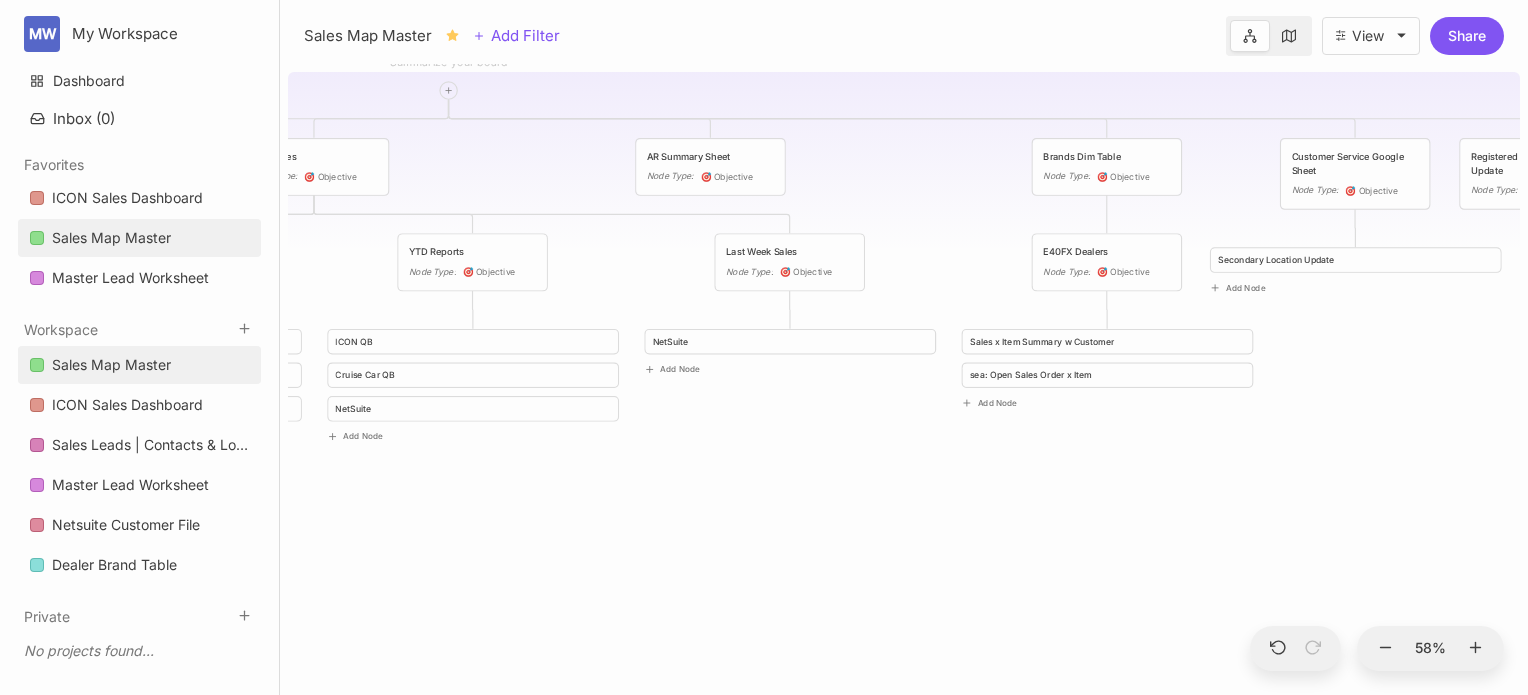 drag, startPoint x: 1216, startPoint y: 238, endPoint x: 881, endPoint y: 256, distance: 335.48325 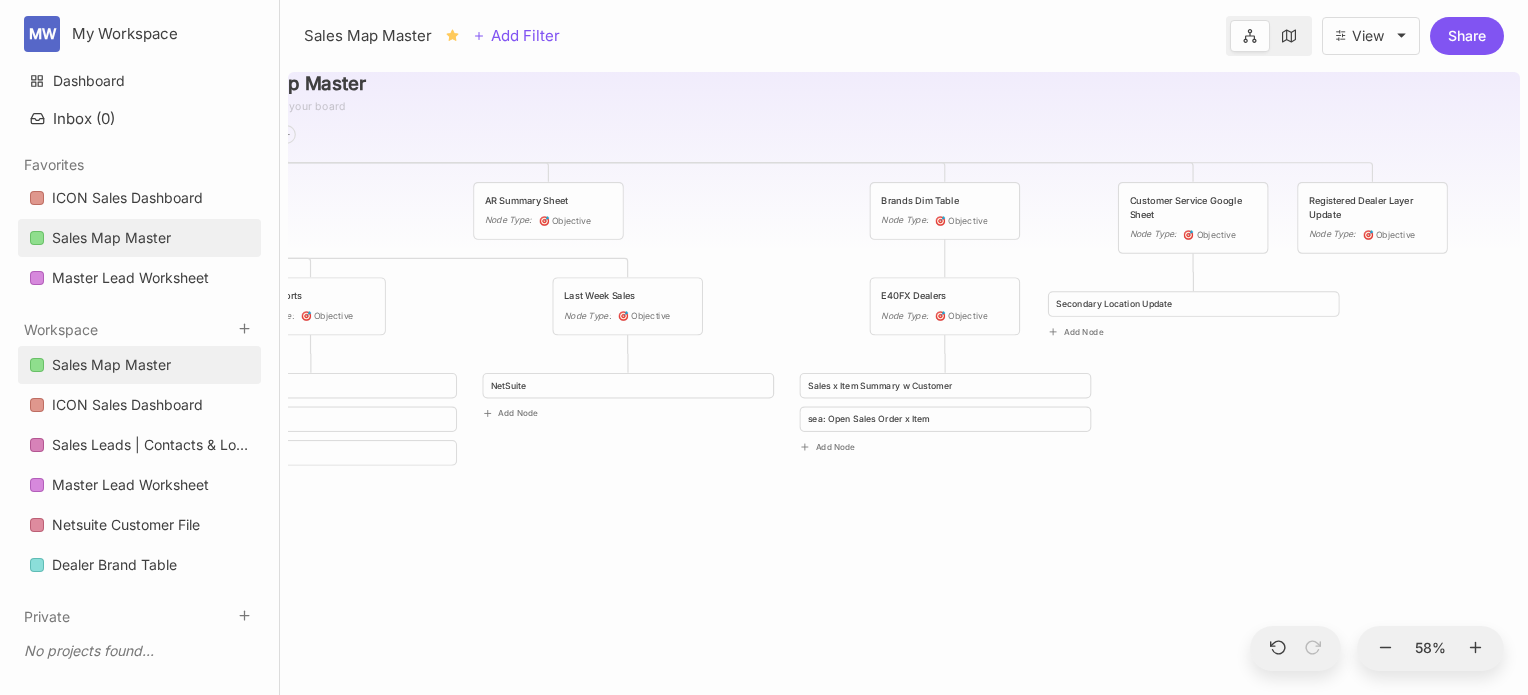 drag, startPoint x: 1366, startPoint y: 315, endPoint x: 833, endPoint y: 451, distance: 550.0773 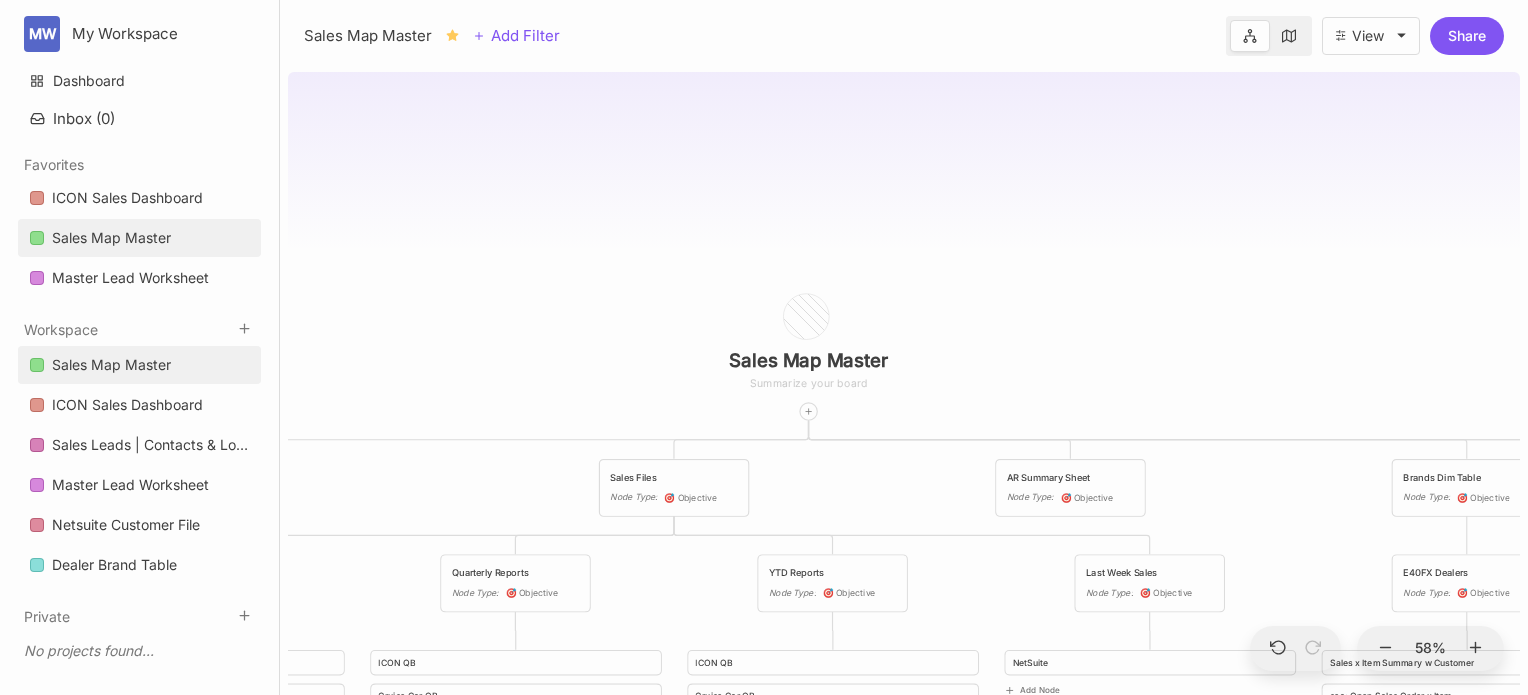 drag, startPoint x: 385, startPoint y: 346, endPoint x: 1228, endPoint y: 468, distance: 851.7822 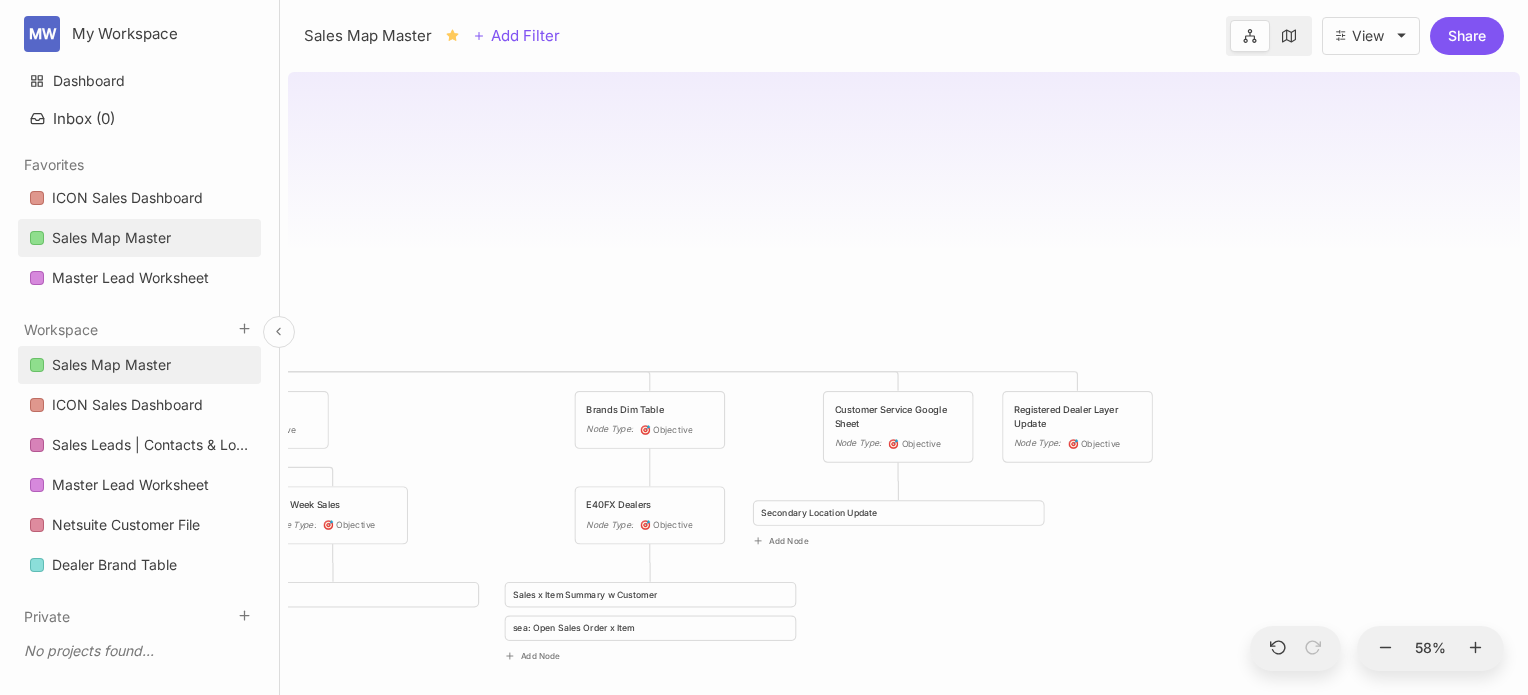 drag, startPoint x: 1135, startPoint y: 315, endPoint x: 272, endPoint y: 235, distance: 866.7001 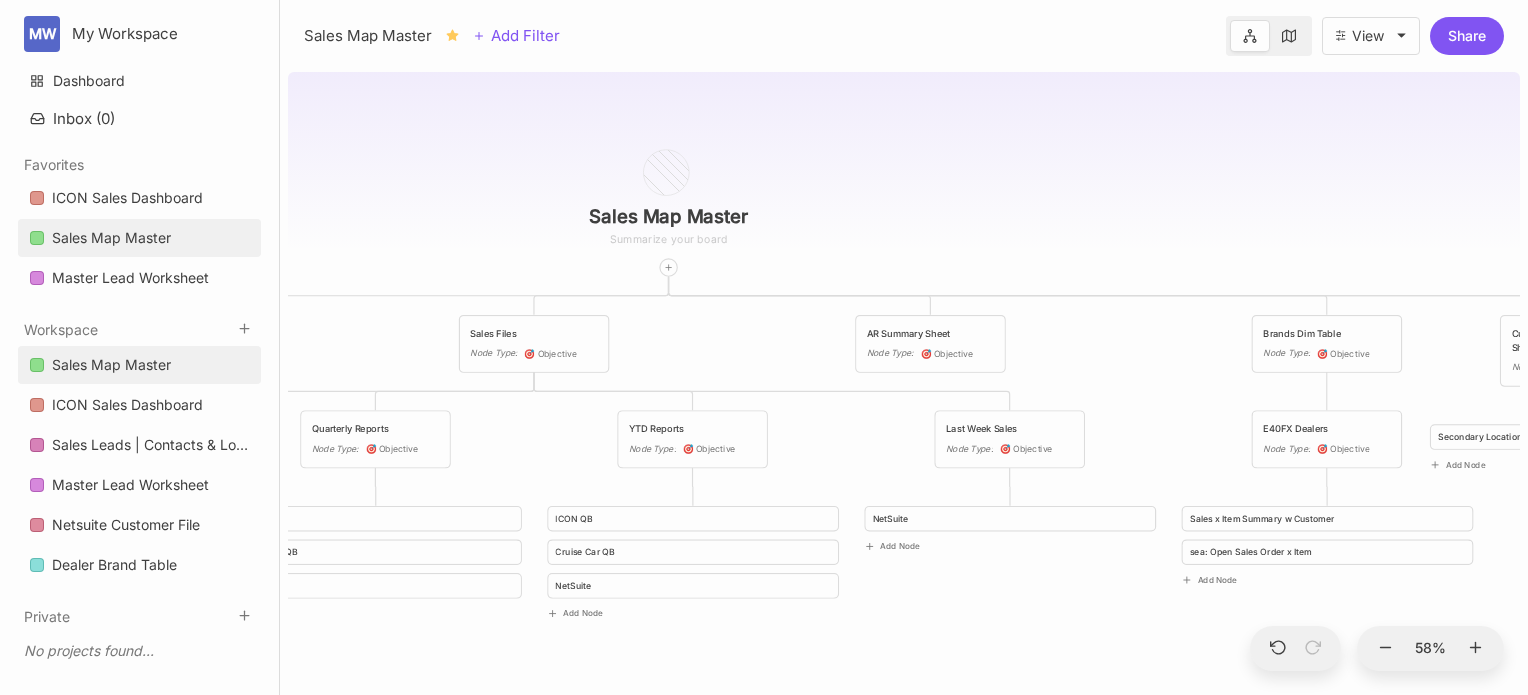 drag, startPoint x: 416, startPoint y: 376, endPoint x: 1138, endPoint y: 331, distance: 723.401 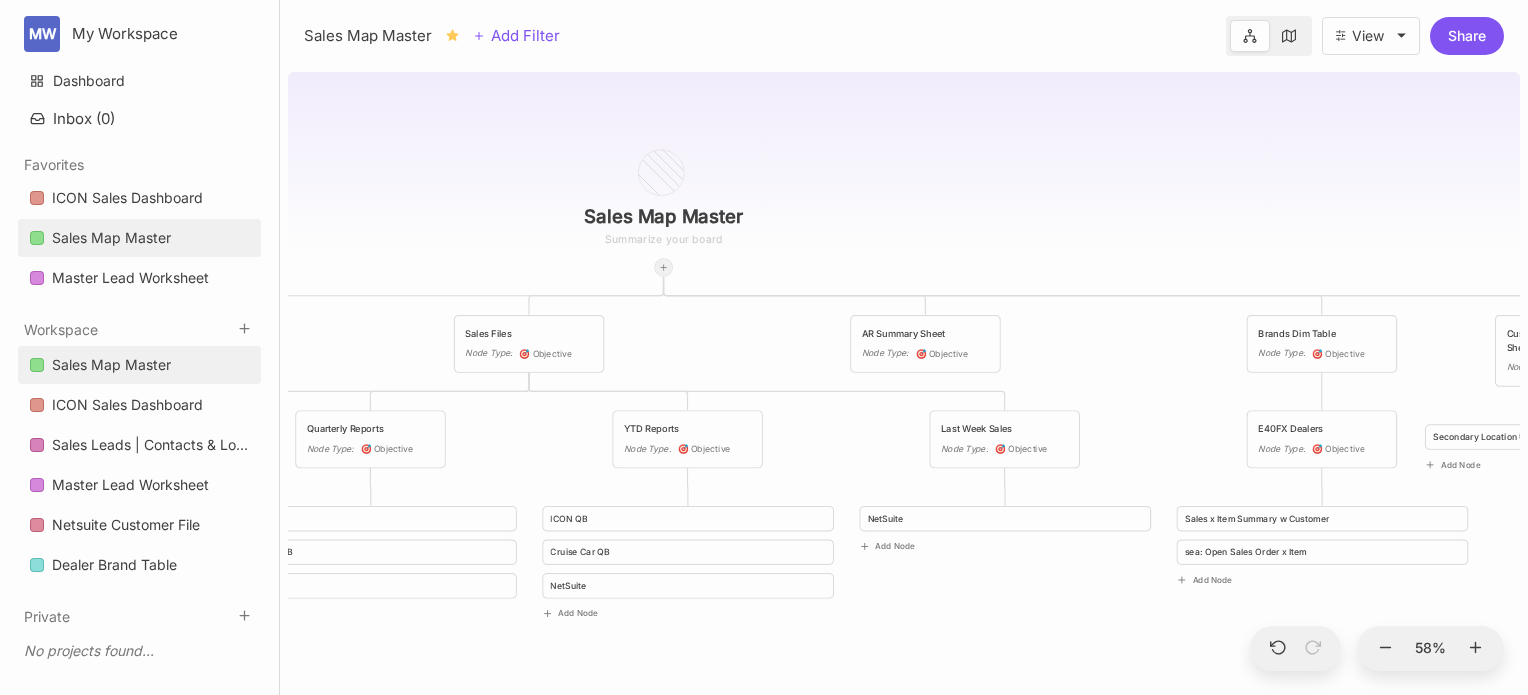 click 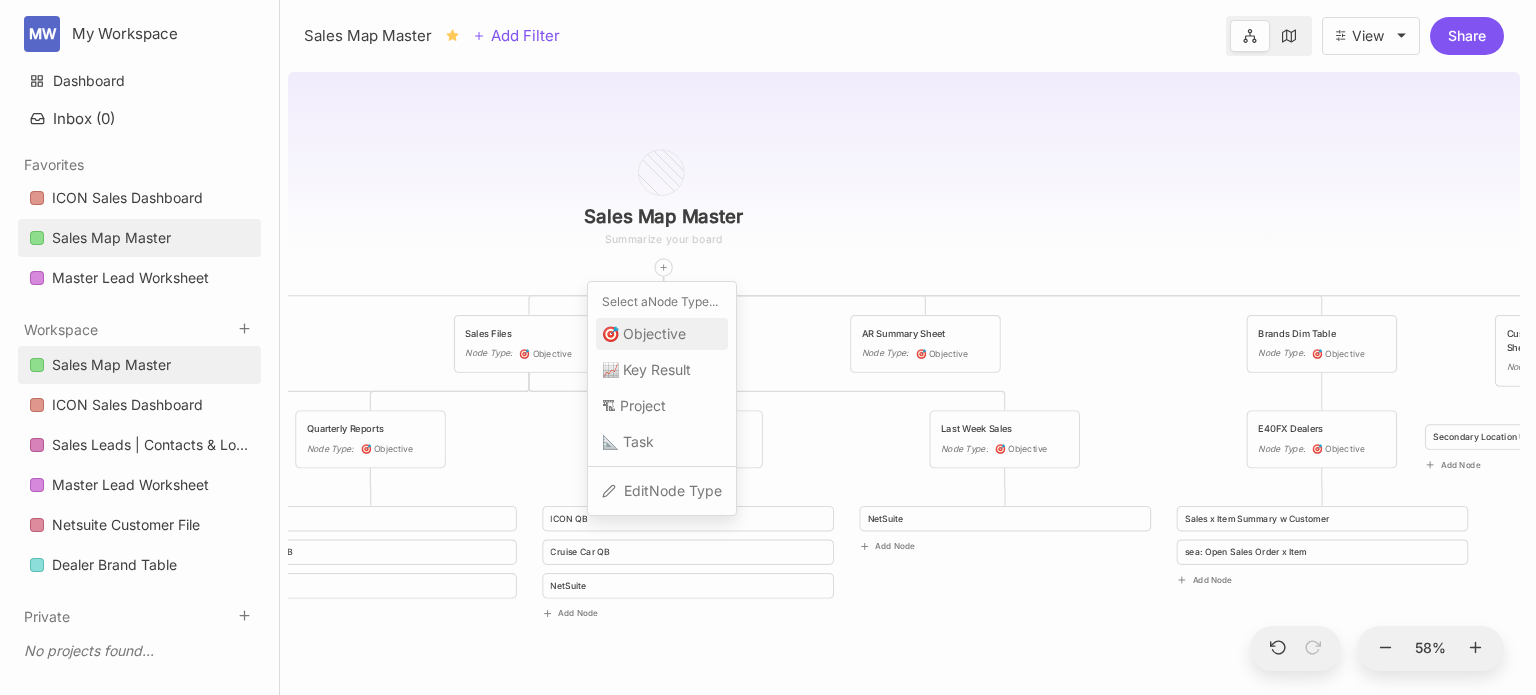click on "🎯   Objective" at bounding box center [644, 334] 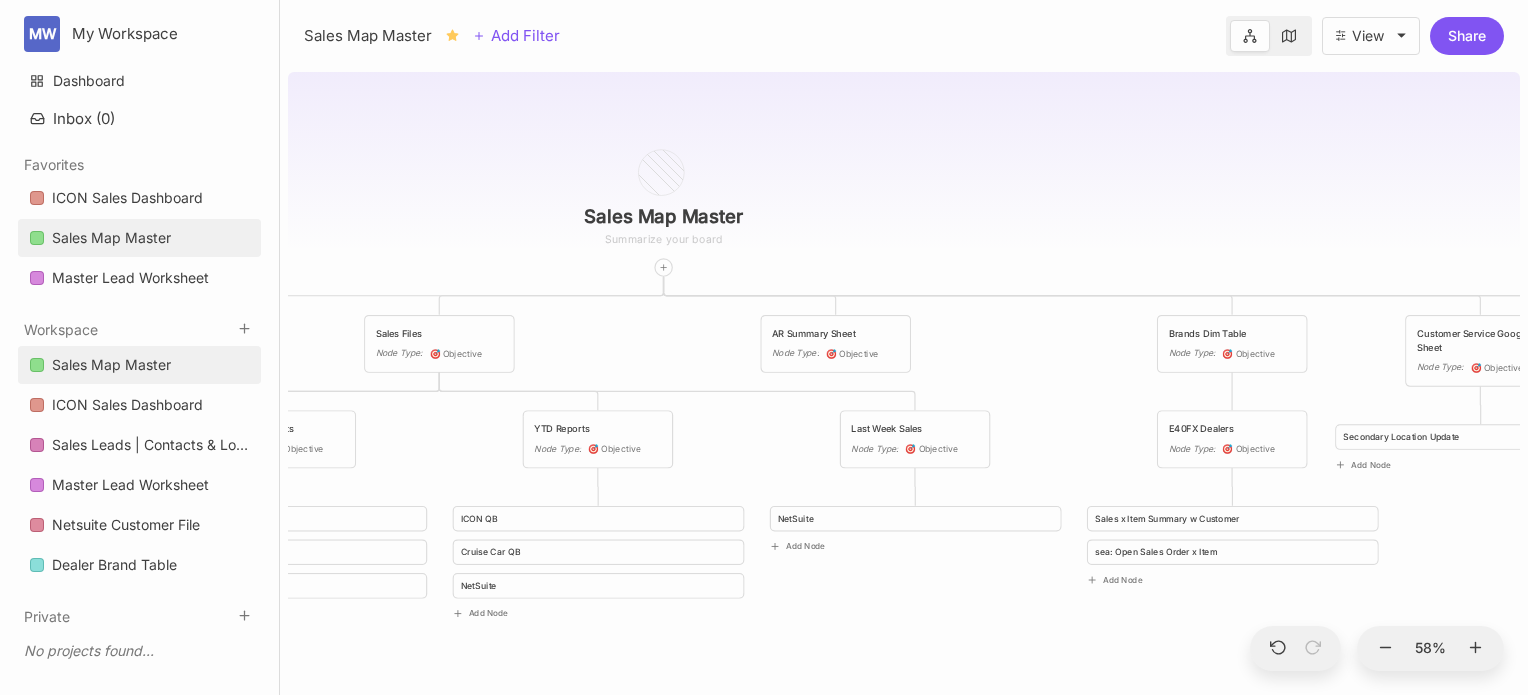 drag, startPoint x: 1074, startPoint y: 329, endPoint x: 348, endPoint y: 315, distance: 726.13495 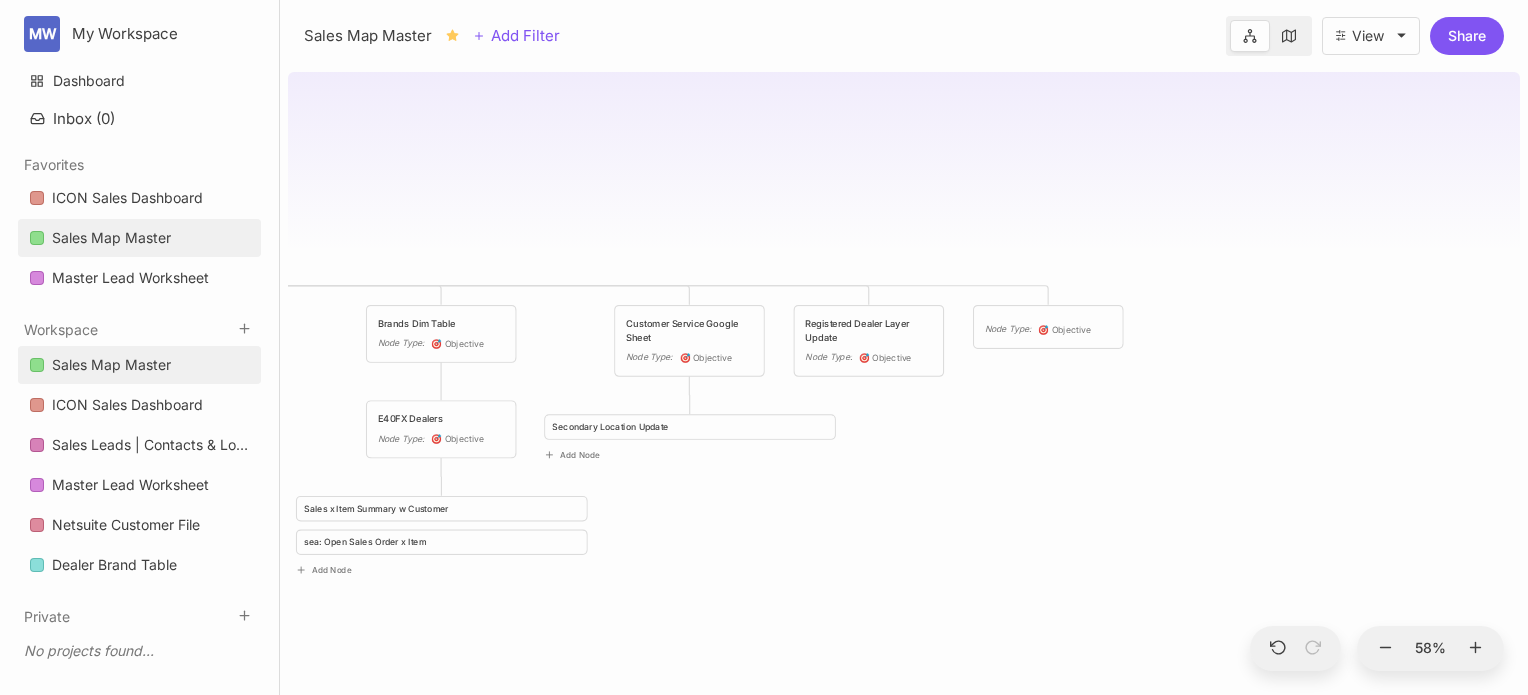 drag, startPoint x: 1123, startPoint y: 217, endPoint x: 342, endPoint y: 195, distance: 781.3098 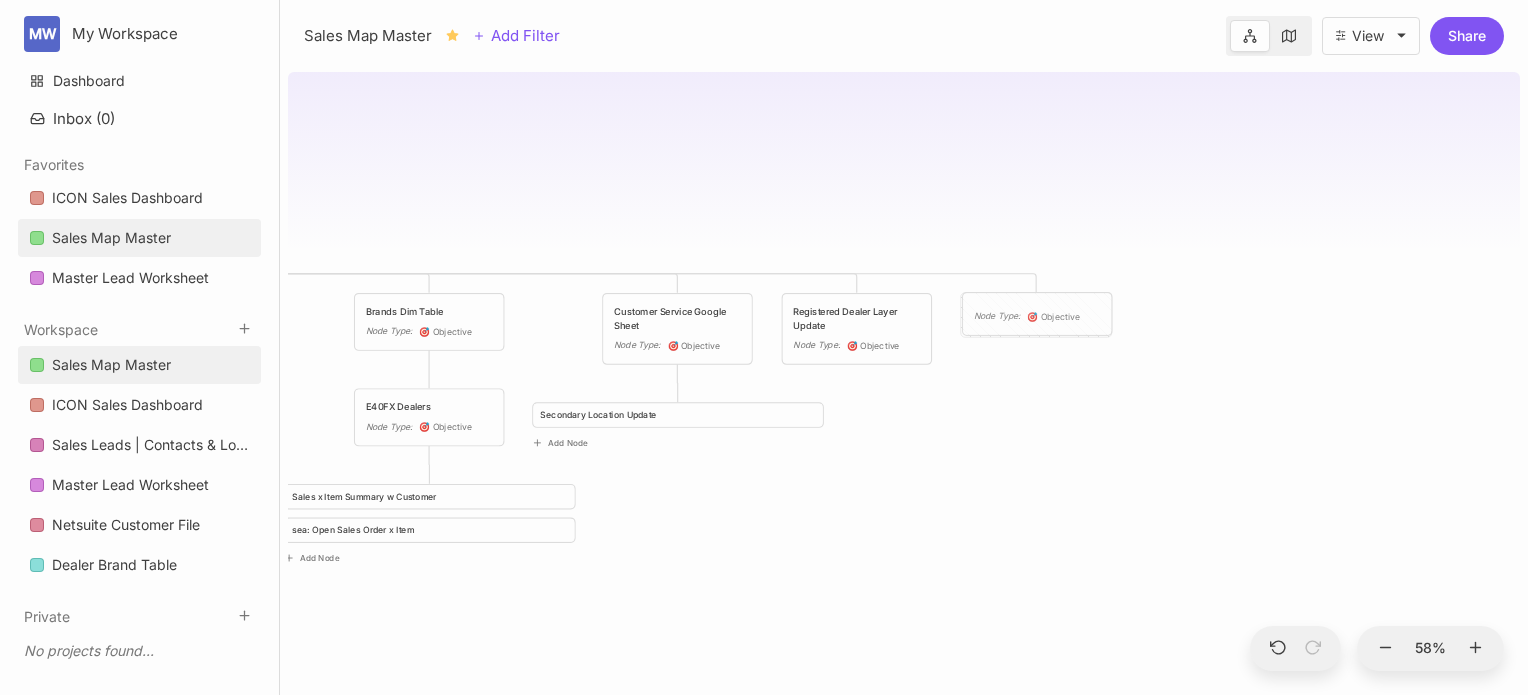 click on "Node Type : 🎯   Objective" at bounding box center (1037, 314) 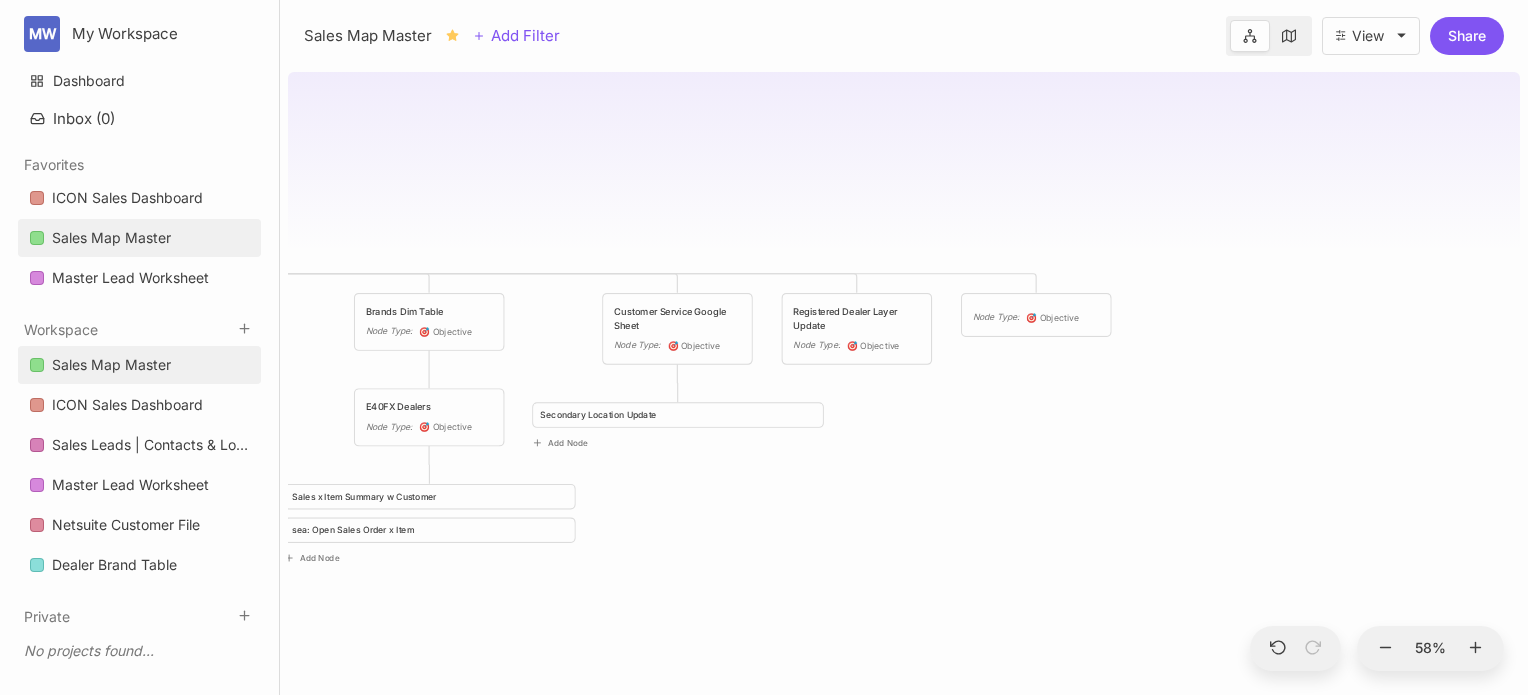 click on "Node Type :" at bounding box center [996, 317] 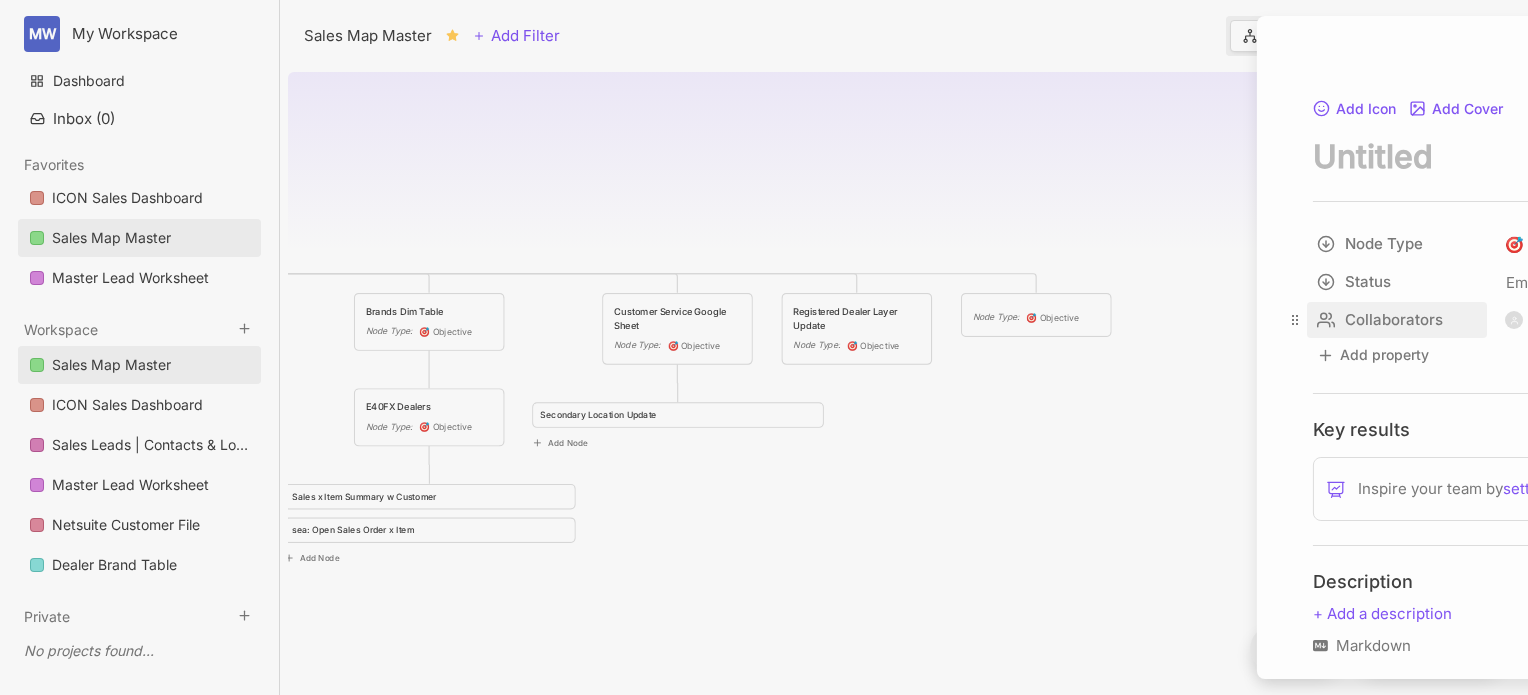 scroll, scrollTop: 0, scrollLeft: 0, axis: both 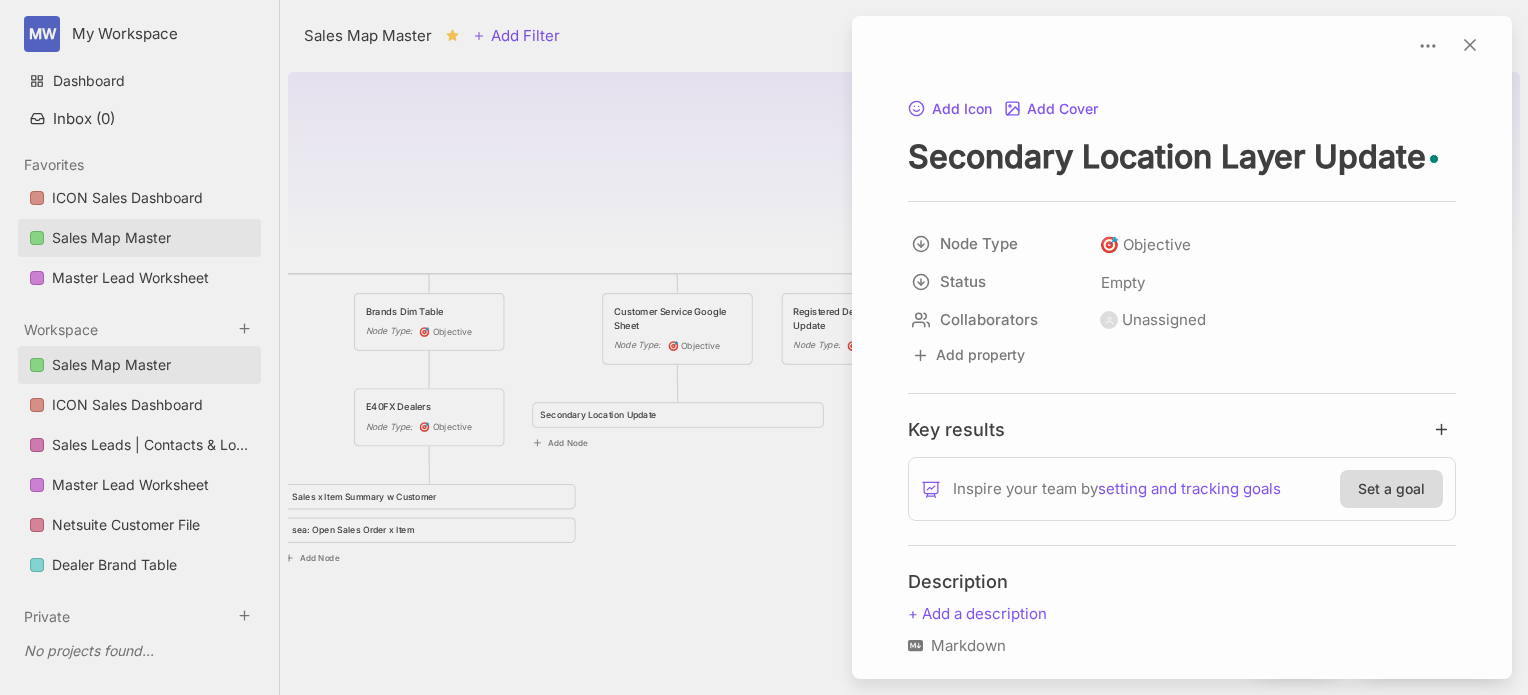 type on "Secondary Location Layer Update" 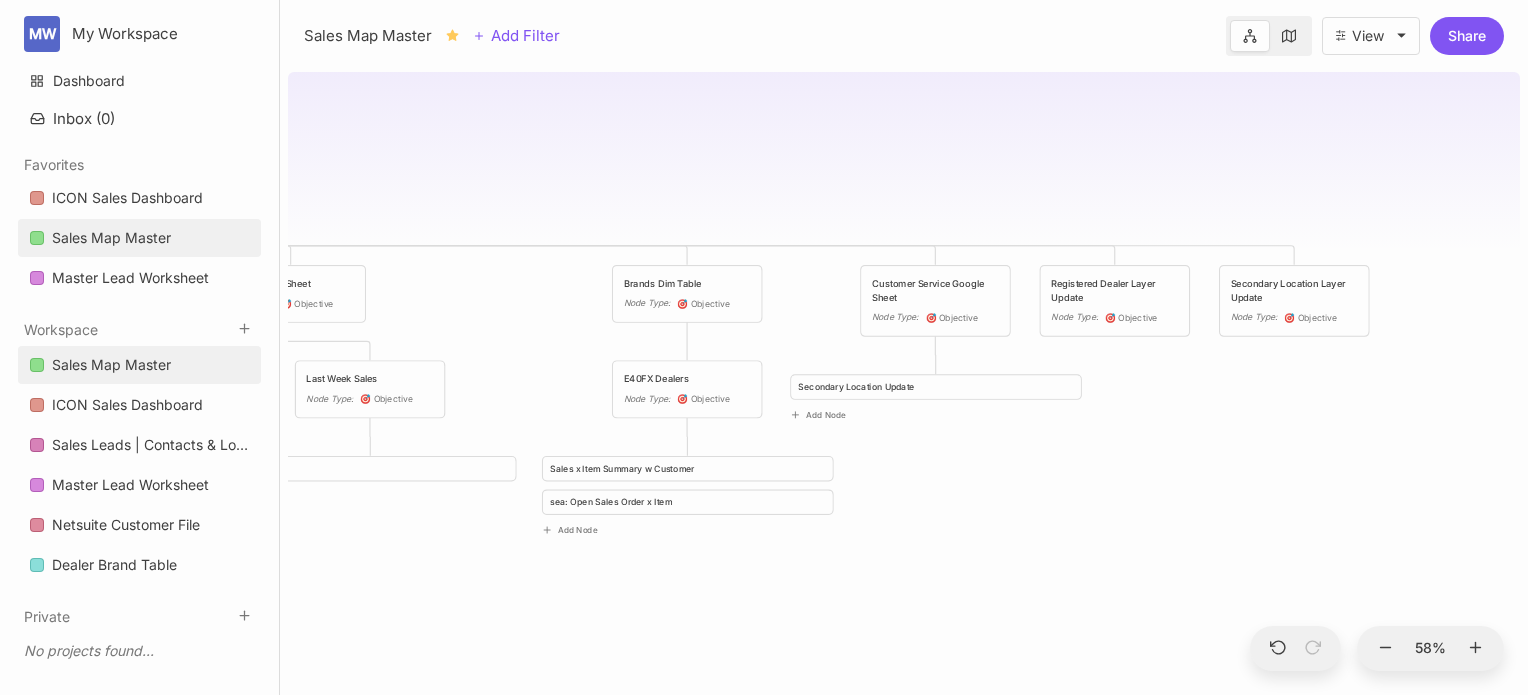 drag, startPoint x: 928, startPoint y: 483, endPoint x: 1292, endPoint y: 442, distance: 366.3018 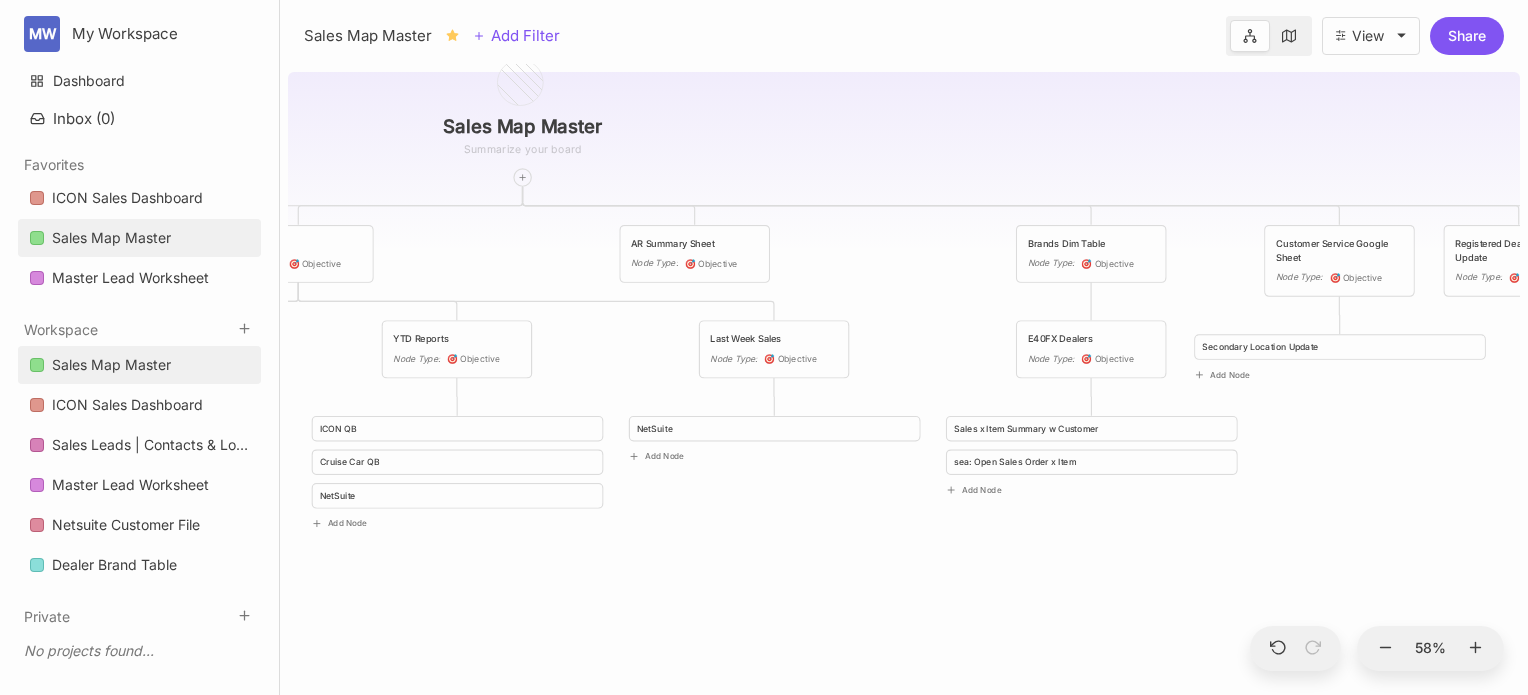 drag, startPoint x: 1019, startPoint y: 497, endPoint x: 1329, endPoint y: 470, distance: 311.17358 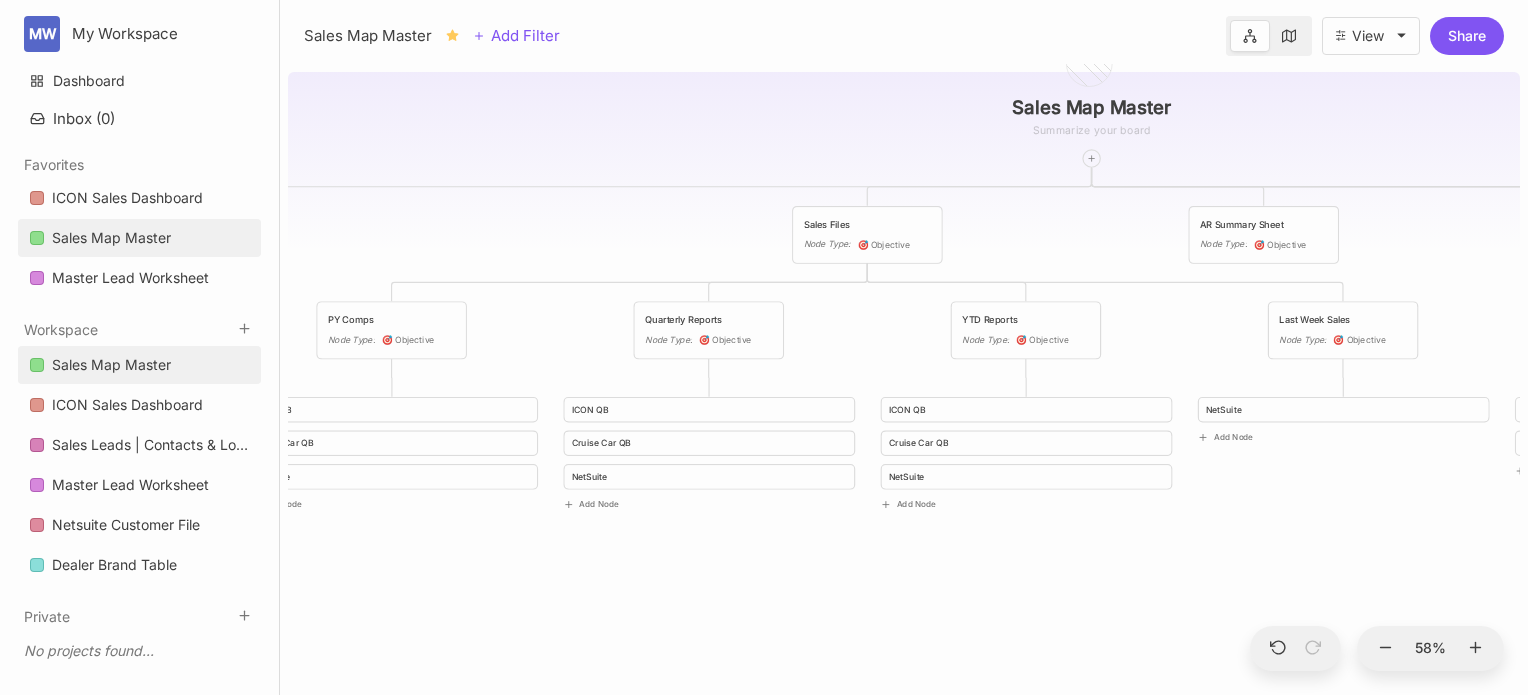 drag, startPoint x: 704, startPoint y: 537, endPoint x: 1261, endPoint y: 518, distance: 557.324 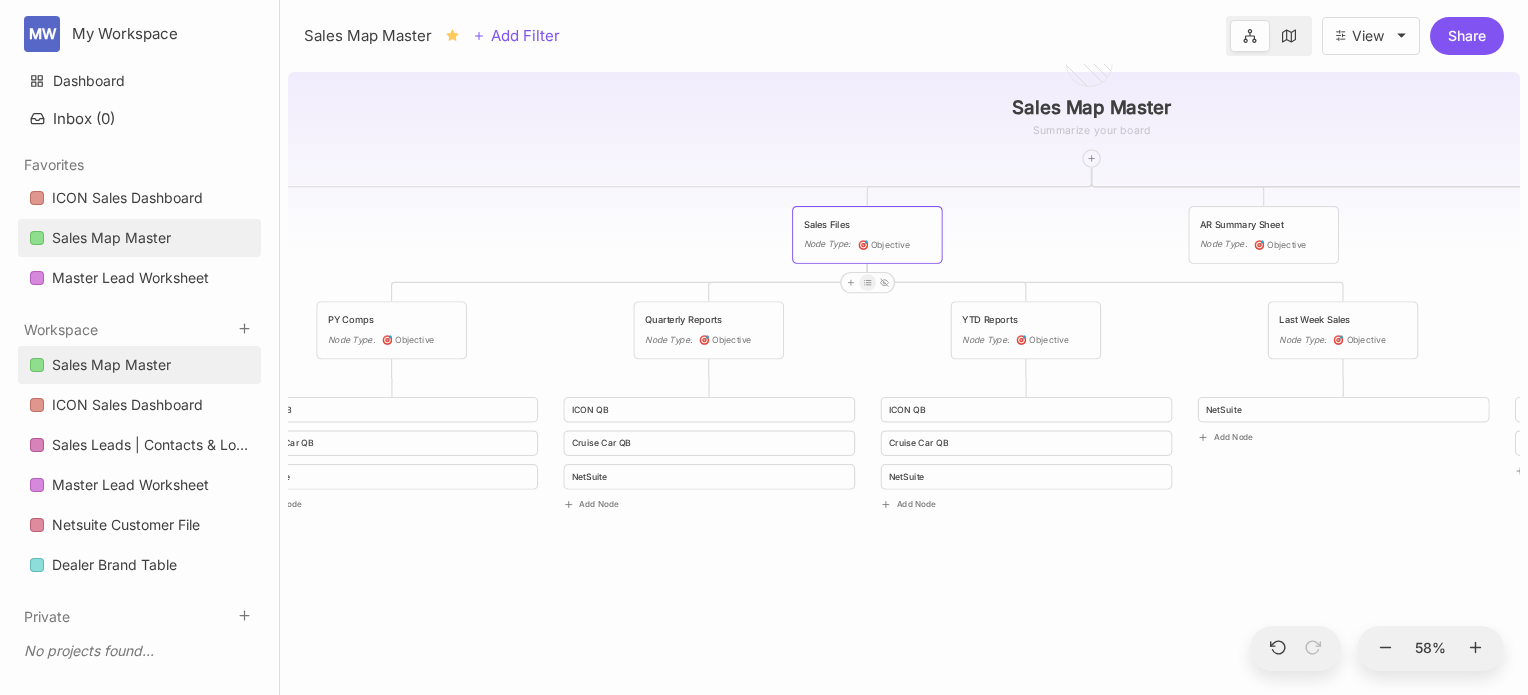 click at bounding box center (867, 282) 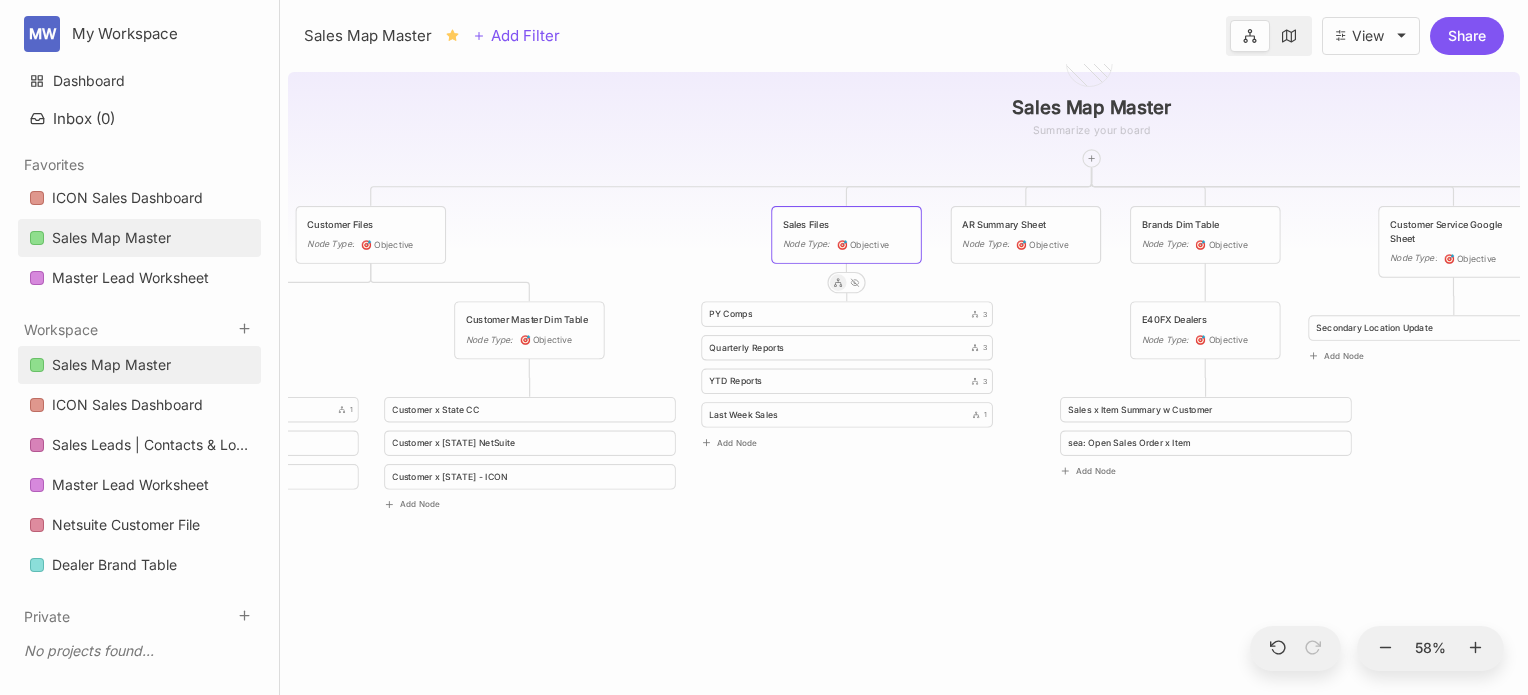 click at bounding box center (838, 282) 